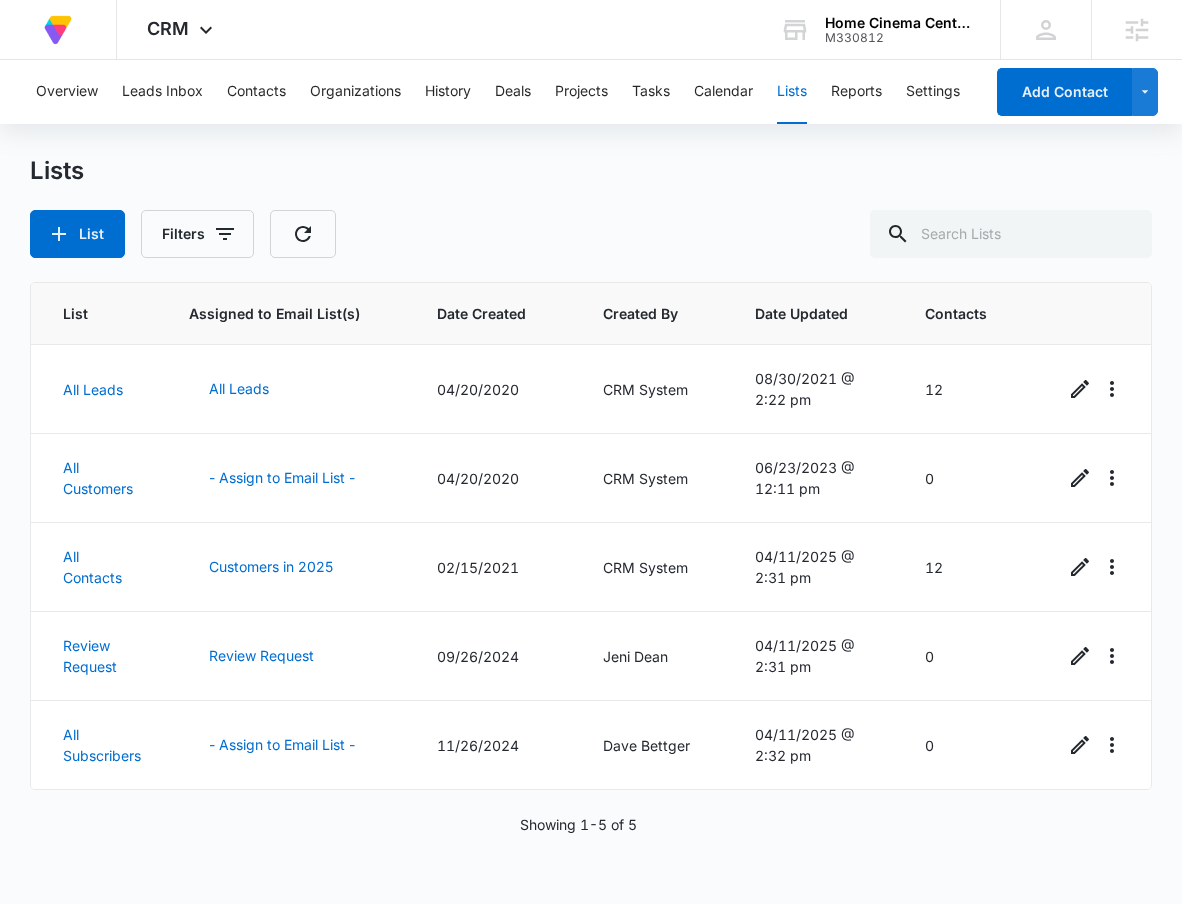 scroll, scrollTop: 0, scrollLeft: 0, axis: both 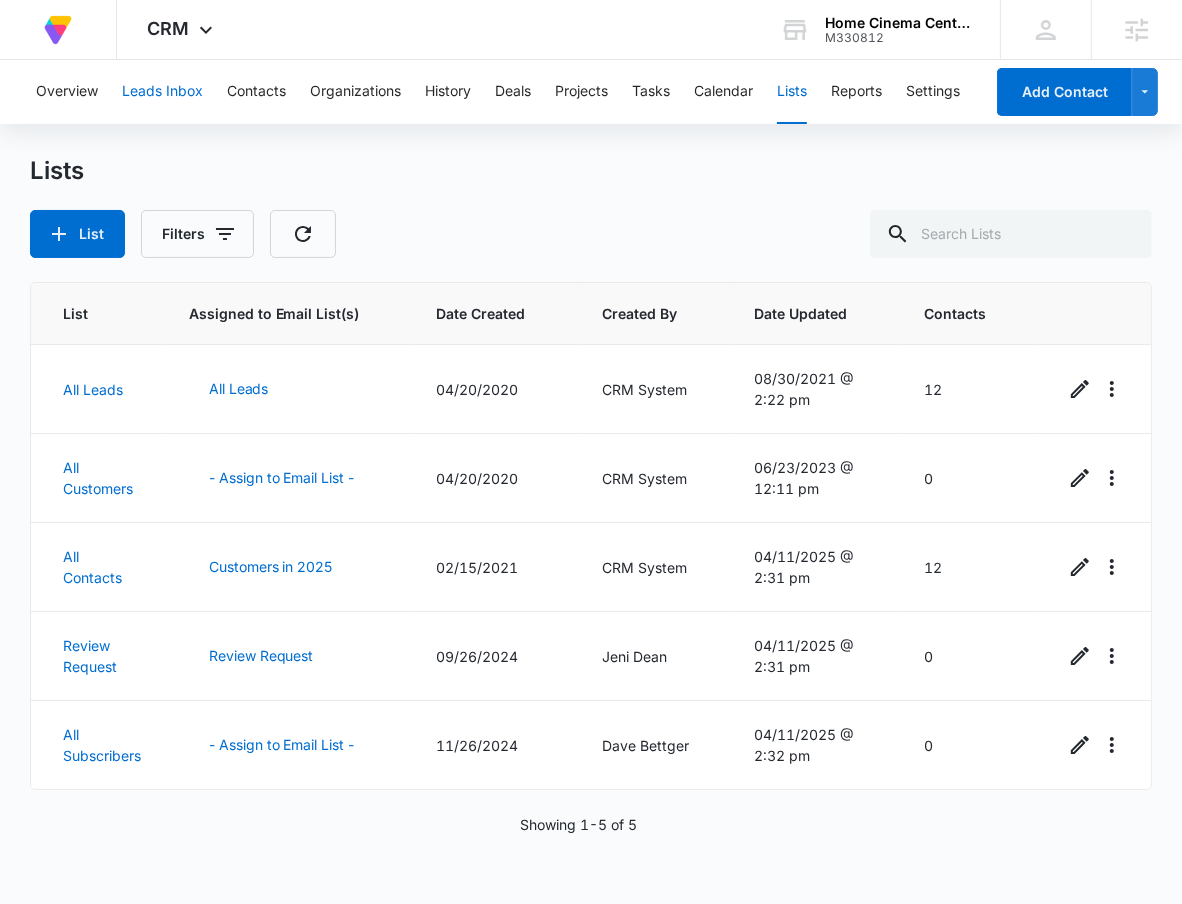click on "Leads Inbox" at bounding box center [162, 92] 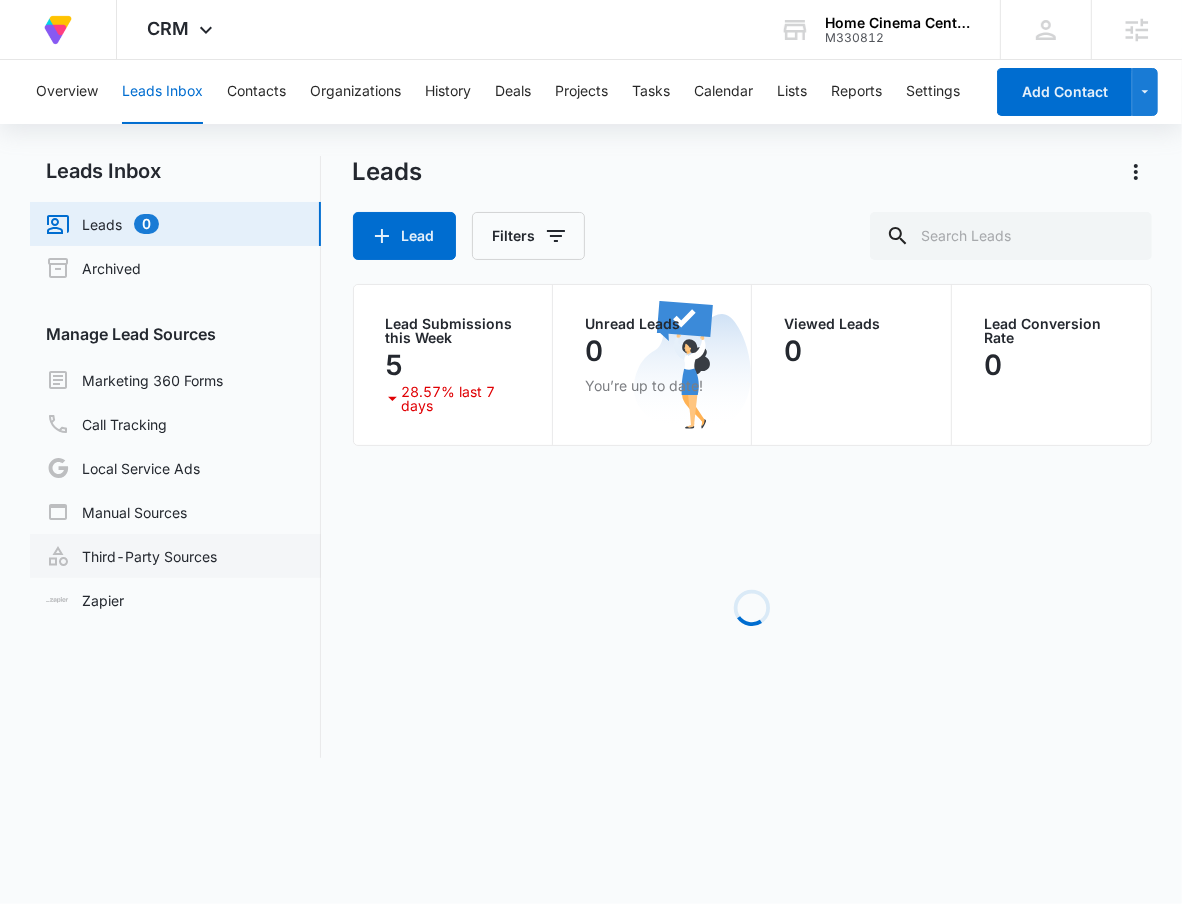 click on "Third-Party Sources" at bounding box center (131, 556) 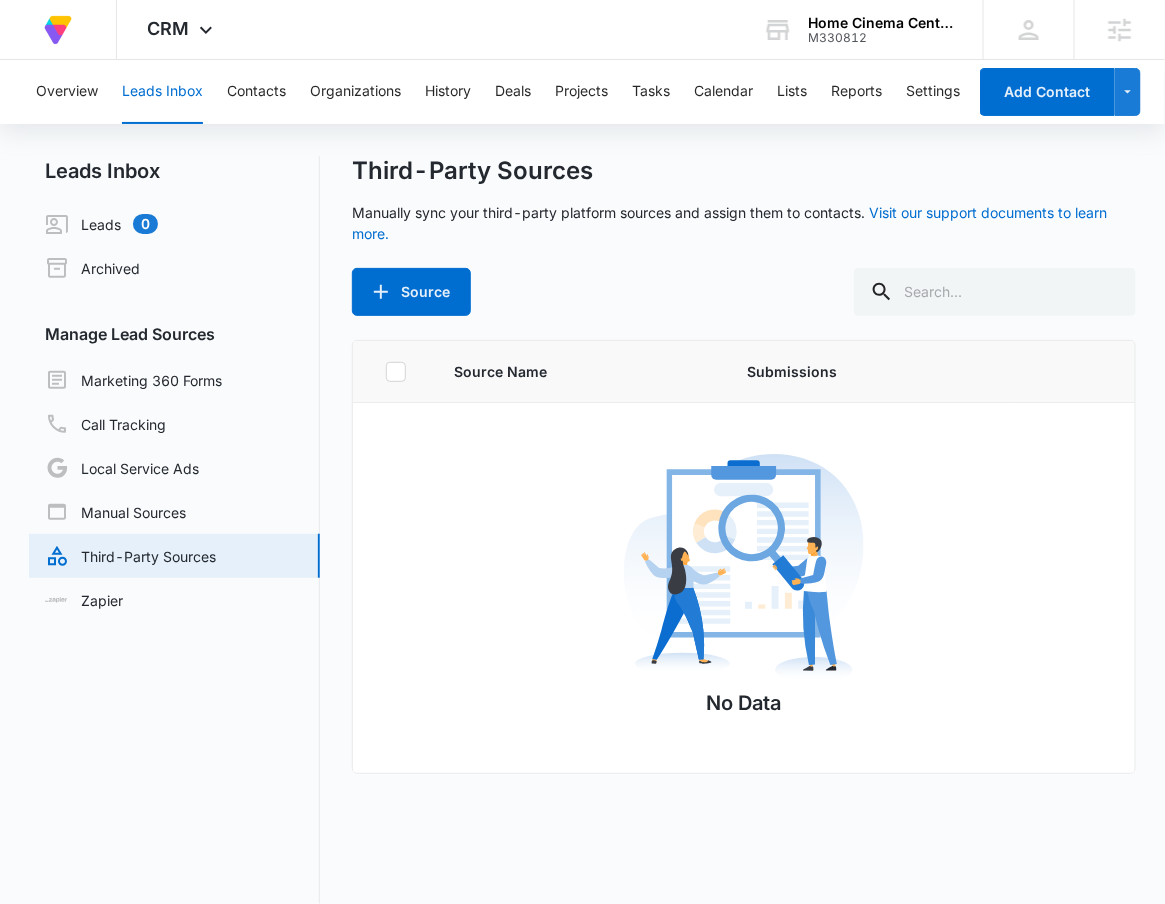 click on "Third-Party Sources Manually sync your third-party platform sources and assign them to contacts.   Visit our support documents to learn more. Source" at bounding box center (744, 236) 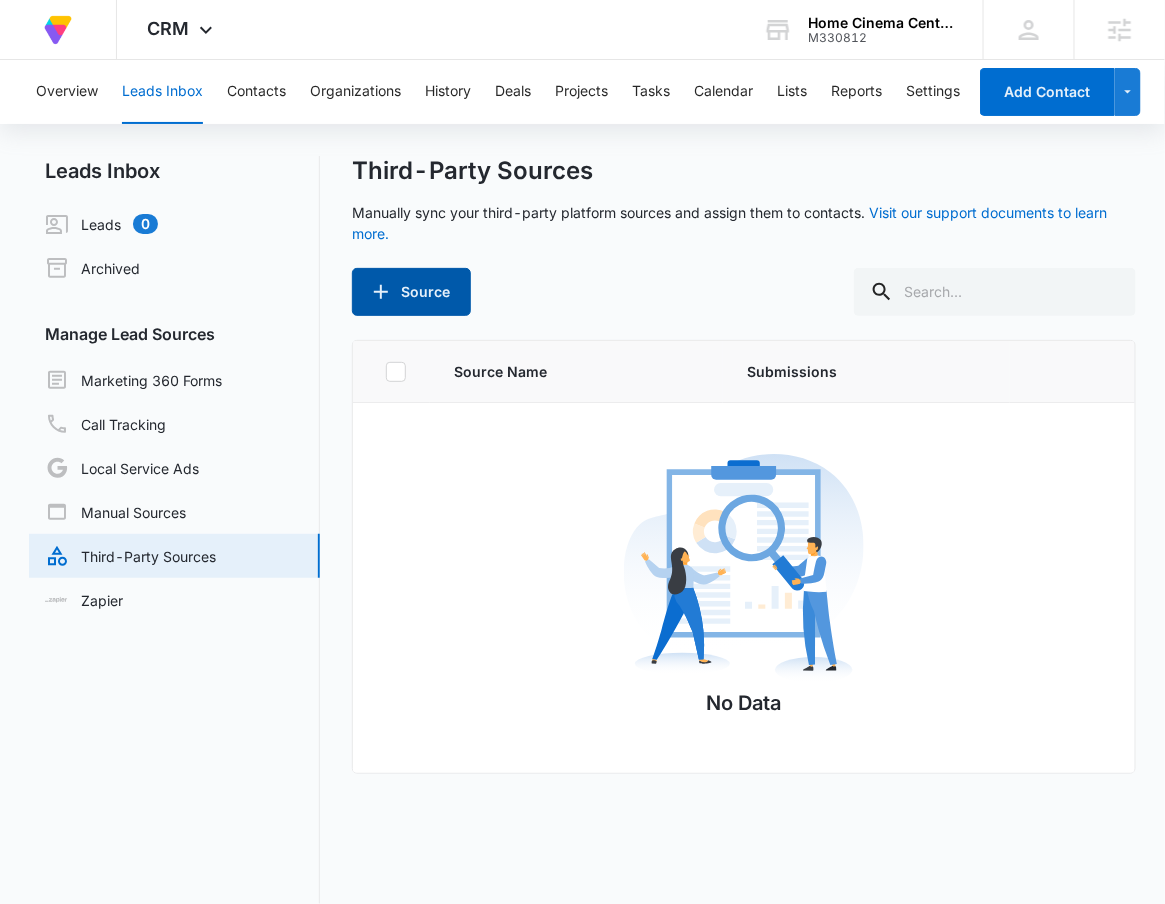 click on "Source" at bounding box center (411, 292) 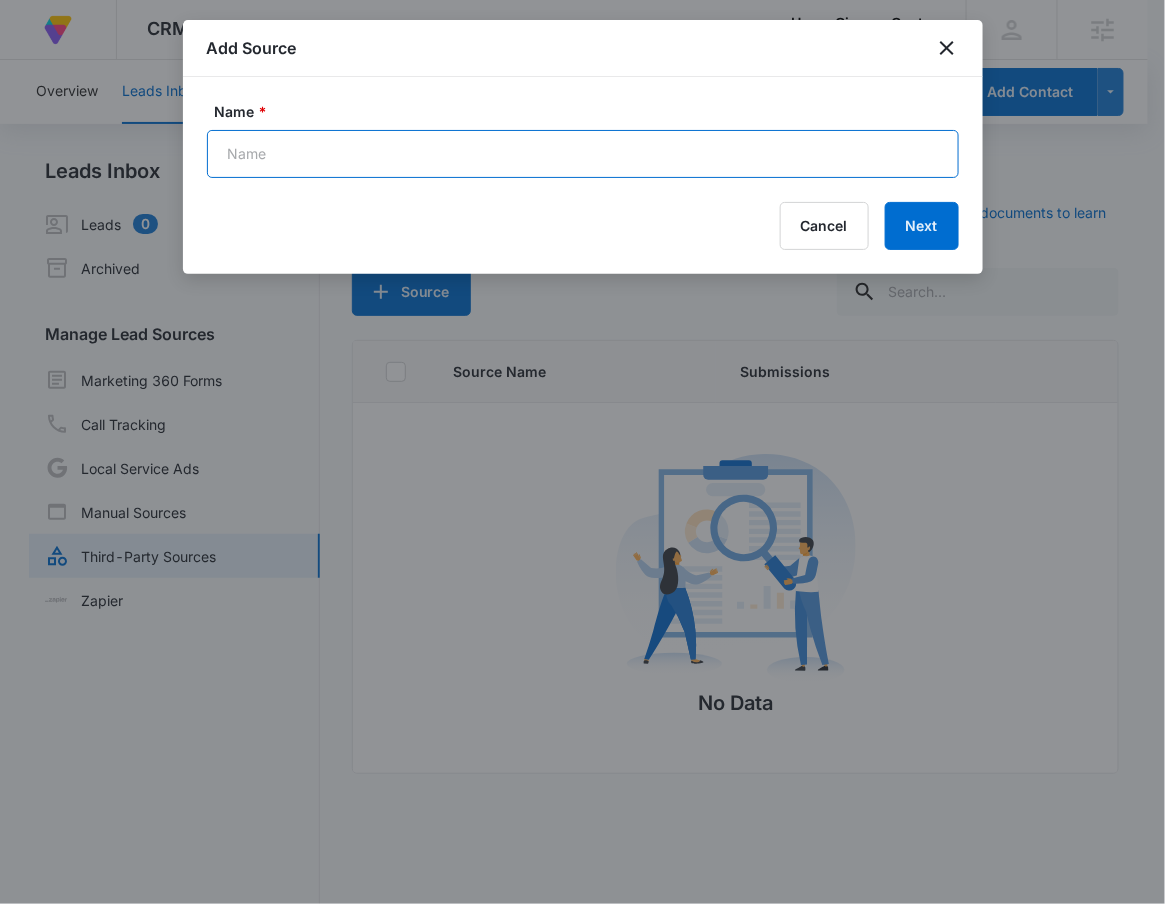 click on "Name *" at bounding box center (583, 154) 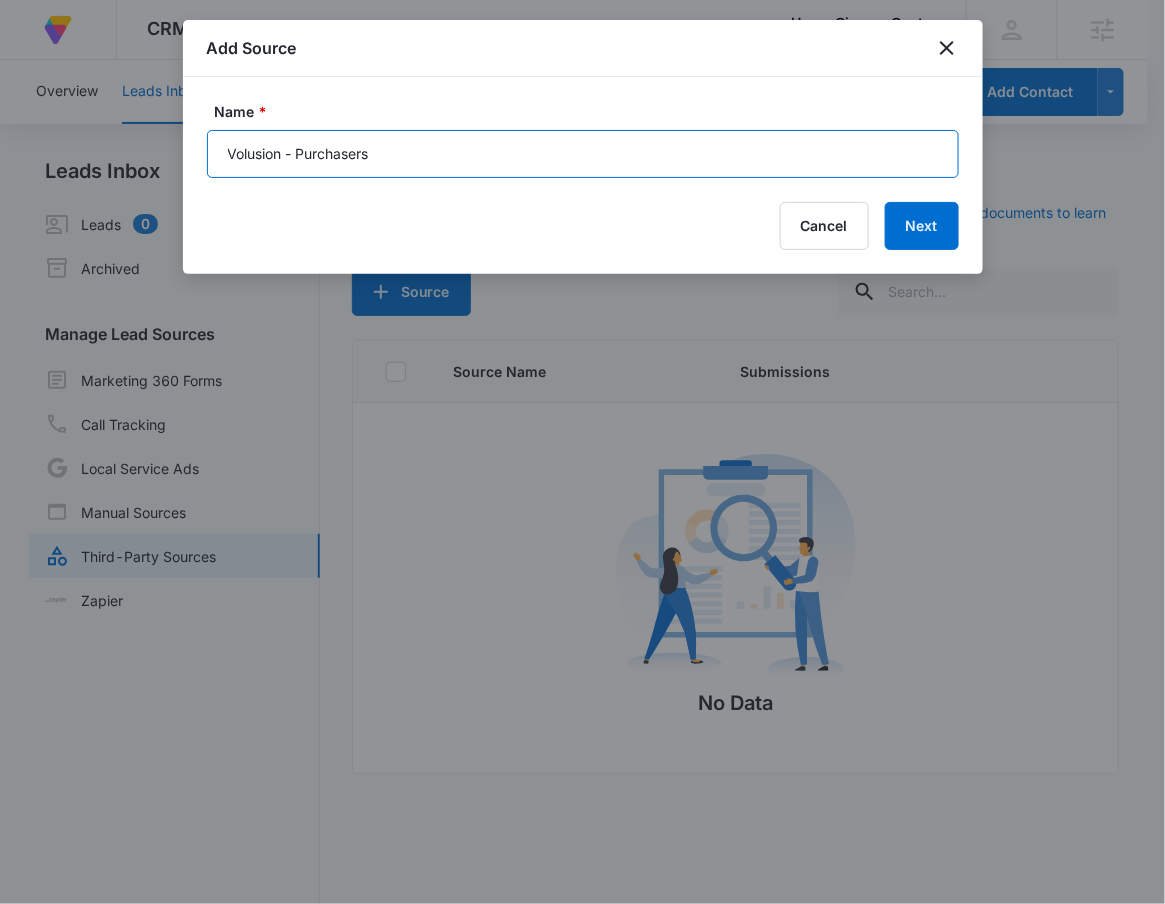 type on "Volusion - Purchasers" 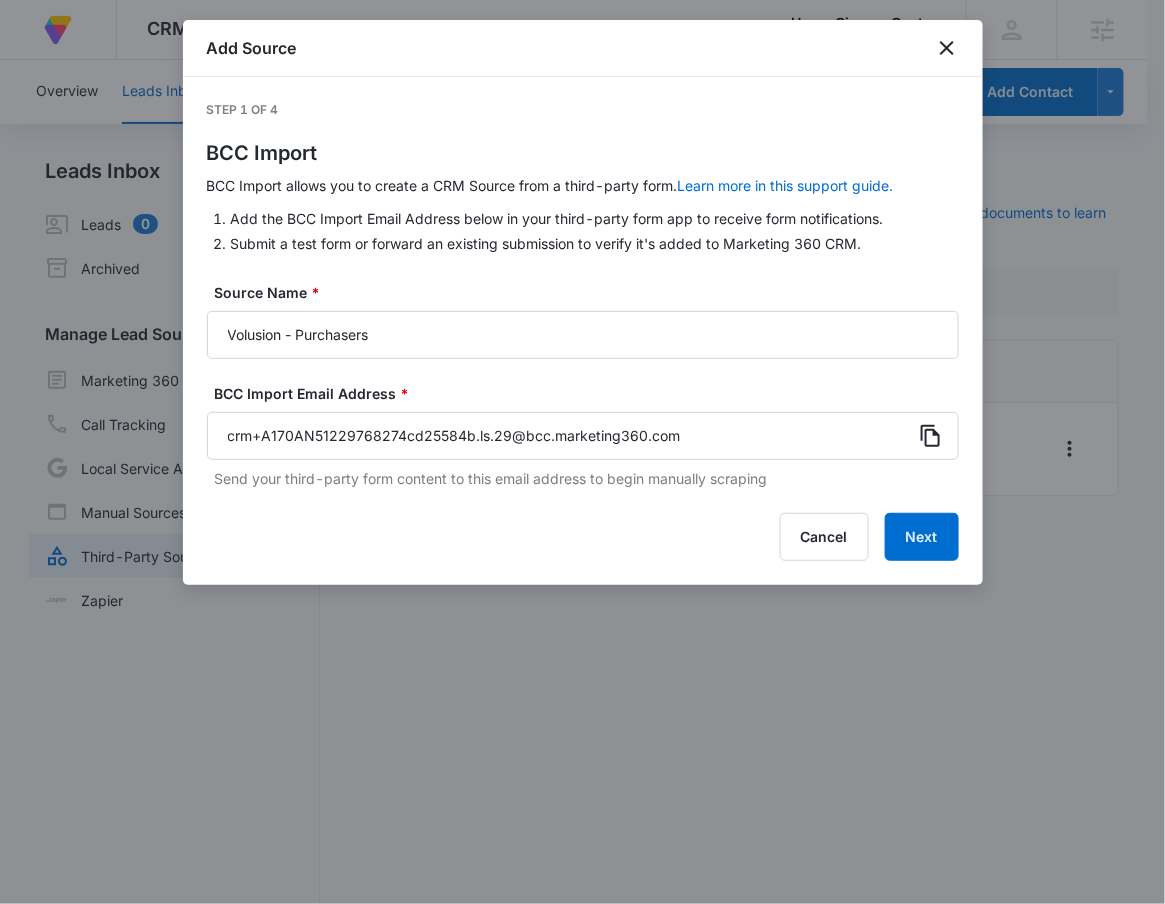 click 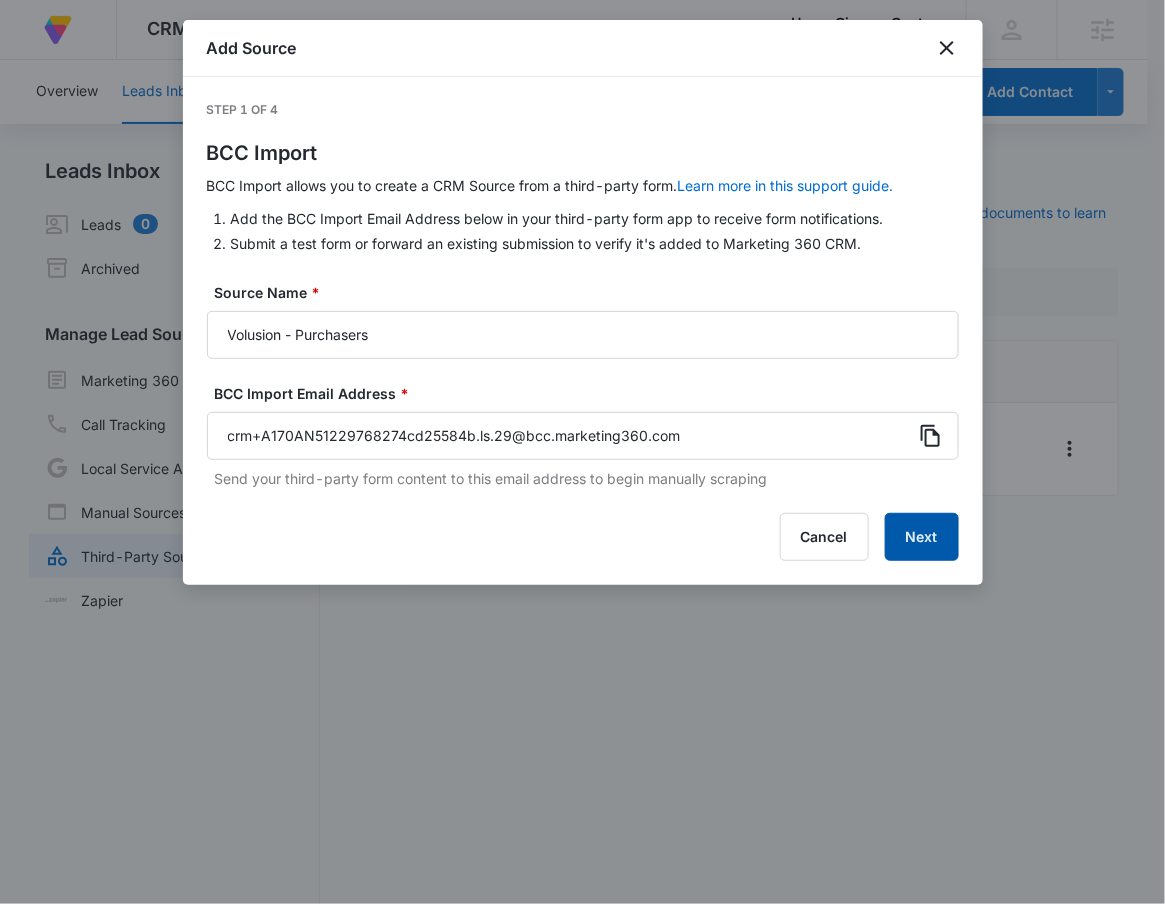 click on "Next" at bounding box center (922, 537) 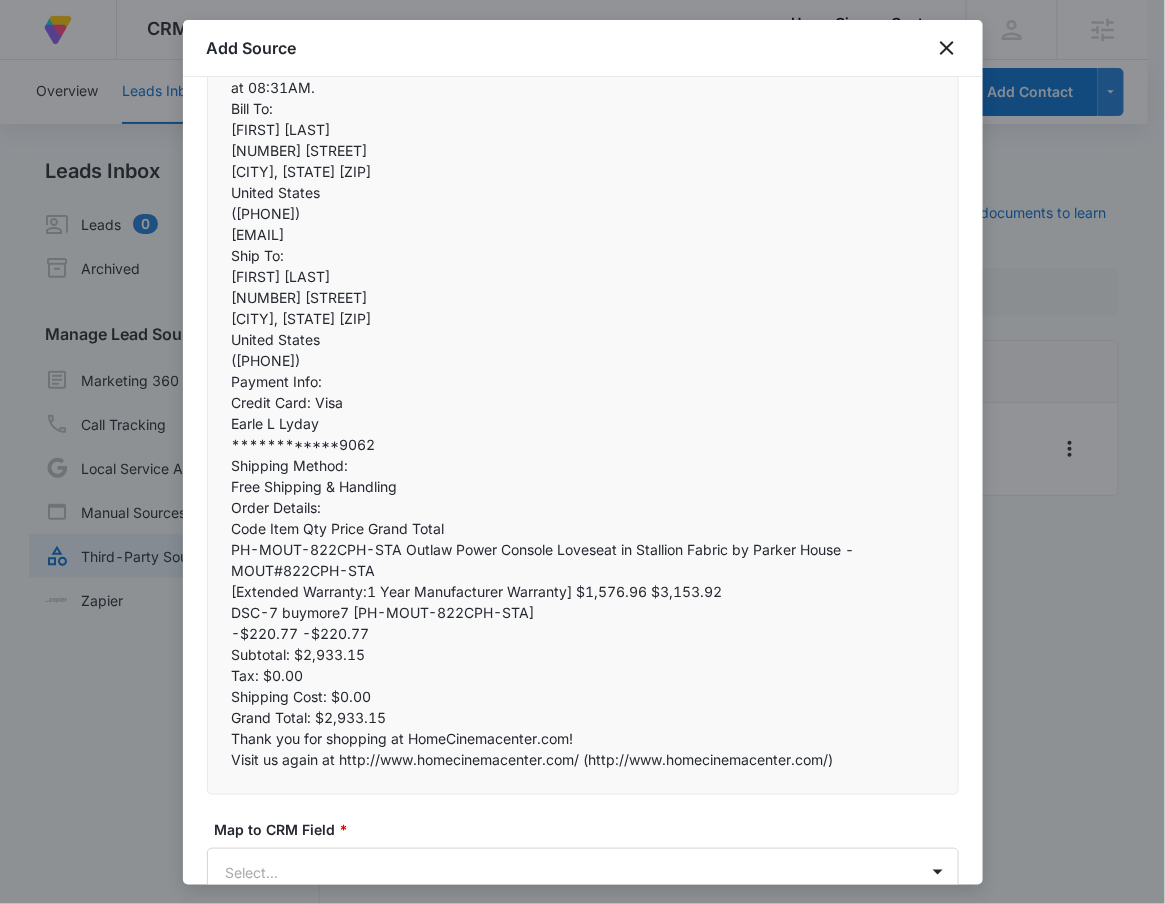 scroll, scrollTop: 614, scrollLeft: 0, axis: vertical 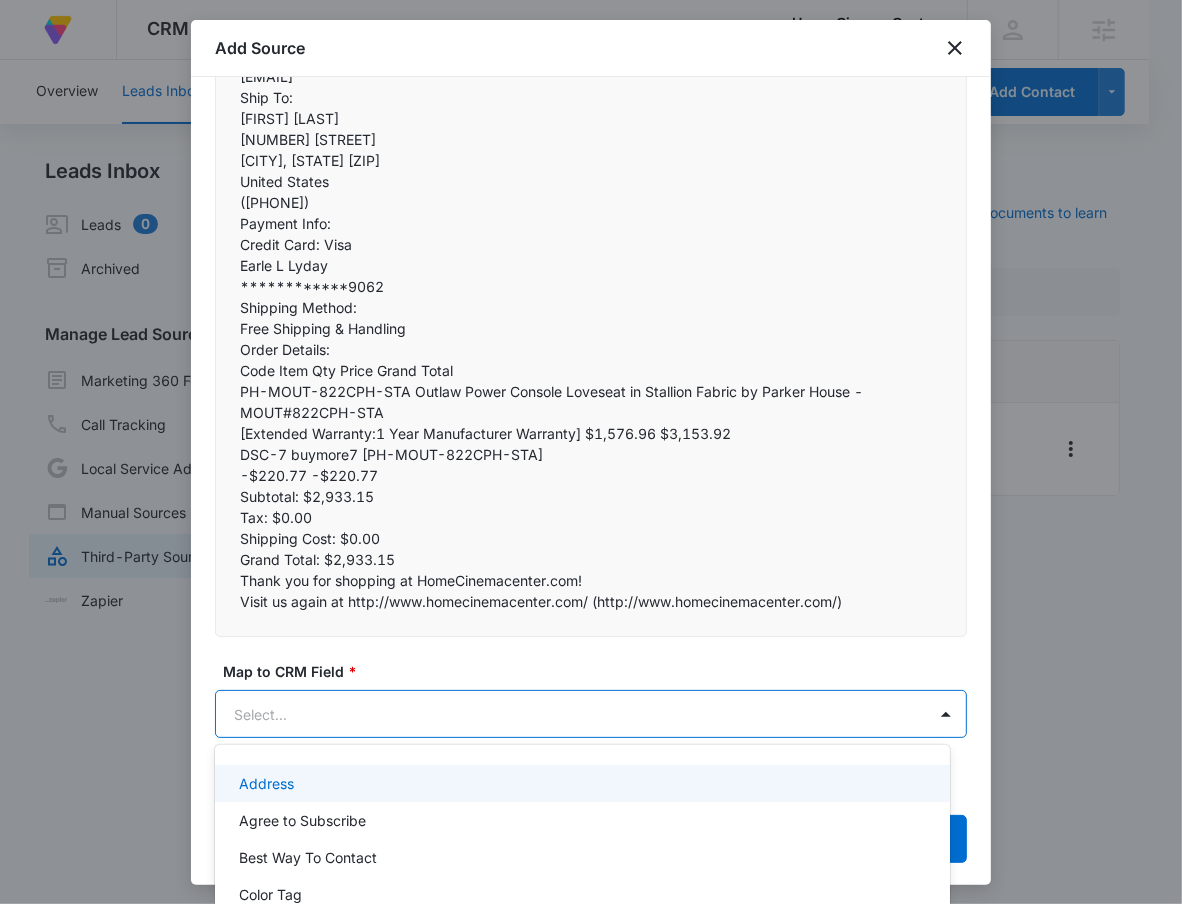 click on "At Volusion, we work hard to foster a great work environment where everyone feels welcome and excited to grow the company—and our merchants' businesses. Go to Dashboard Powered by   CRM Apps Reputation Forms CRM Email Social Payments POS Content Ads Intelligence Files Brand Settings Home Cinema Center LLC M330812 Your Accounts View All RN [FIRST] [LAST] [EMAIL] My Profile Notifications Support Logout Terms & Conditions   •   Privacy Policy Agencies Overview Leads Inbox Contacts Organizations History Deals Projects Tasks Calendar Lists Reports Settings Add Contact Leads Inbox Leads 0 Archived Manage Lead Sources Marketing 360 Forms Call Tracking Local Service Ads Manual Sources Third-Party Sources Zapier Third-Party Sources Manually sync your third-party platform sources and assign them to contacts.   Visit our support documents to learn more. Source Source Name Submissions   Volusion - Purchasers --- Showing   1-1   of   1
Add Source Step 2 of 4 Field Mapping" at bounding box center (591, 452) 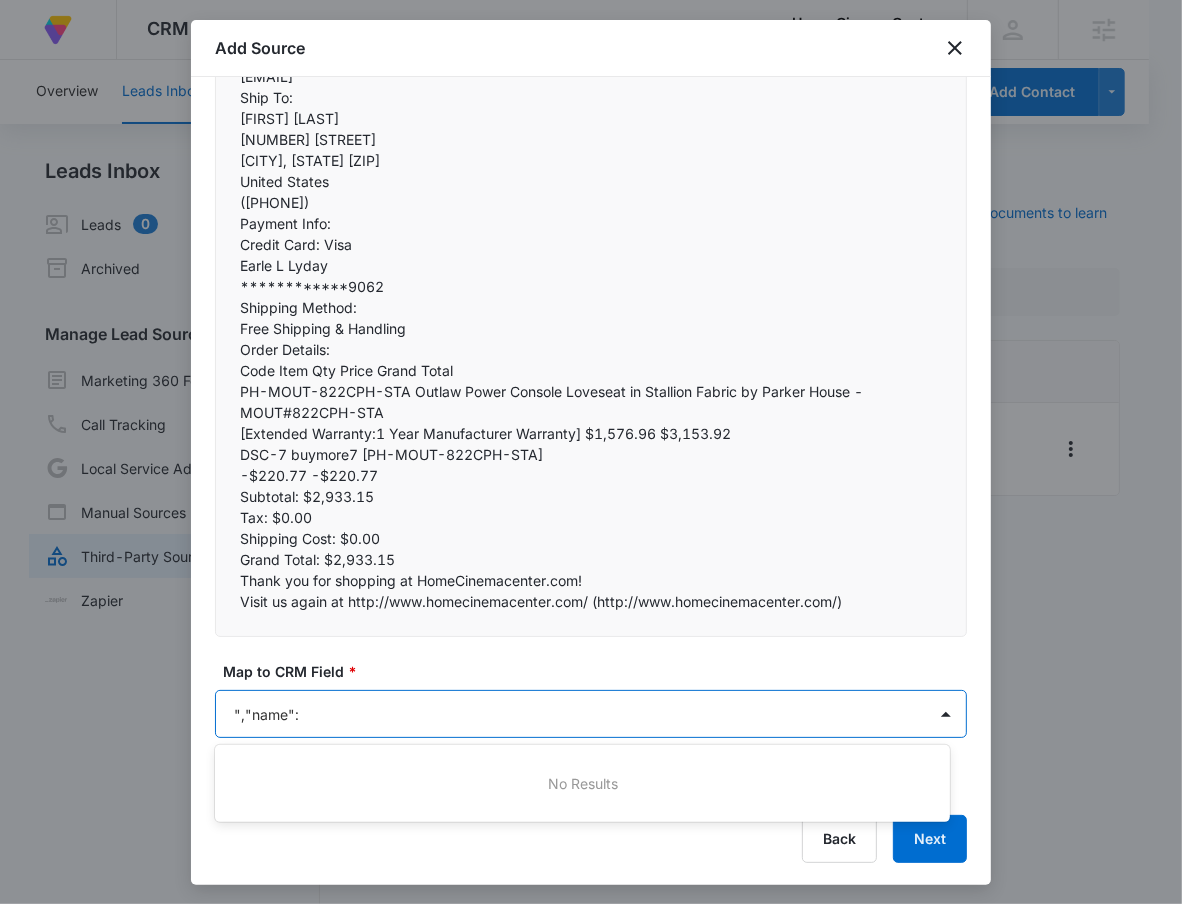click at bounding box center [591, 452] 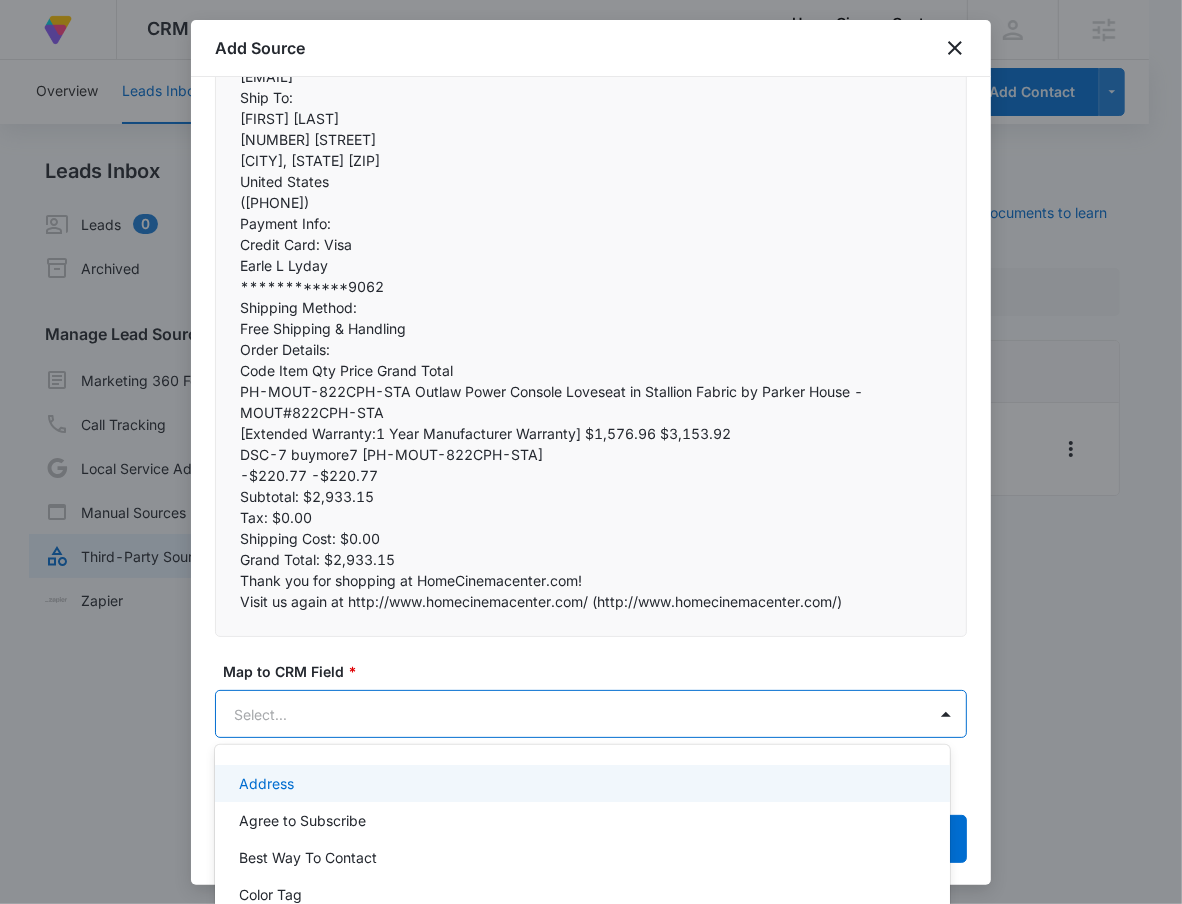 click on "At Volusion, we work hard to foster a great work environment where everyone feels welcome and excited to grow the company—and our merchants' businesses. Go to Dashboard Powered by   CRM Apps Reputation Forms CRM Email Social Payments POS Content Ads Intelligence Files Brand Settings Home Cinema Center LLC M330812 Your Accounts View All RN [FIRST] [LAST] [EMAIL] My Profile Notifications Support Logout Terms & Conditions   •   Privacy Policy Agencies Overview Leads Inbox Contacts Organizations History Deals Projects Tasks Calendar Lists Reports Settings Add Contact Leads Inbox Leads 0 Archived Manage Lead Sources Marketing 360 Forms Call Tracking Local Service Ads Manual Sources Third-Party Sources Zapier Third-Party Sources Manually sync your third-party platform sources and assign them to contacts.   Visit our support documents to learn more. Source Source Name Submissions   Volusion - Purchasers --- Showing   1-1   of   1
Add Source Step 2 of 4 Field Mapping" at bounding box center [591, 452] 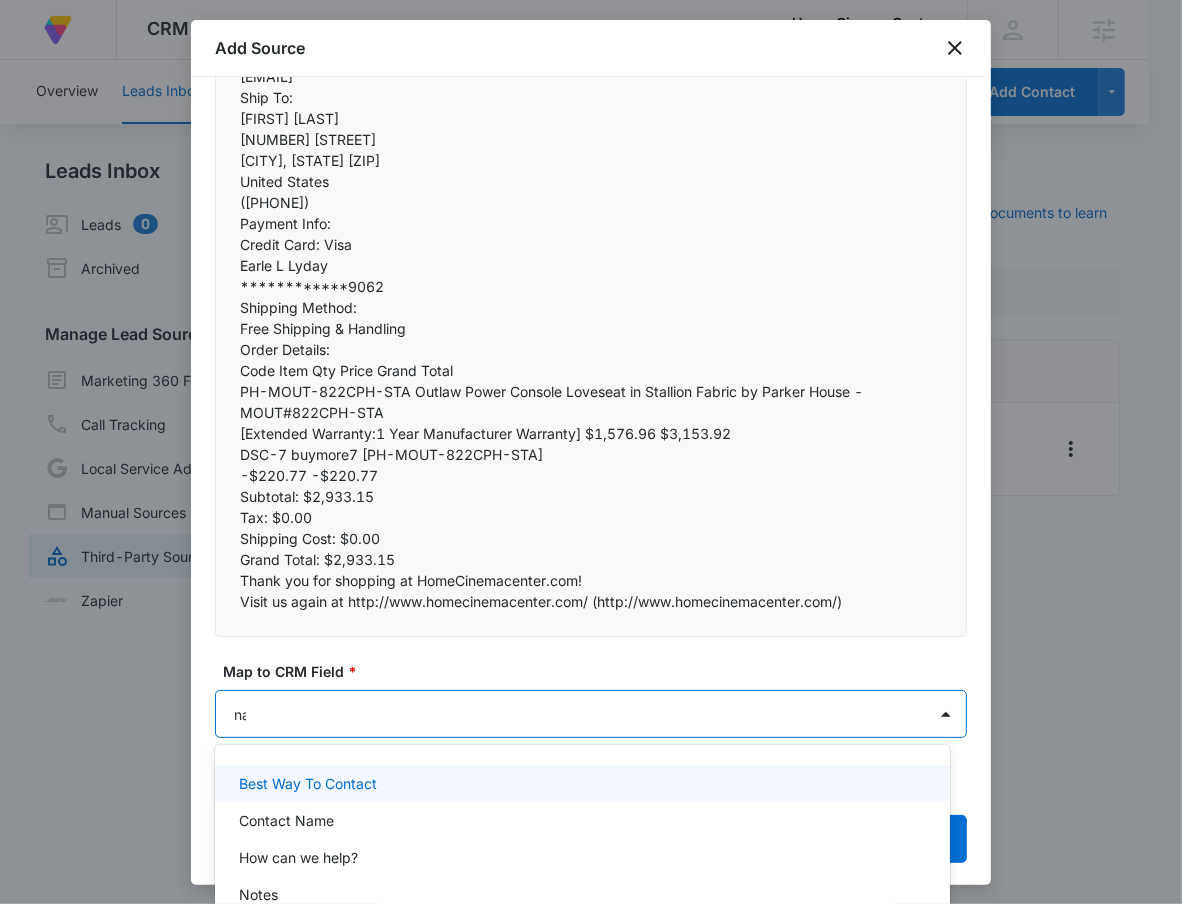 type on "name" 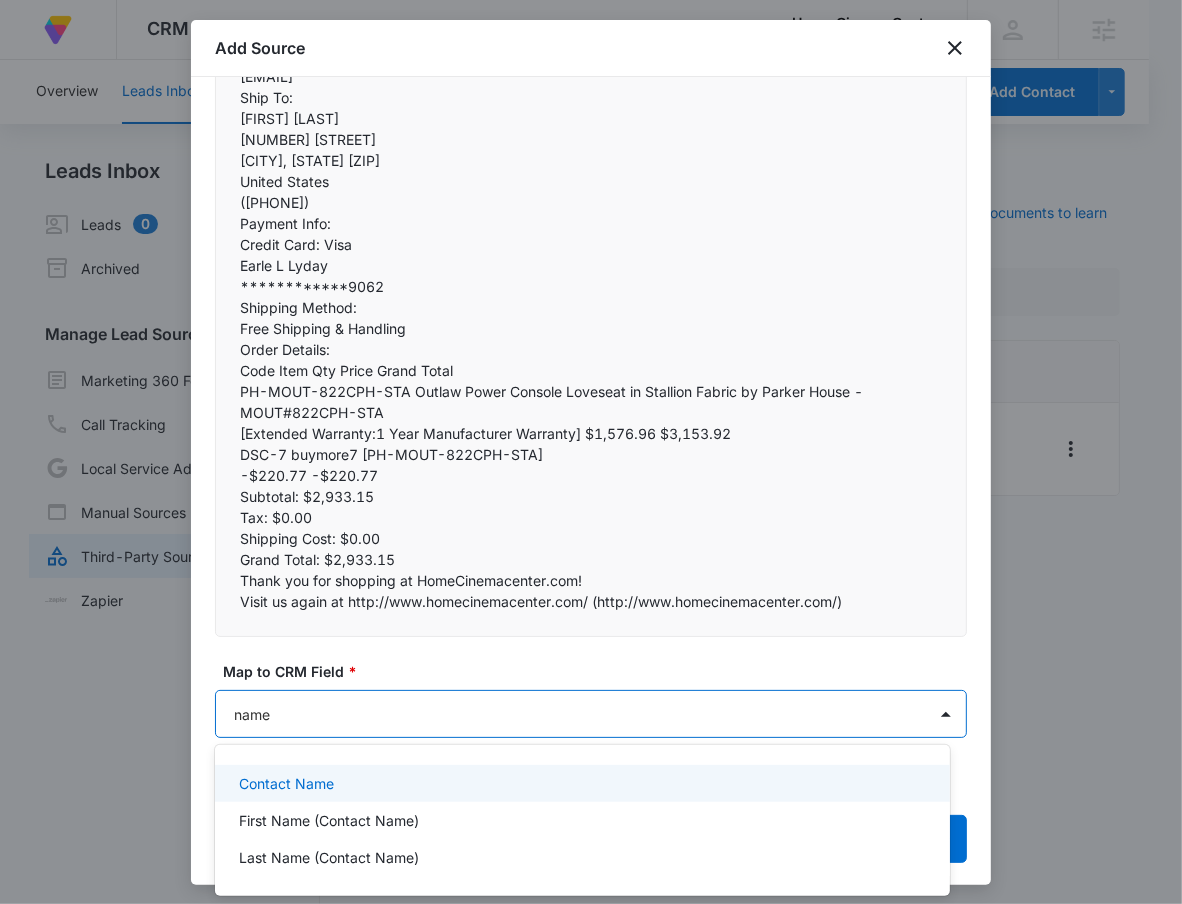 click on "Contact Name" at bounding box center [580, 783] 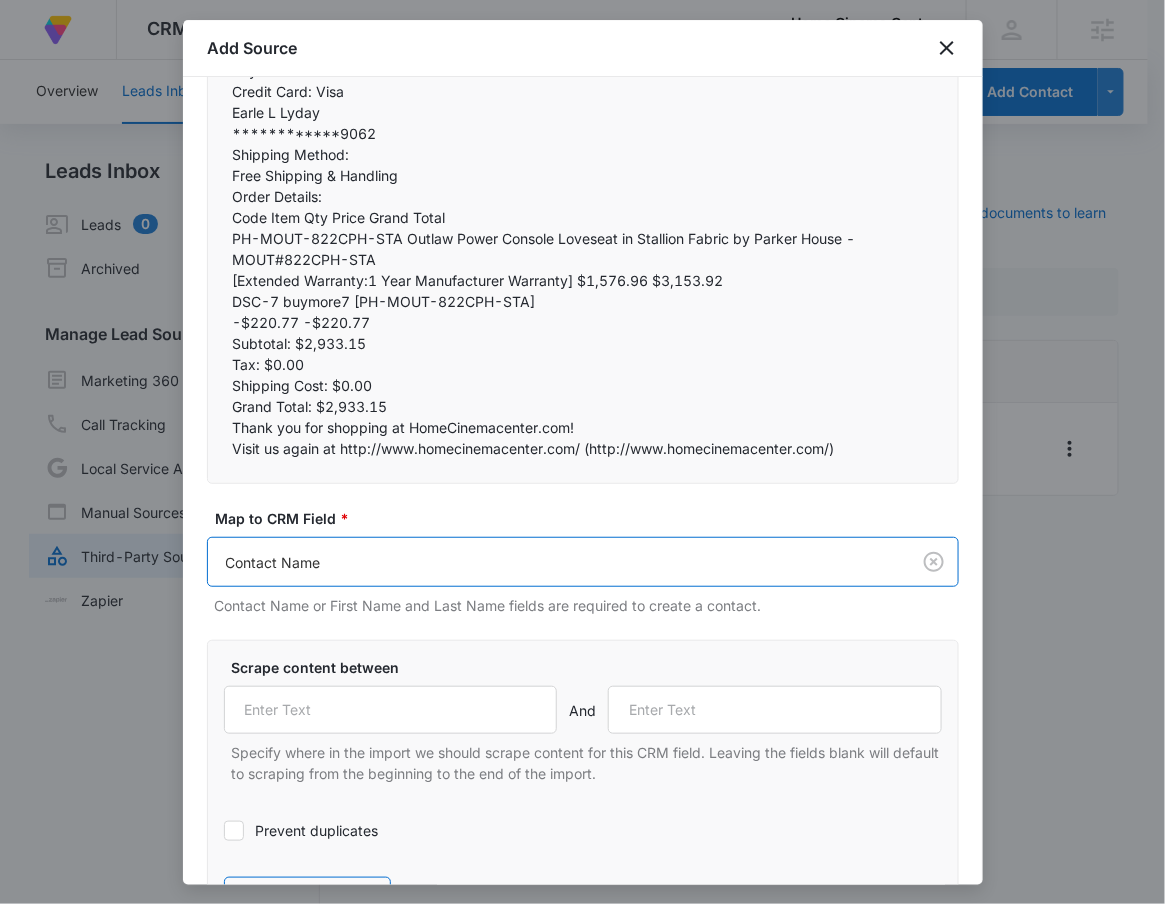 scroll, scrollTop: 835, scrollLeft: 0, axis: vertical 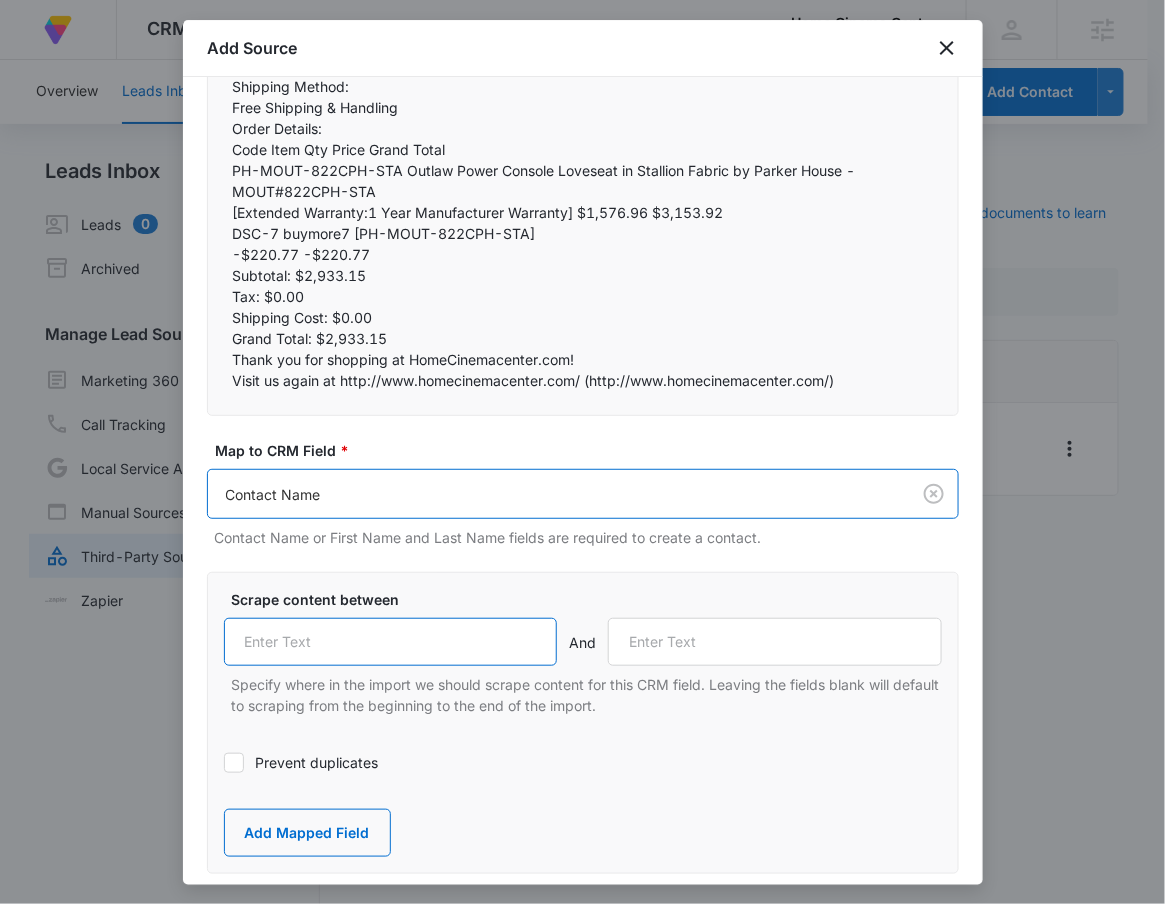 click at bounding box center [391, 642] 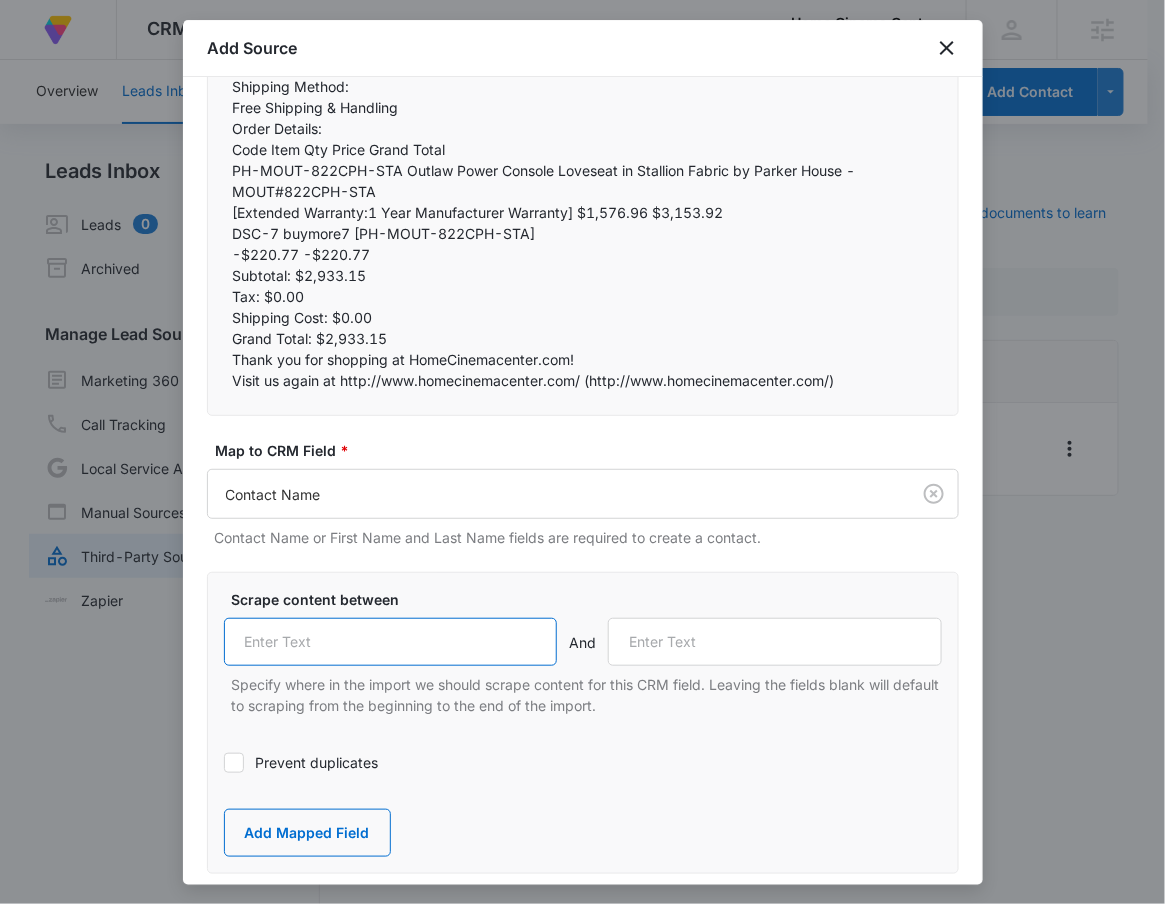 paste on "","name":"" 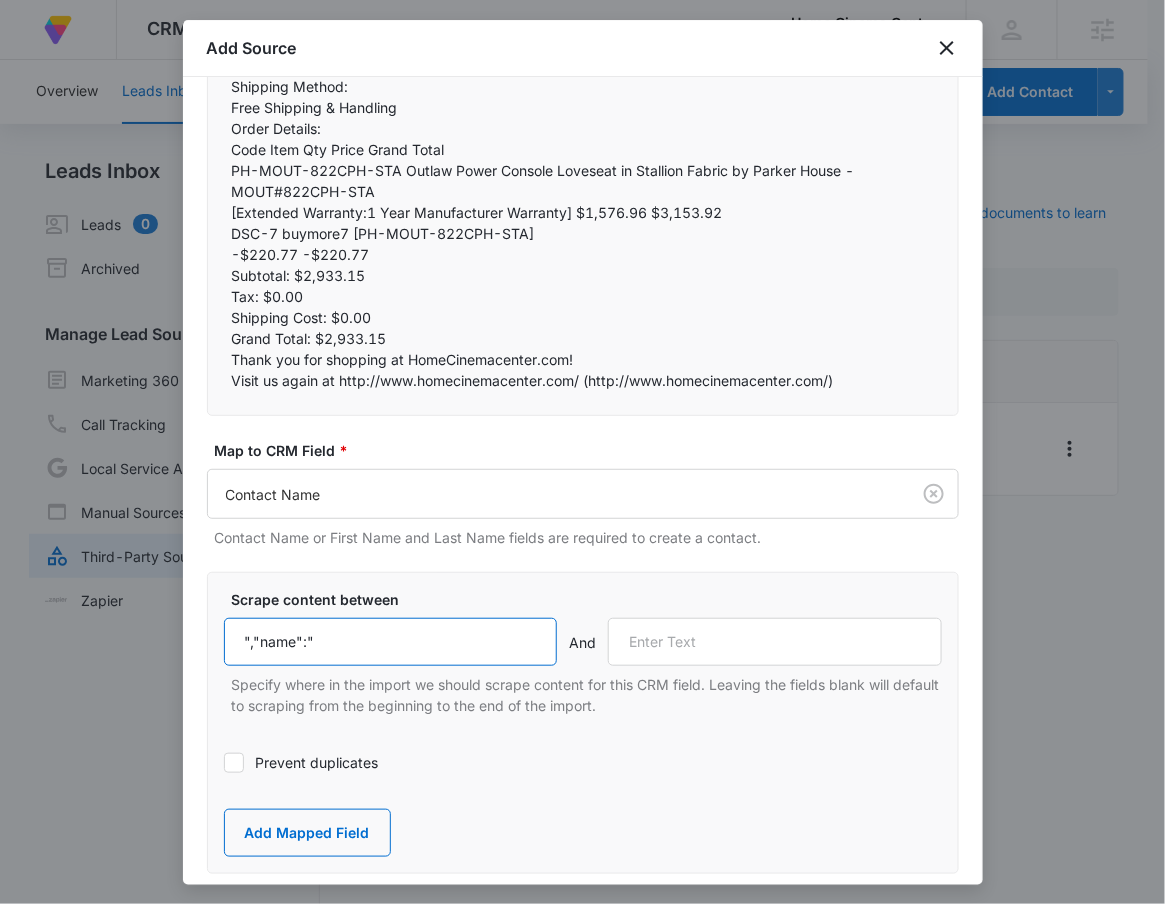 type on "","name":"" 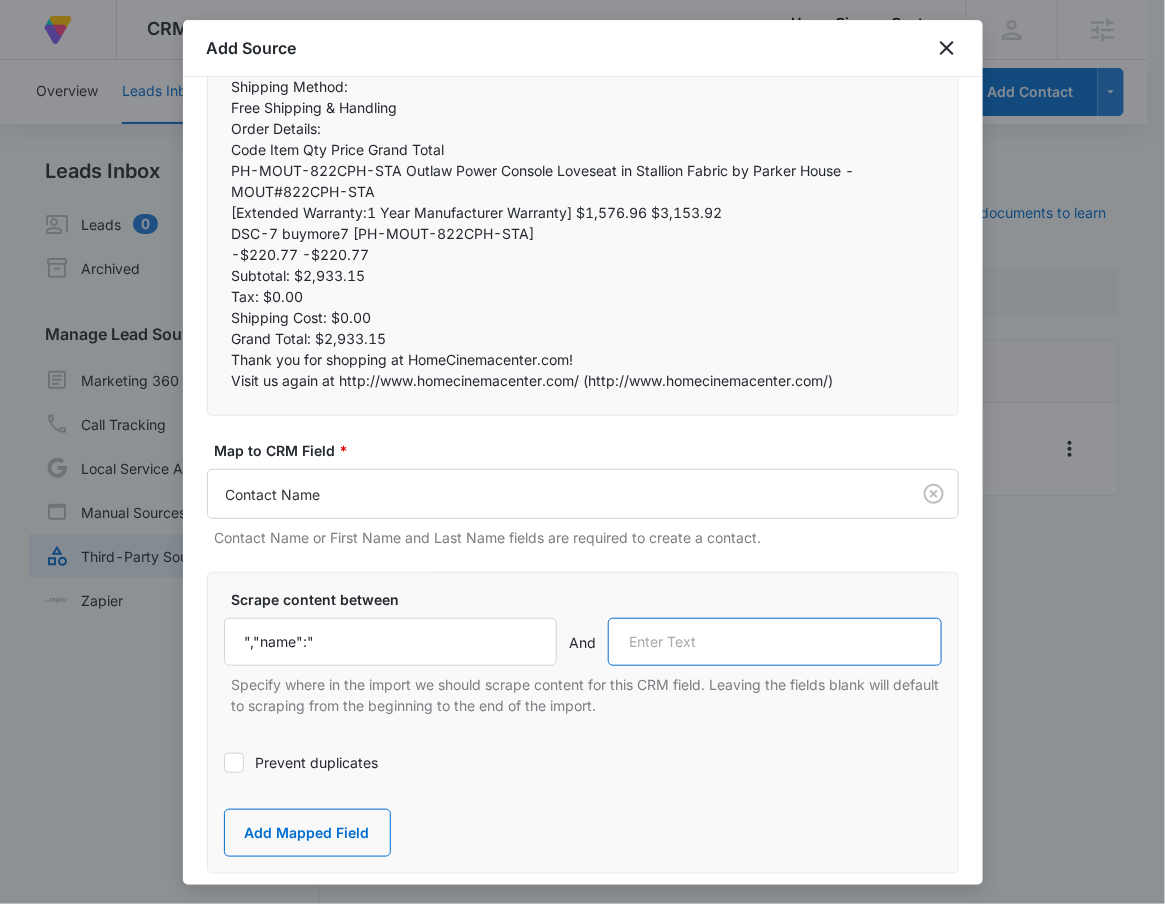 click at bounding box center [775, 642] 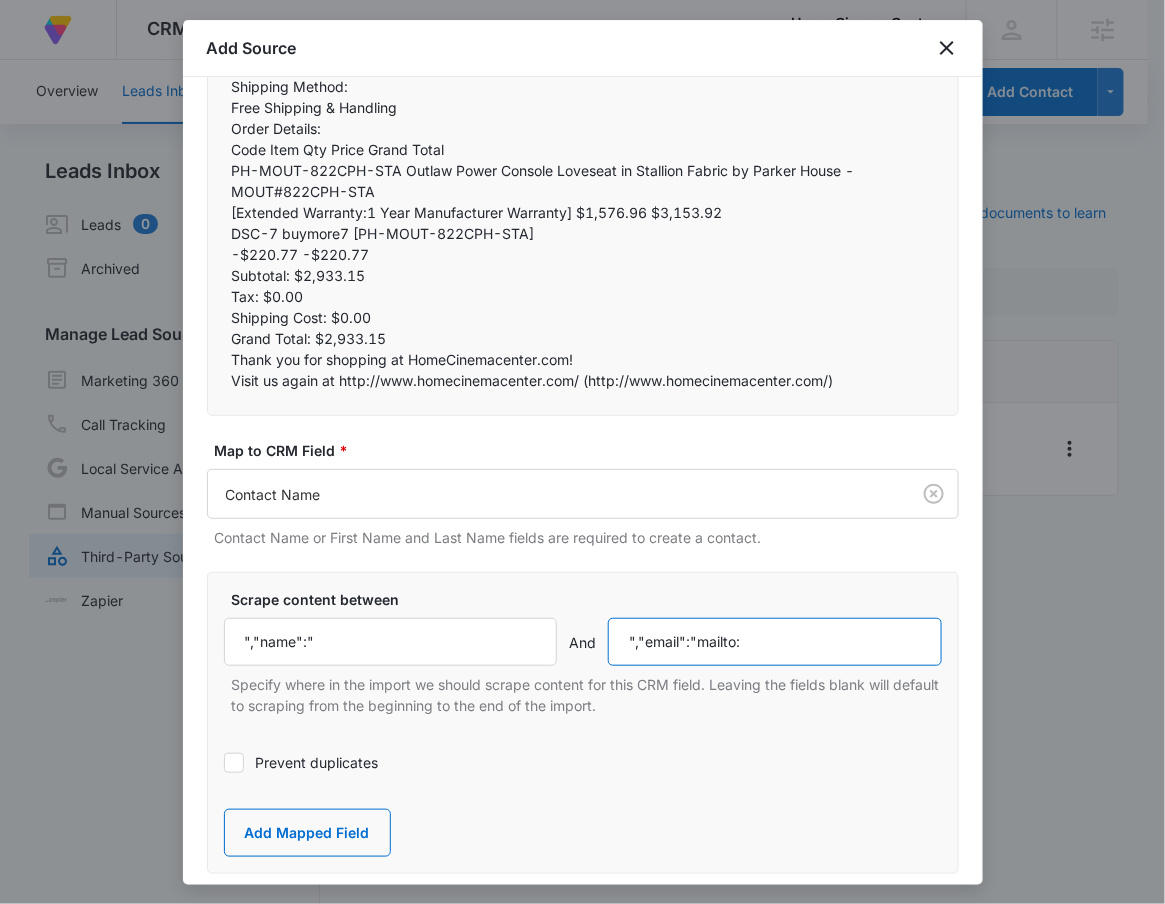 type on "","email":"mailto:" 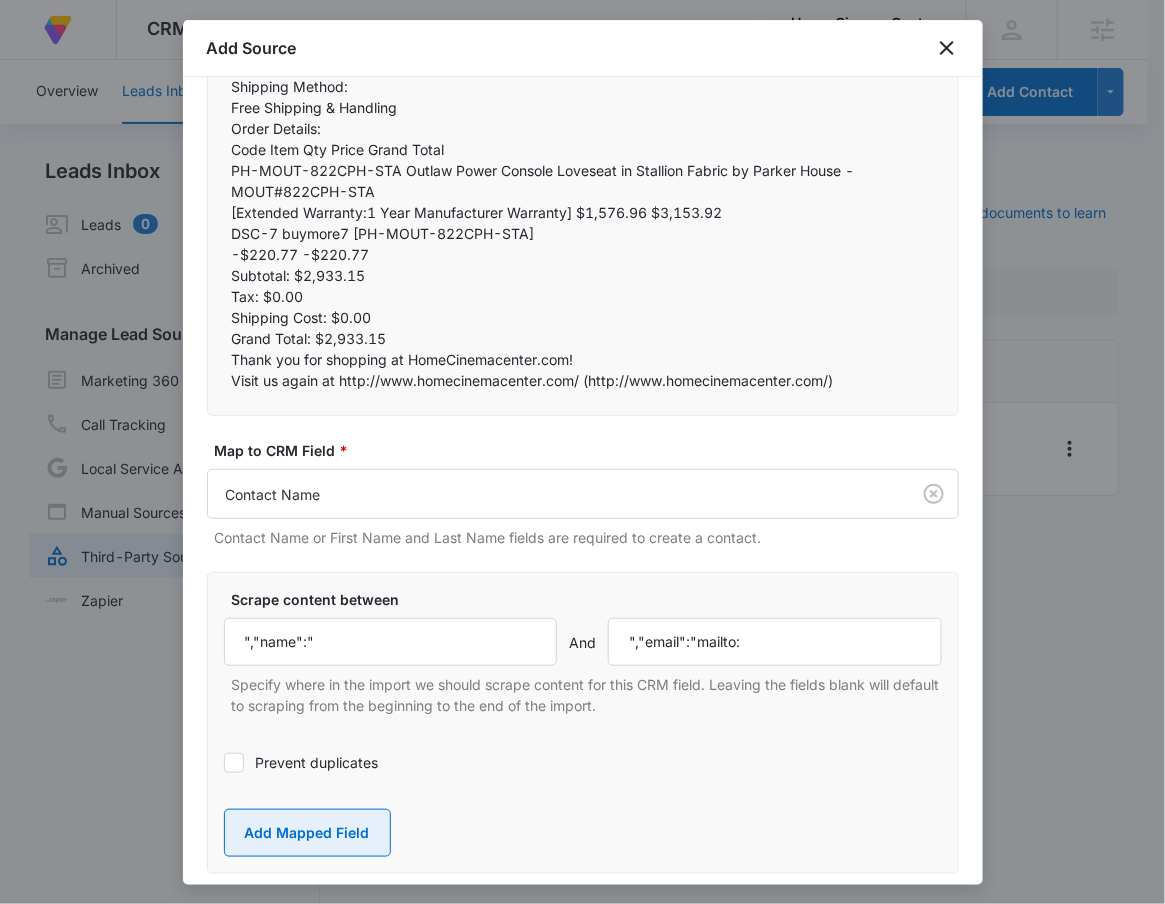 click on "Add Mapped Field" at bounding box center (307, 833) 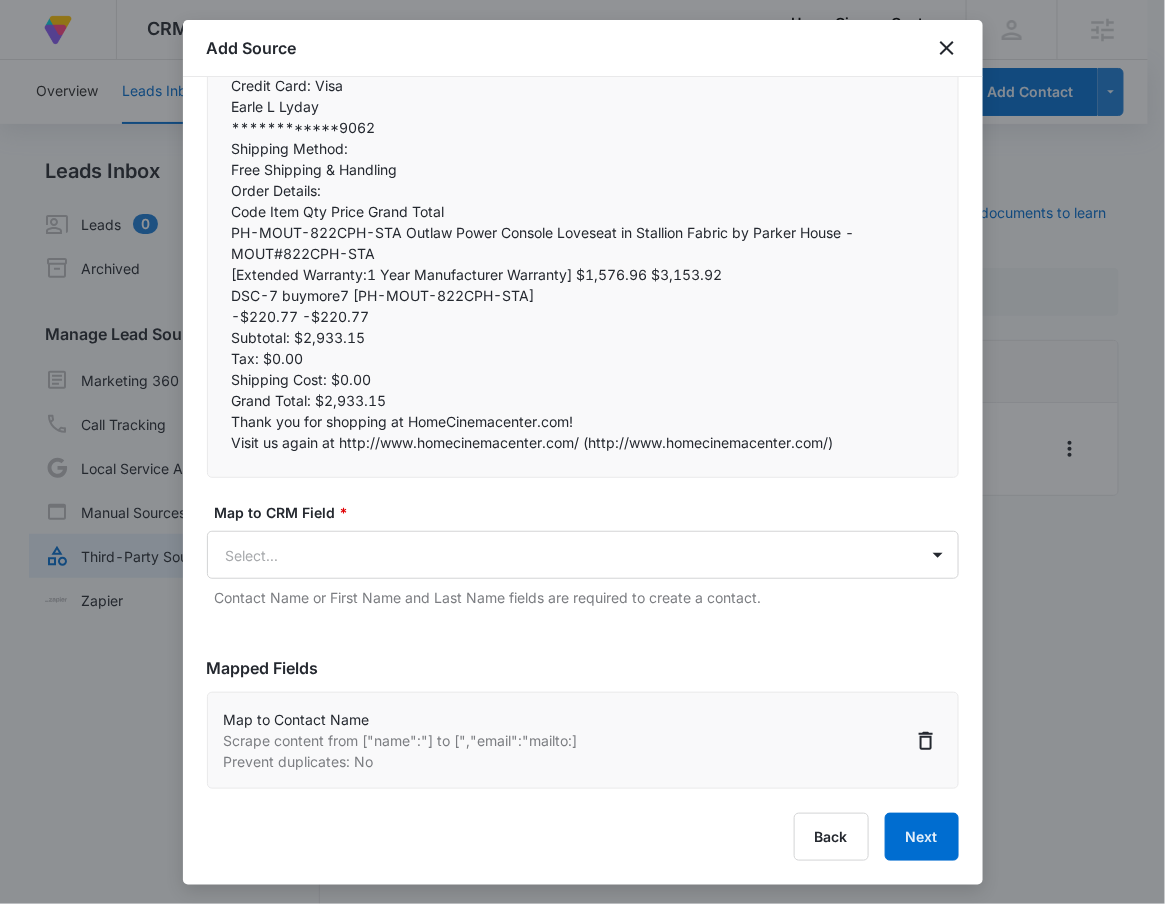 scroll, scrollTop: 772, scrollLeft: 0, axis: vertical 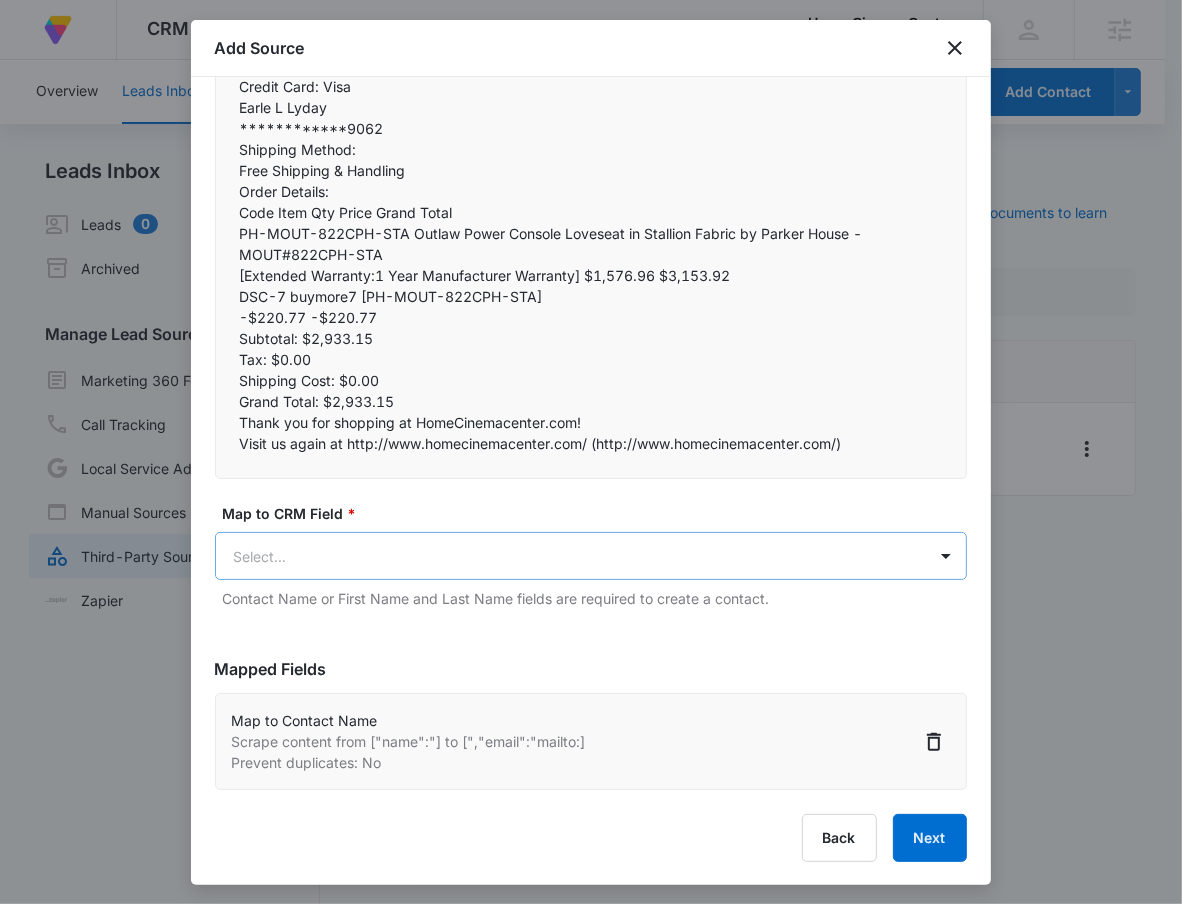 click on "At Volusion, we work hard to foster a great work environment where everyone feels welcome and excited to grow the company—and our merchants' businesses. Go to Dashboard Powered by   CRM Apps Reputation Forms CRM Email Social Payments POS Content Ads Intelligence Files Brand Settings Home Cinema Center LLC M330812 Your Accounts View All RN [FIRST] [LAST] [EMAIL] My Profile Notifications Support Logout Terms & Conditions   •   Privacy Policy Agencies Overview Leads Inbox Contacts Organizations History Deals Projects Tasks Calendar Lists Reports Settings Add Contact Leads Inbox Leads 0 Archived Manage Lead Sources Marketing 360 Forms Call Tracking Local Service Ads Manual Sources Third-Party Sources Zapier Third-Party Sources Manually sync your third-party platform sources and assign them to contacts.   Visit our support documents to learn more. Source Source Name Submissions   Volusion - Purchasers --- Showing   1-1   of   1
Add Source Step 2 of 4 Field Mapping" at bounding box center [591, 464] 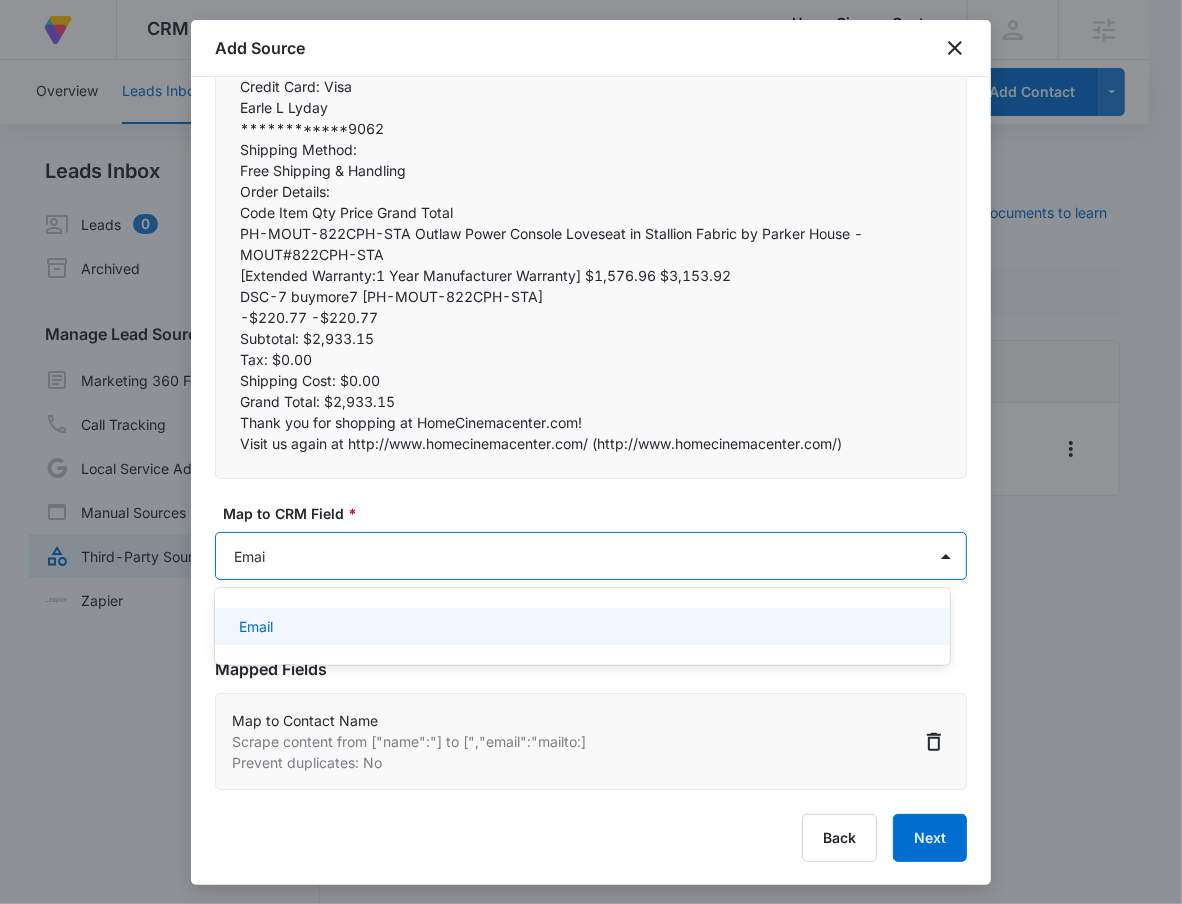 type on "Email" 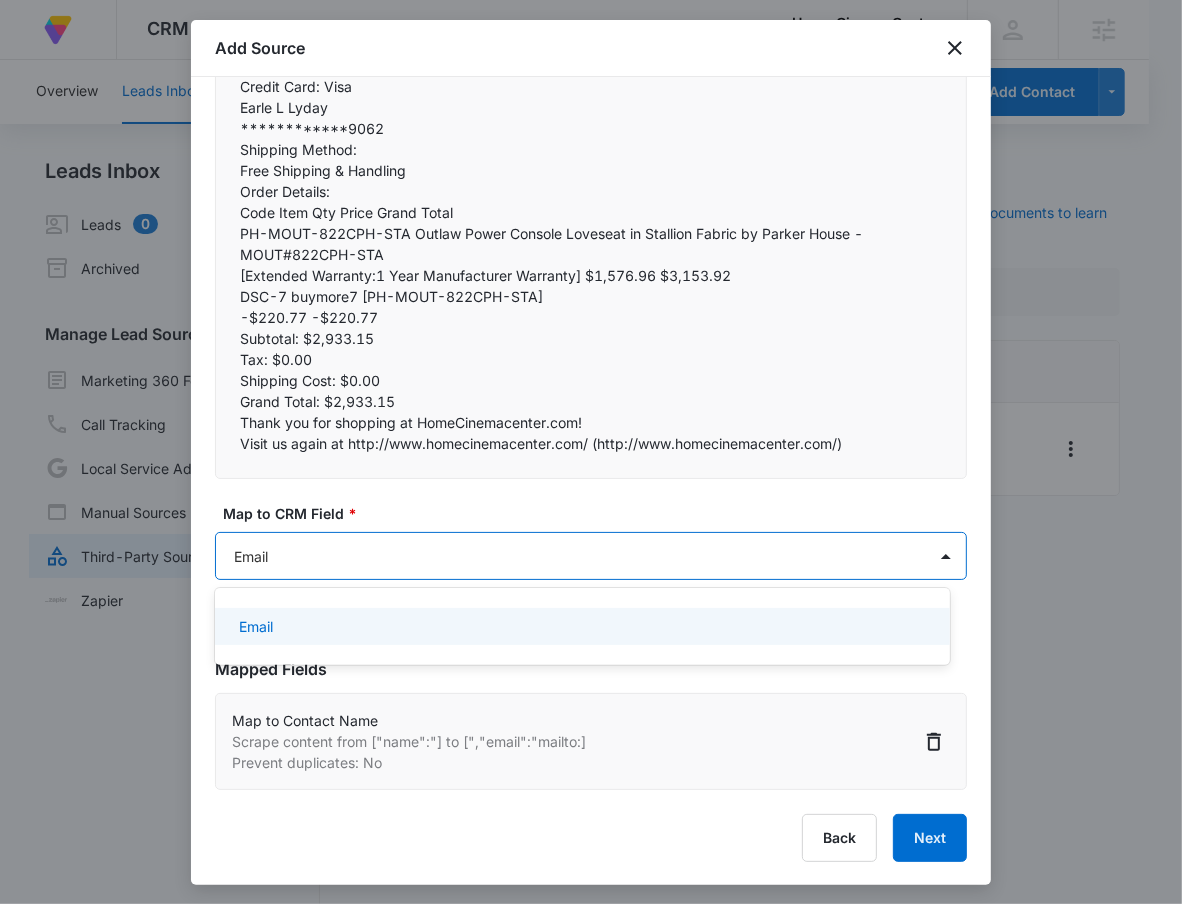 click on "Email" at bounding box center (580, 626) 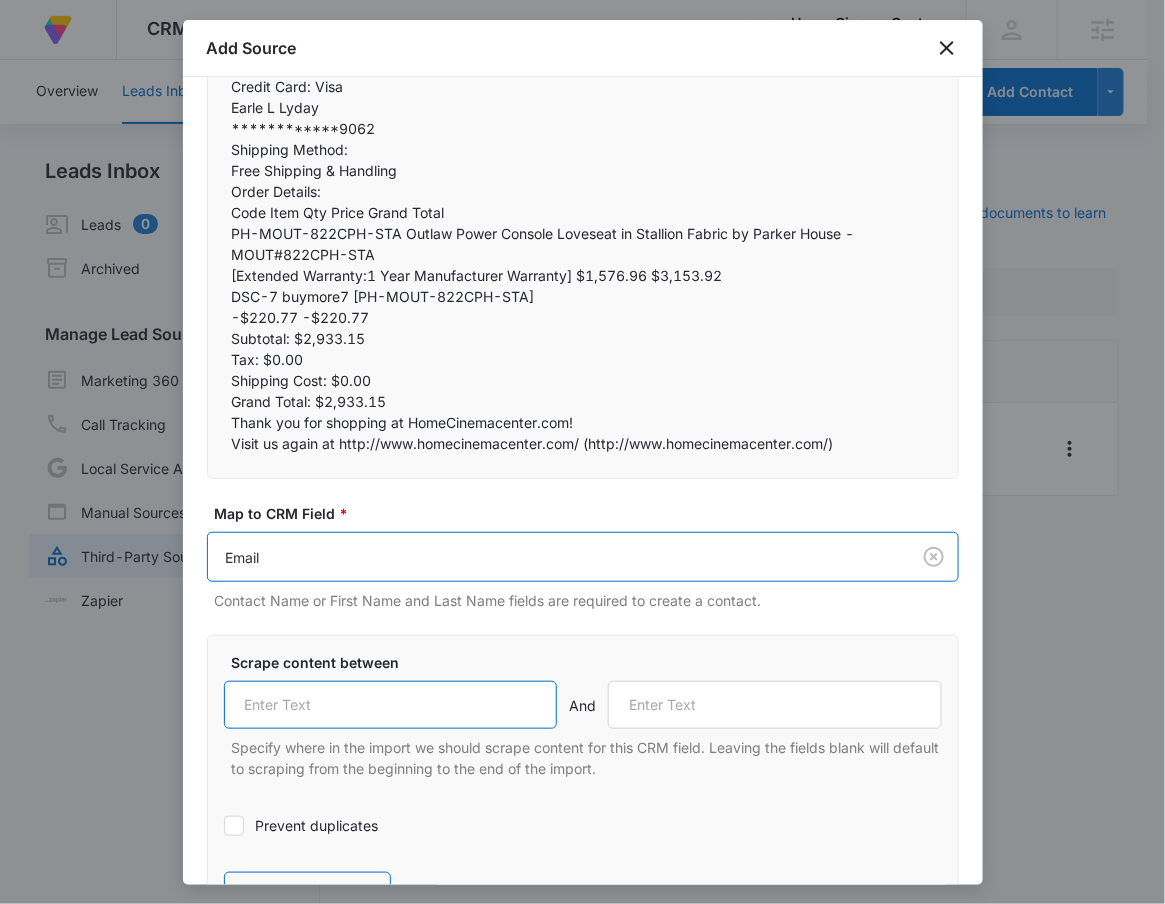click at bounding box center [391, 705] 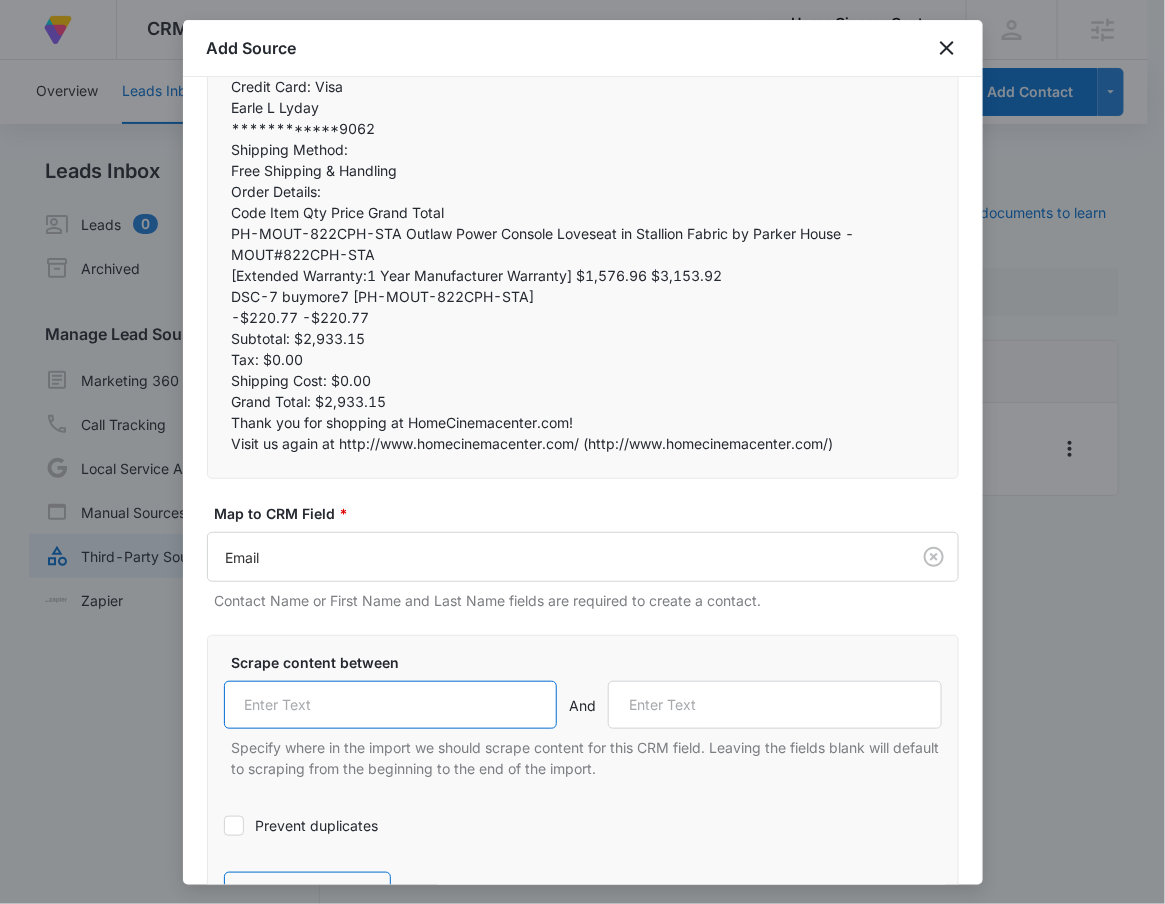 paste on "","email":"mailto:" 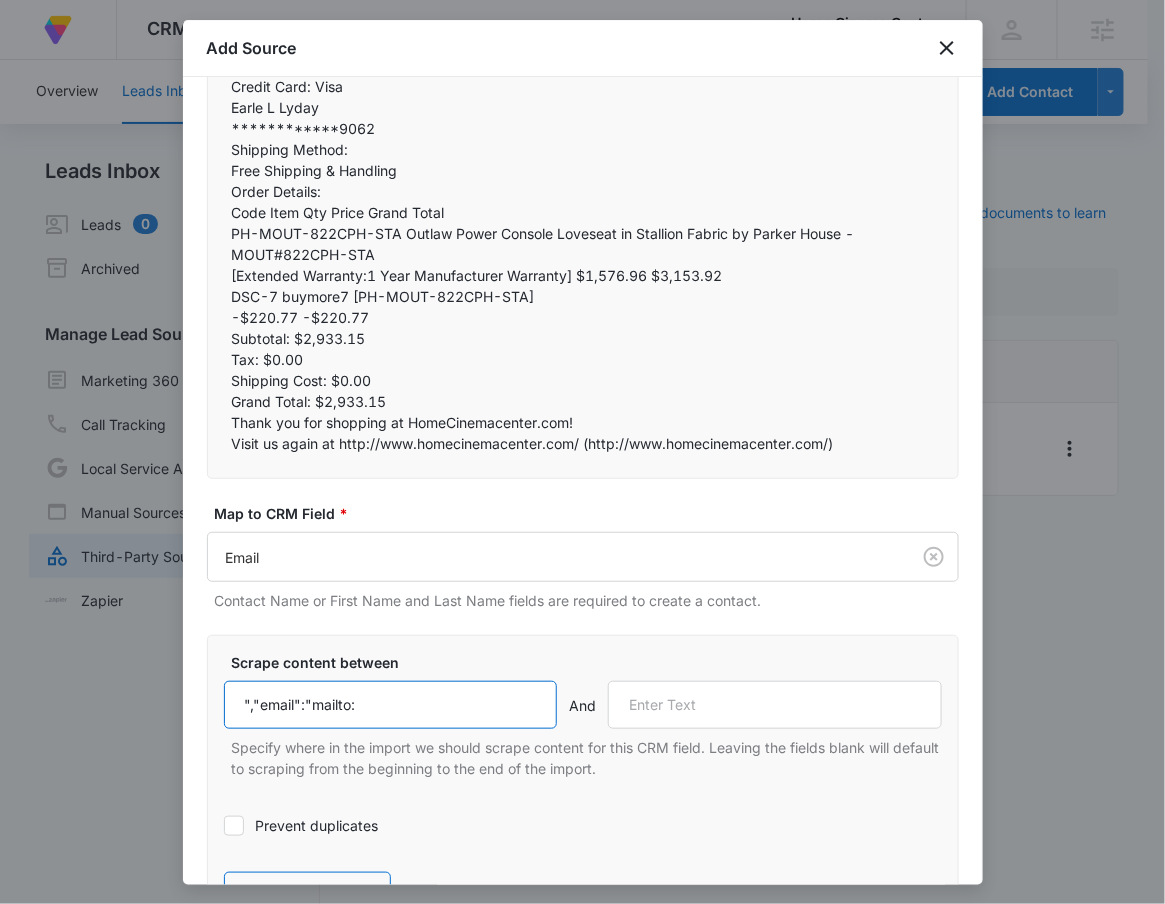 type on "","email":"mailto:" 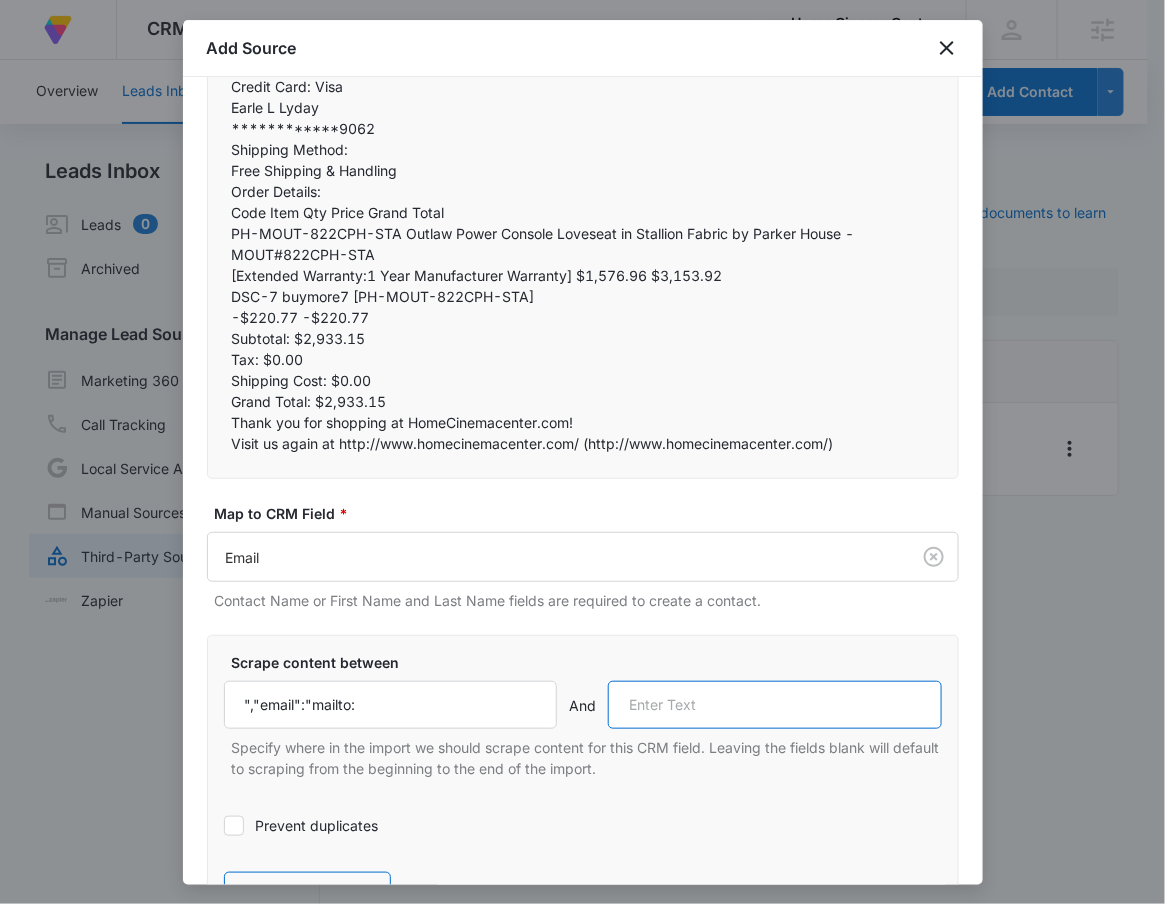 click at bounding box center [775, 705] 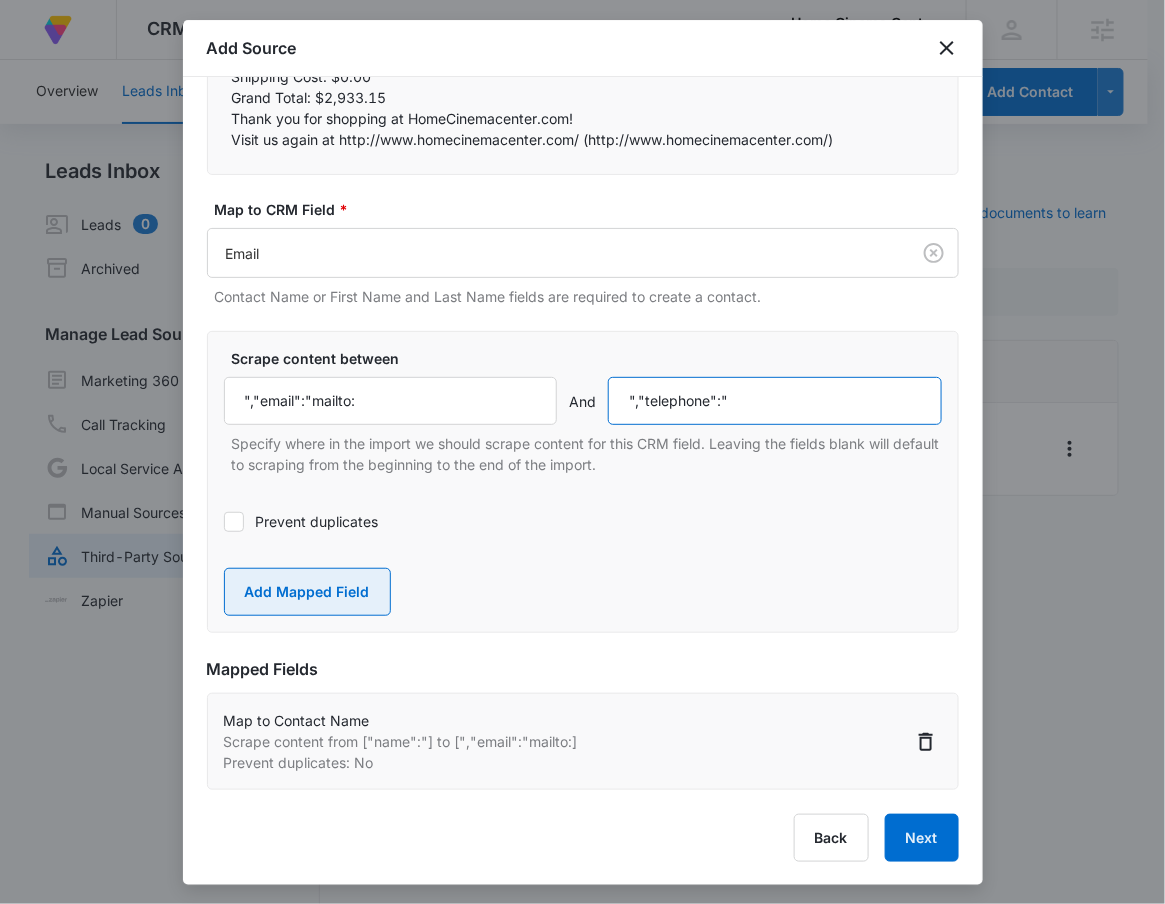 type on "","telephone":"" 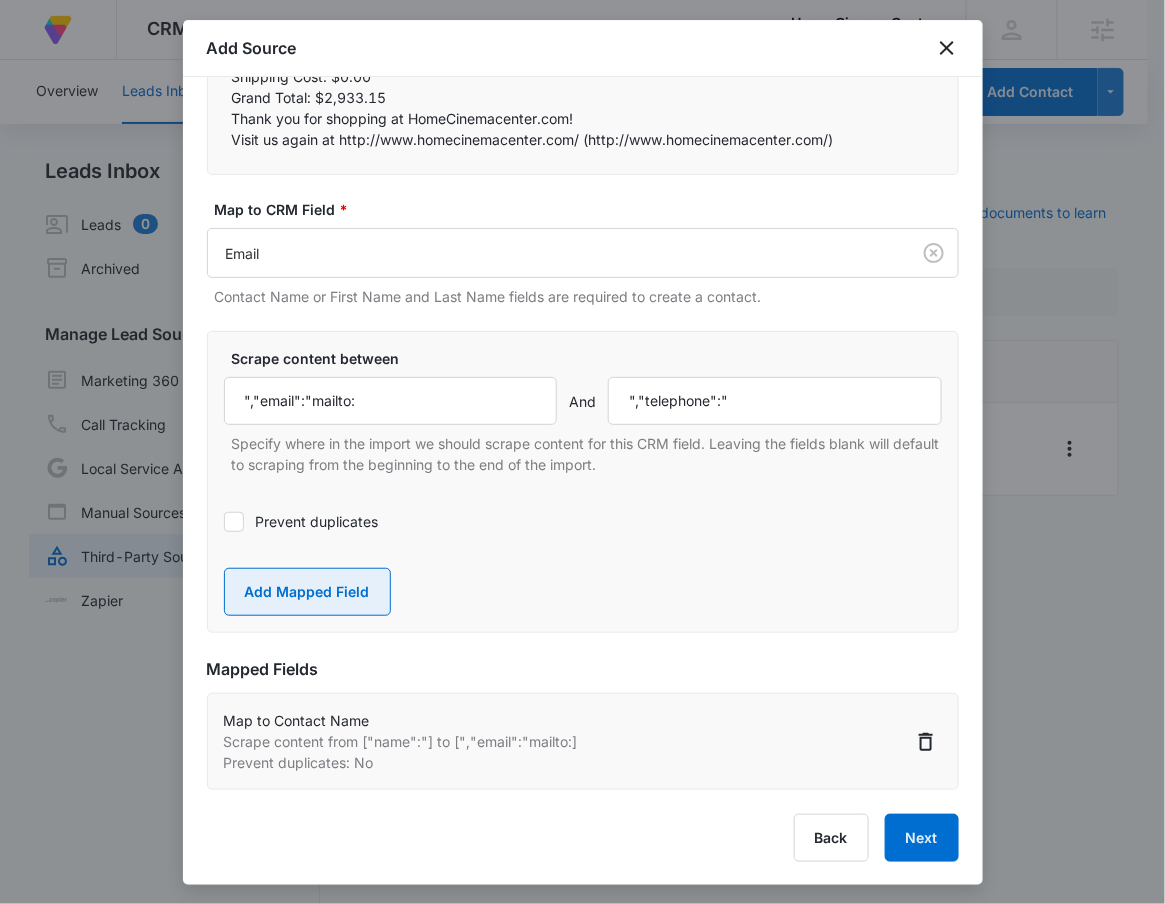 click on "Add Mapped Field" at bounding box center [307, 592] 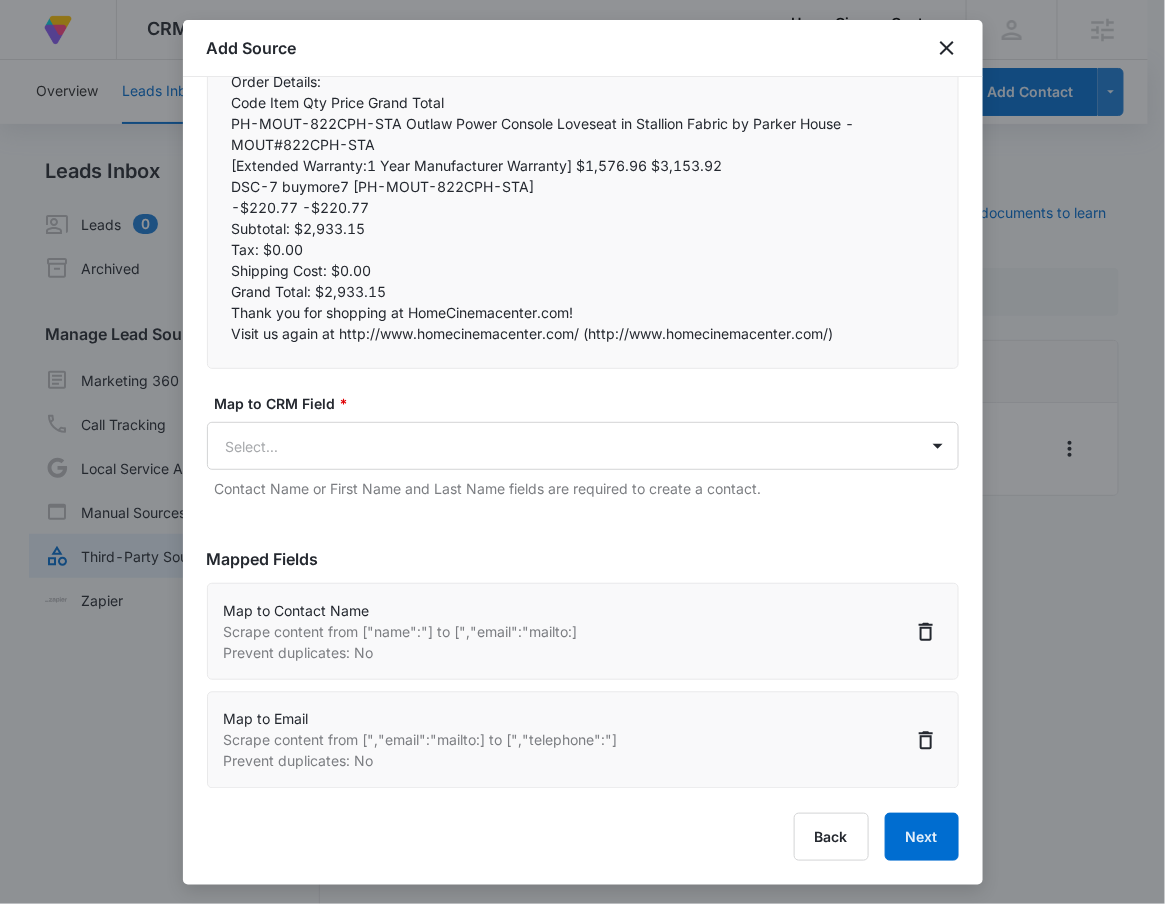 scroll, scrollTop: 881, scrollLeft: 0, axis: vertical 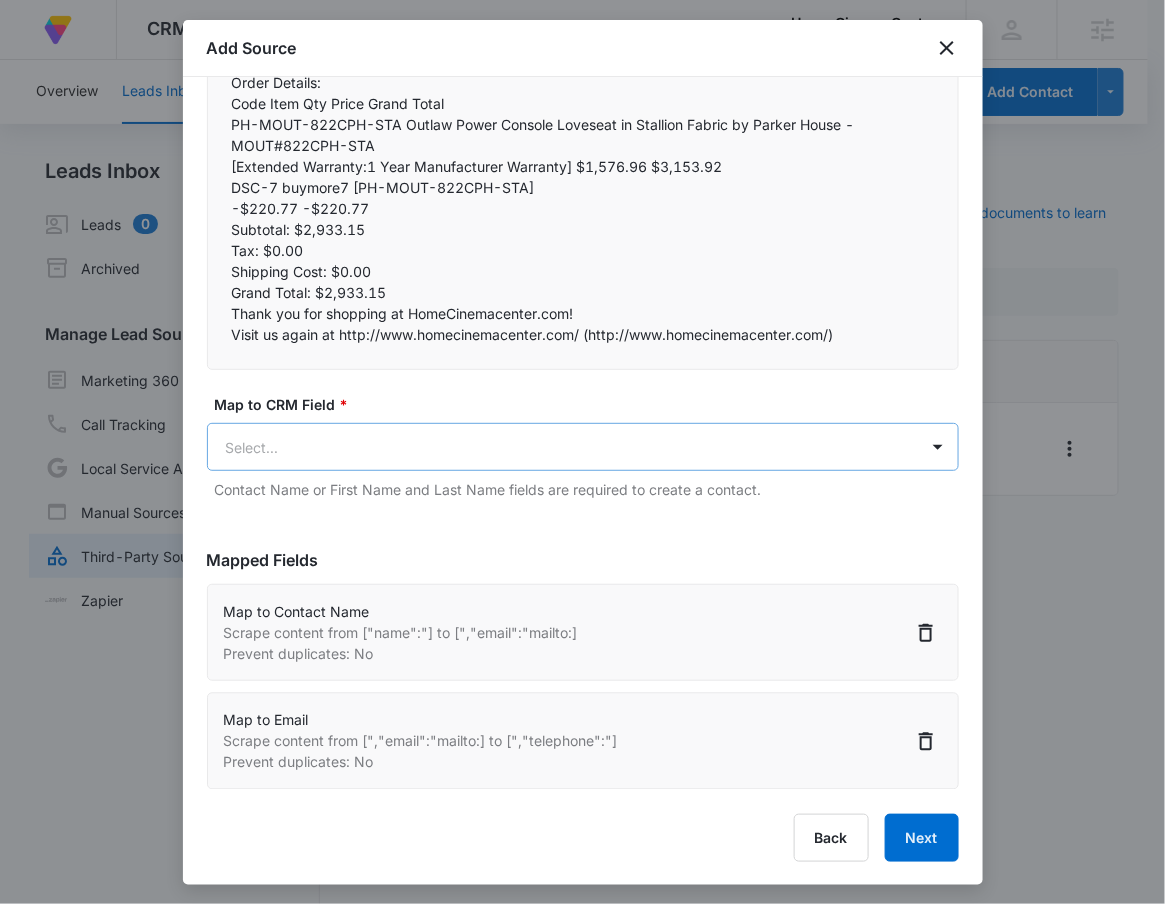 click on "At Volusion, we work hard to foster a great work environment where everyone feels welcome and excited to grow the company—and our merchants' businesses. Go to Dashboard Powered by   CRM Apps Reputation Forms CRM Email Social Payments POS Content Ads Intelligence Files Brand Settings Home Cinema Center LLC M330812 Your Accounts View All RN [FIRST] [LAST] [EMAIL] My Profile Notifications Support Logout Terms & Conditions   •   Privacy Policy Agencies Overview Leads Inbox Contacts Organizations History Deals Projects Tasks Calendar Lists Reports Settings Add Contact Leads Inbox Leads 0 Archived Manage Lead Sources Marketing 360 Forms Call Tracking Local Service Ads Manual Sources Third-Party Sources Zapier Third-Party Sources Manually sync your third-party platform sources and assign them to contacts.   Visit our support documents to learn more. Source Source Name Submissions   Volusion - Purchasers --- Showing   1-1   of   1
Add Source Step 2 of 4 Field Mapping" at bounding box center (582, 464) 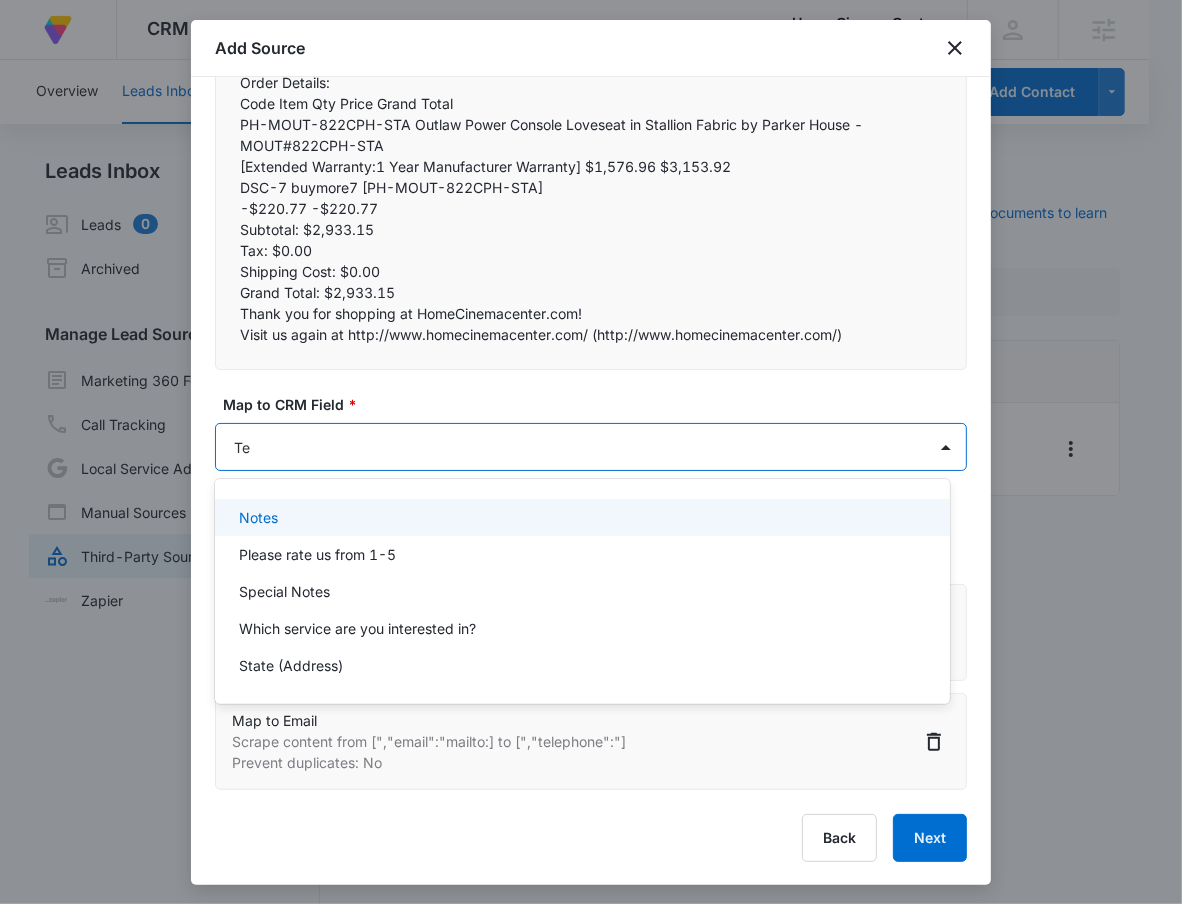 type on "T" 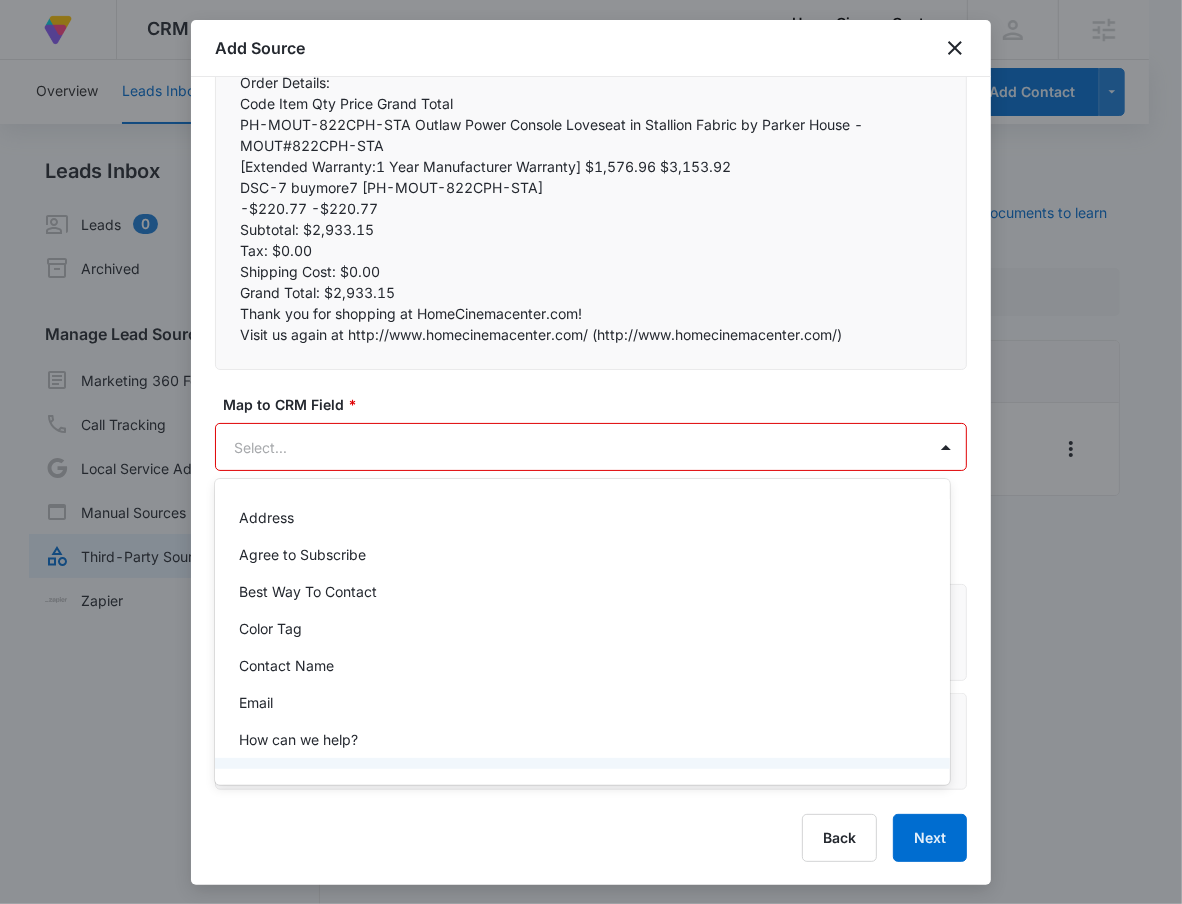 type on "o" 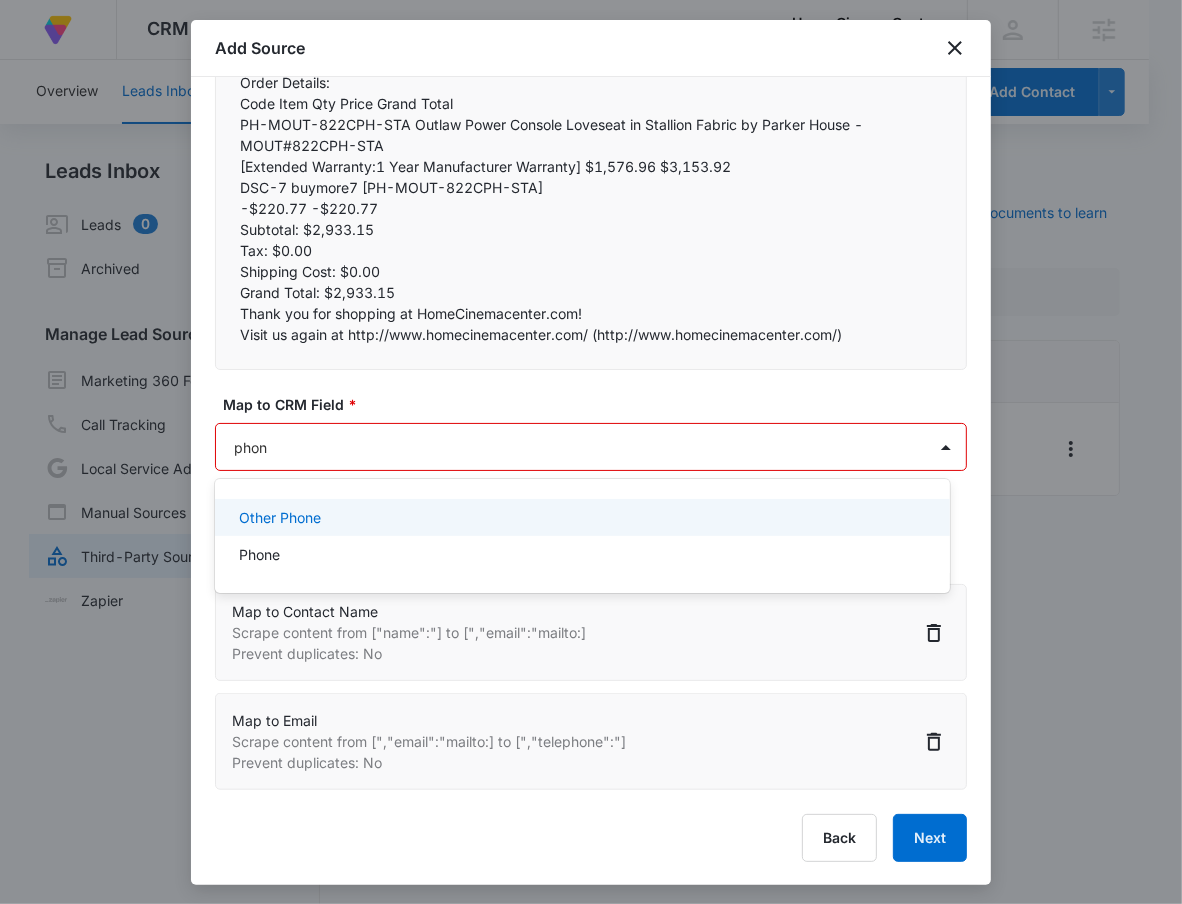 type on "phone" 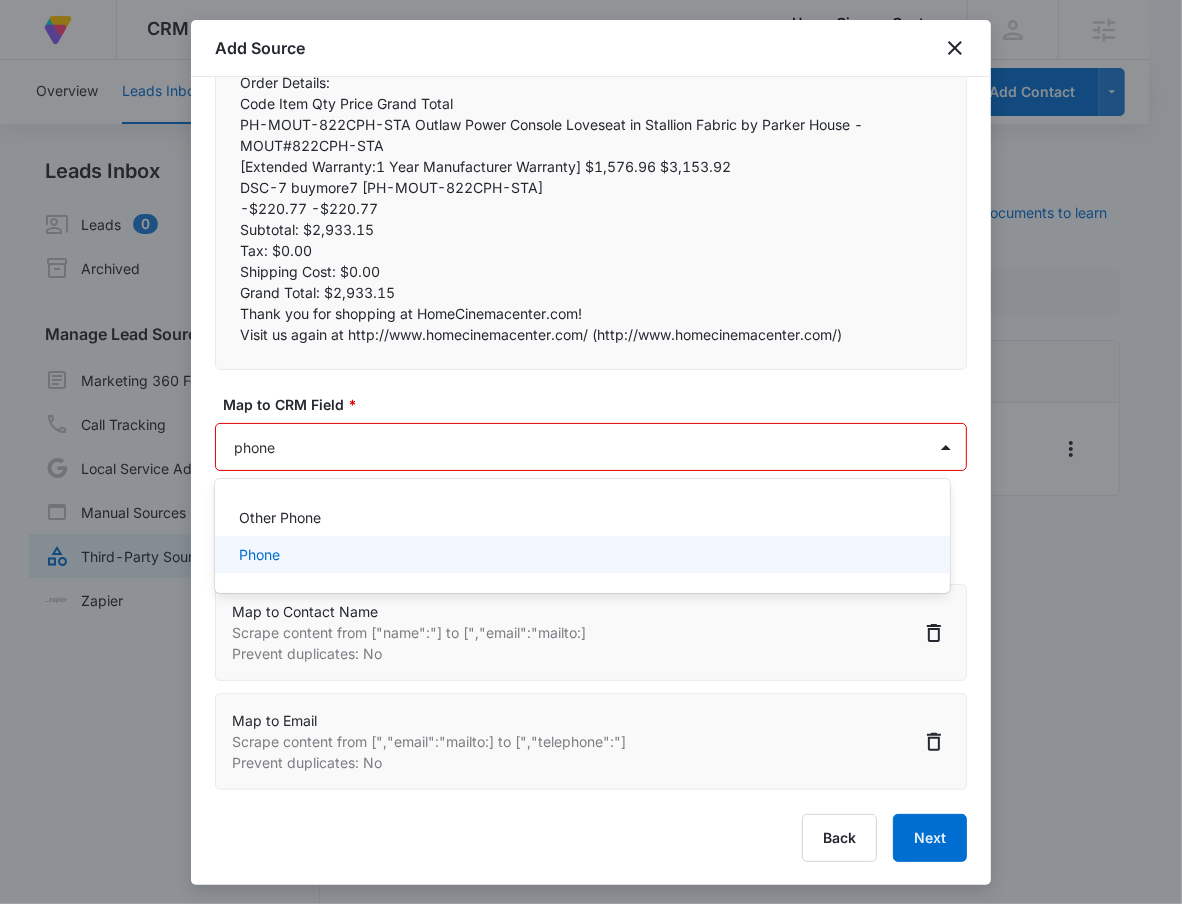 click on "Phone" at bounding box center [580, 554] 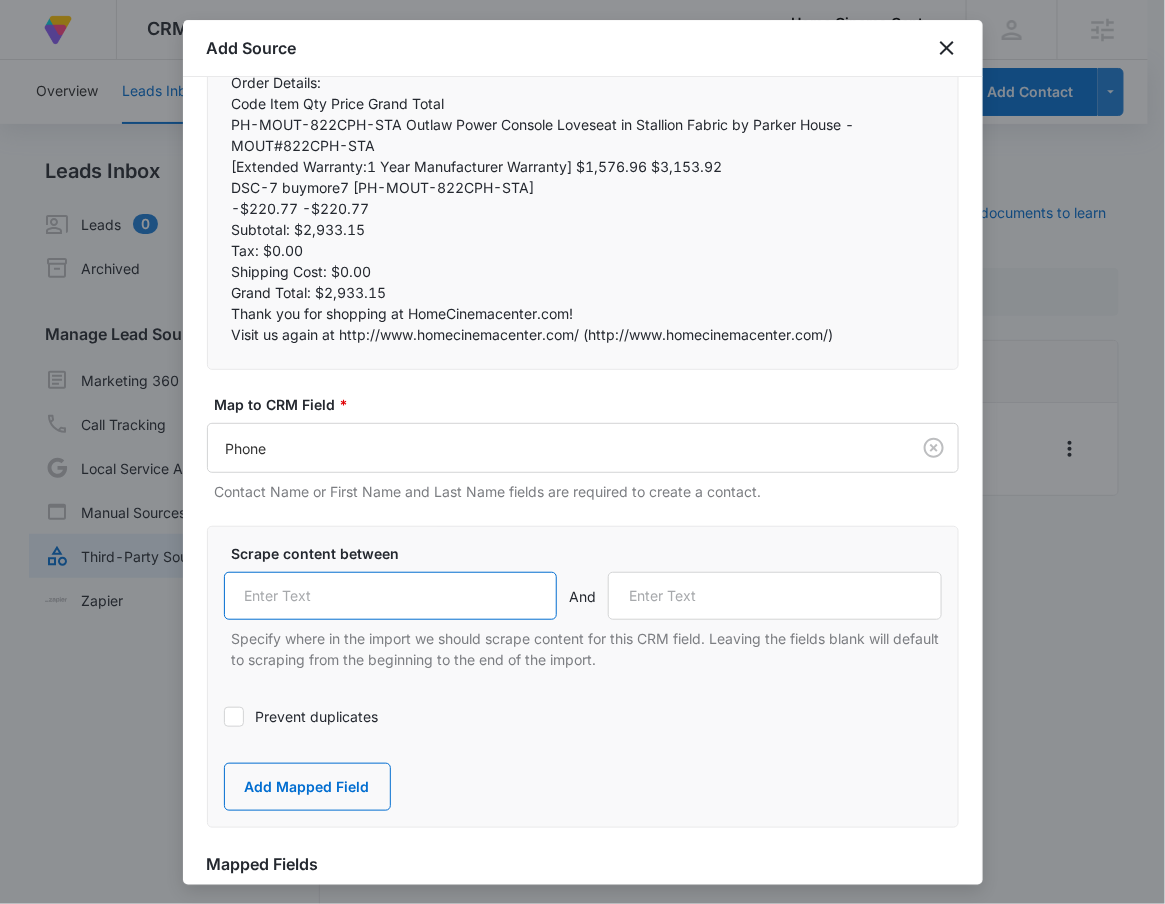 click at bounding box center [391, 596] 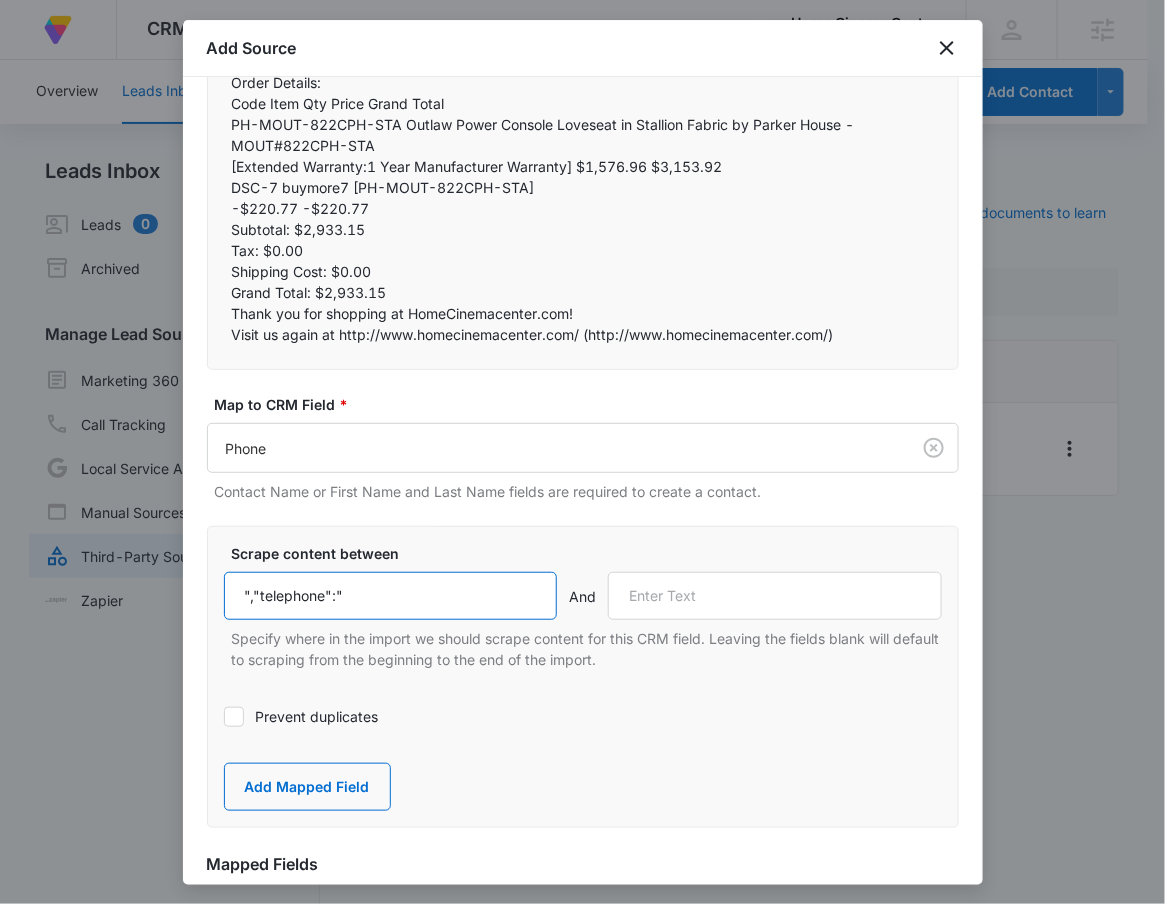 type on "","telephone":"" 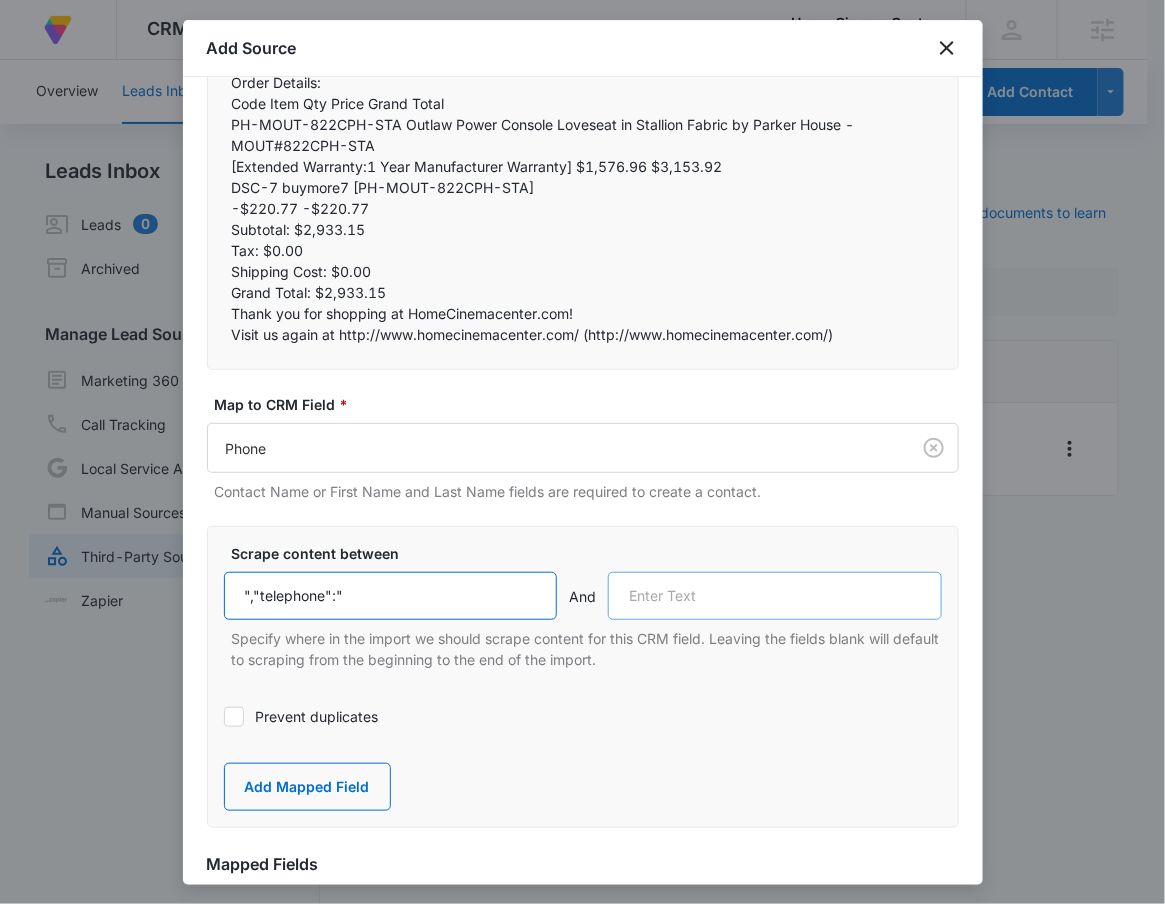 click at bounding box center [775, 596] 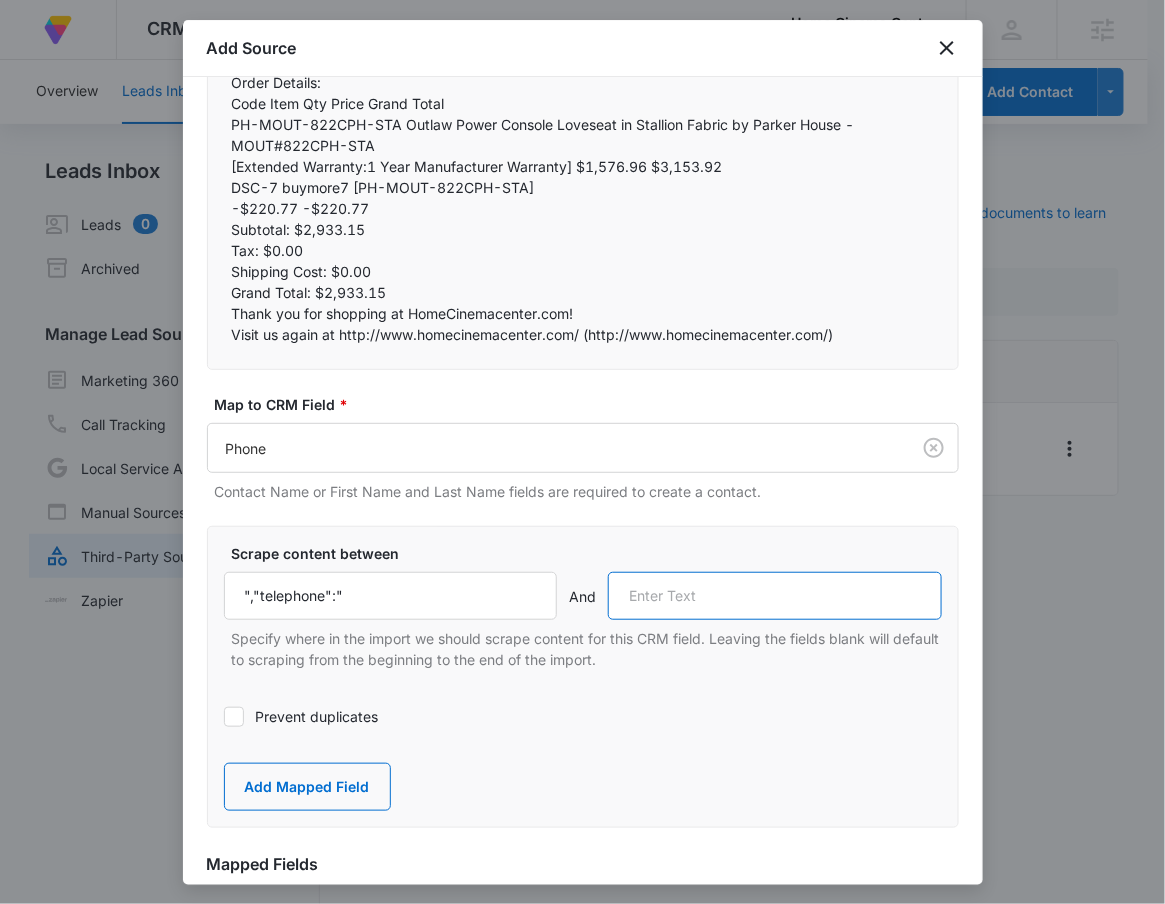 click at bounding box center [775, 596] 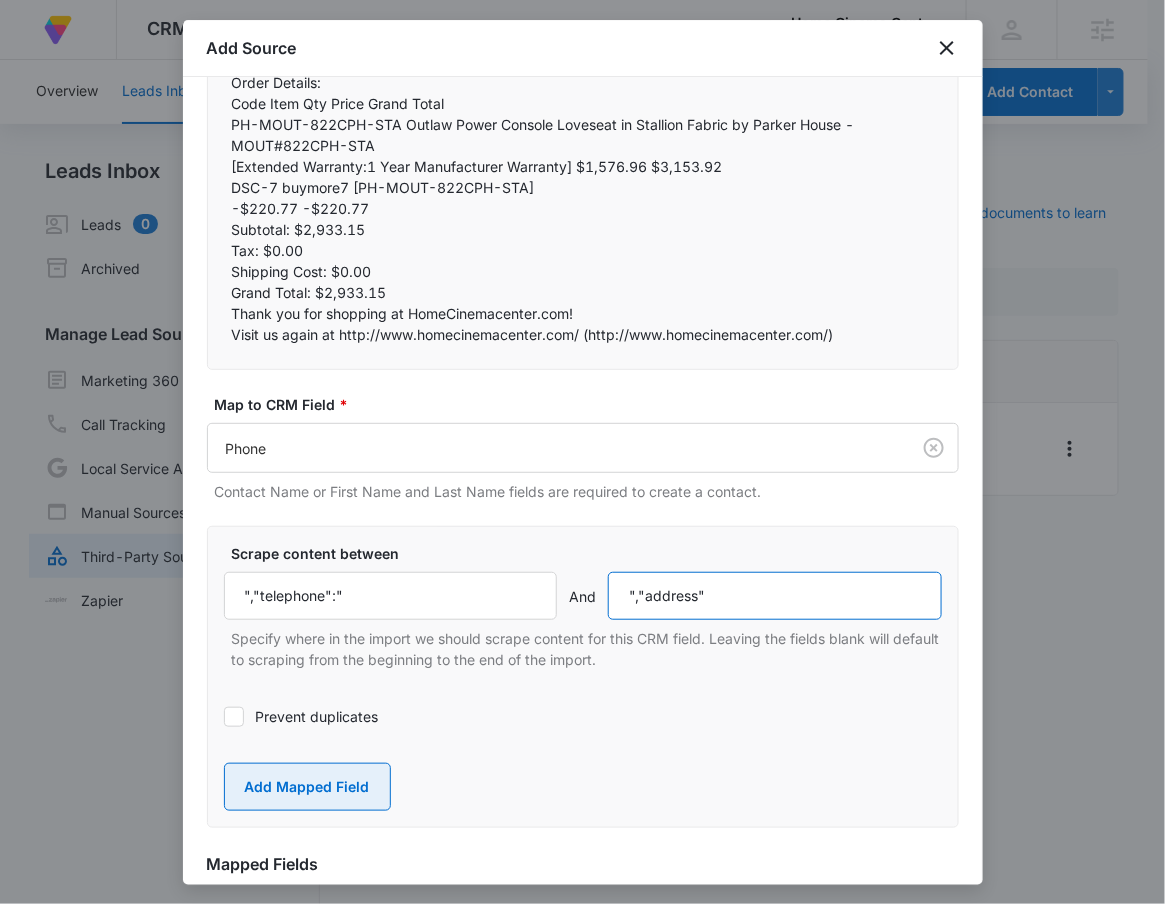 type on "","address"" 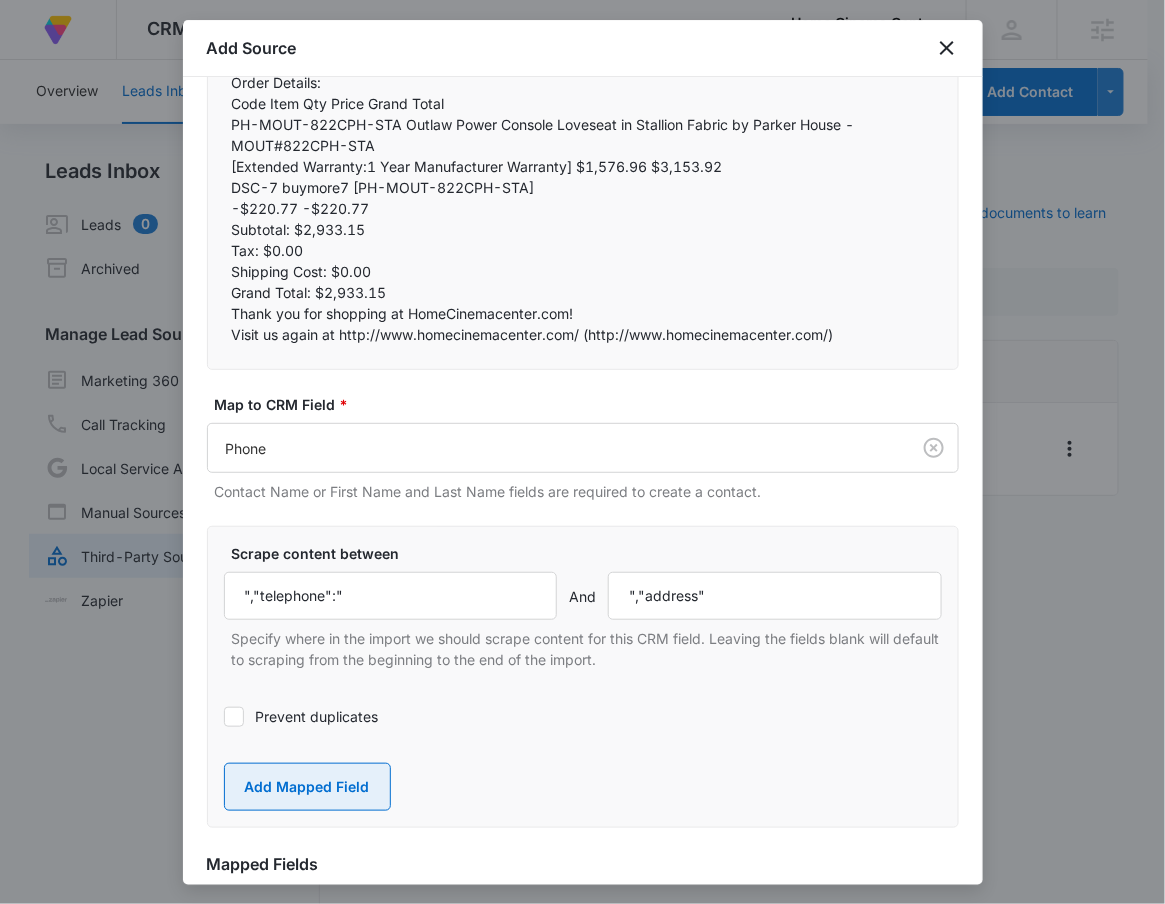 click on "Add Mapped Field" at bounding box center (307, 787) 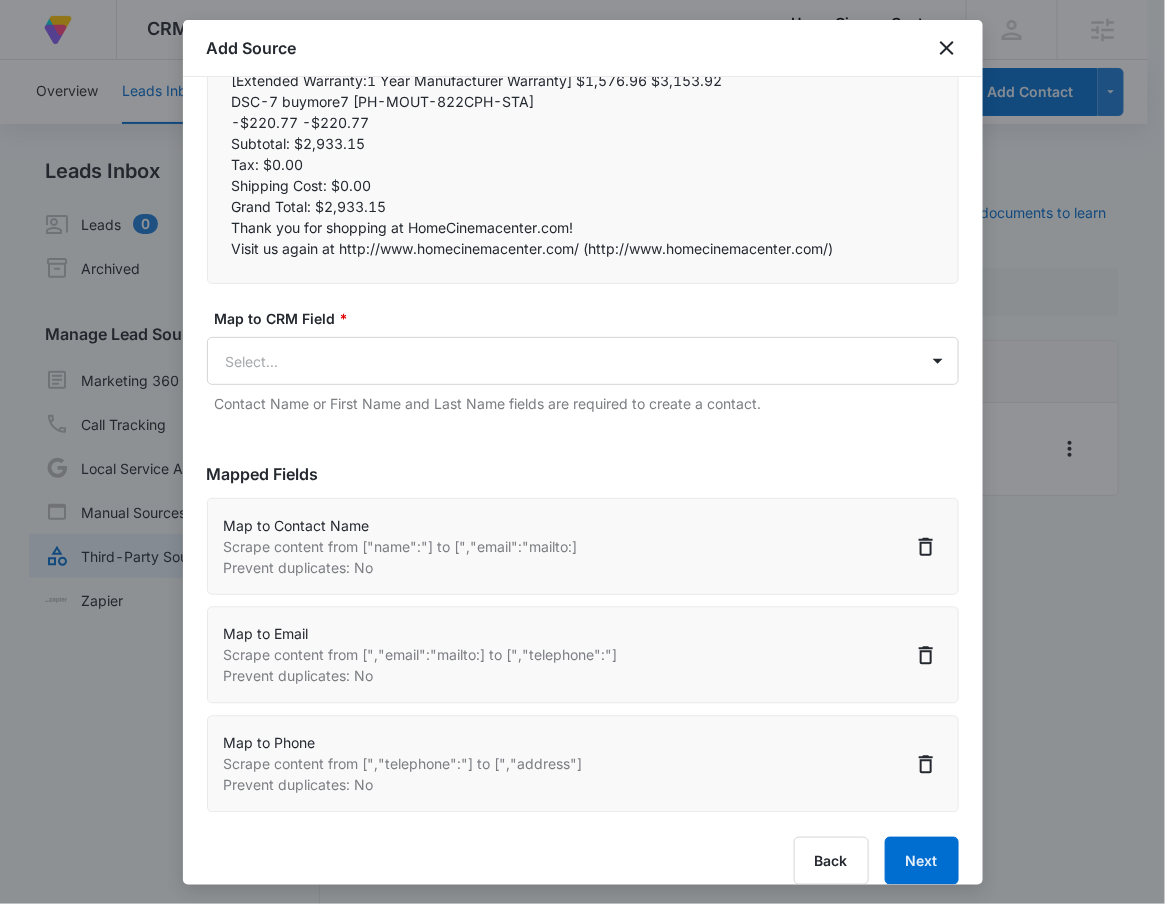 scroll, scrollTop: 990, scrollLeft: 0, axis: vertical 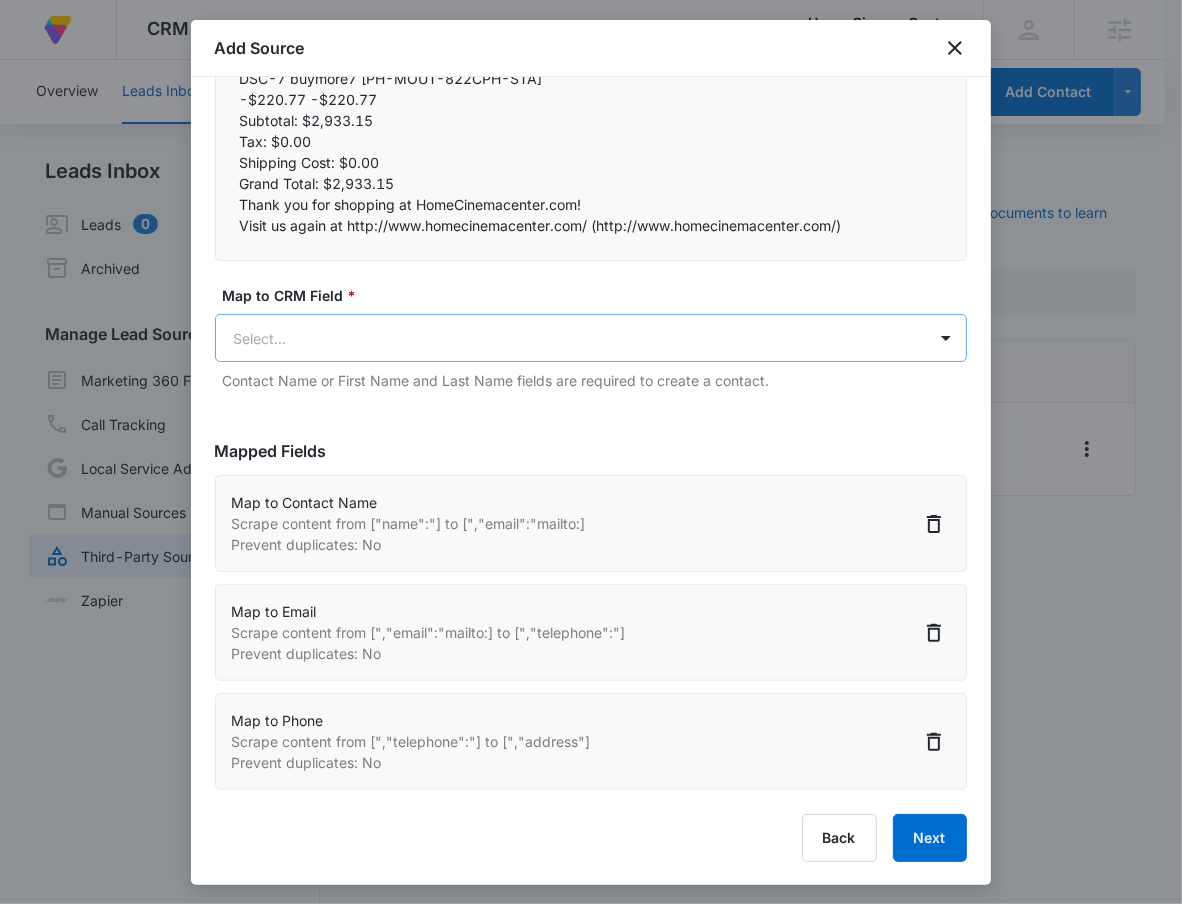 click on "At Volusion, we work hard to foster a great work environment where everyone feels welcome and excited to grow the company—and our merchants' businesses. Go to Dashboard Powered by   CRM Apps Reputation Forms CRM Email Social Payments POS Content Ads Intelligence Files Brand Settings Home Cinema Center LLC M330812 Your Accounts View All RN [FIRST] [LAST] [EMAIL] My Profile Notifications Support Logout Terms & Conditions   •   Privacy Policy Agencies Overview Leads Inbox Contacts Organizations History Deals Projects Tasks Calendar Lists Reports Settings Add Contact Leads Inbox Leads 0 Archived Manage Lead Sources Marketing 360 Forms Call Tracking Local Service Ads Manual Sources Third-Party Sources Zapier Third-Party Sources Manually sync your third-party platform sources and assign them to contacts.   Visit our support documents to learn more. Source Source Name Submissions   Volusion - Purchasers --- Showing   1-1   of   1
Add Source Step 2 of 4 Field Mapping" at bounding box center (591, 464) 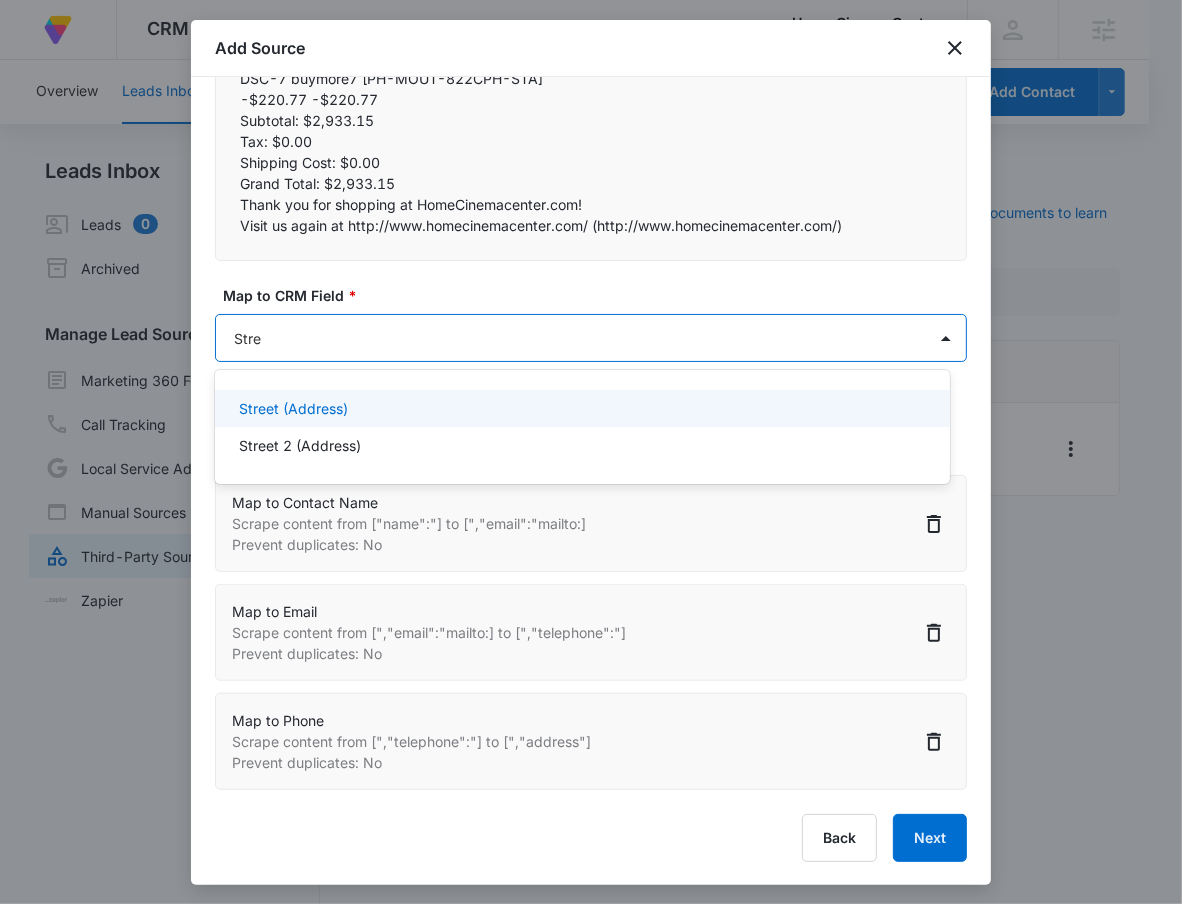 type on "Stree" 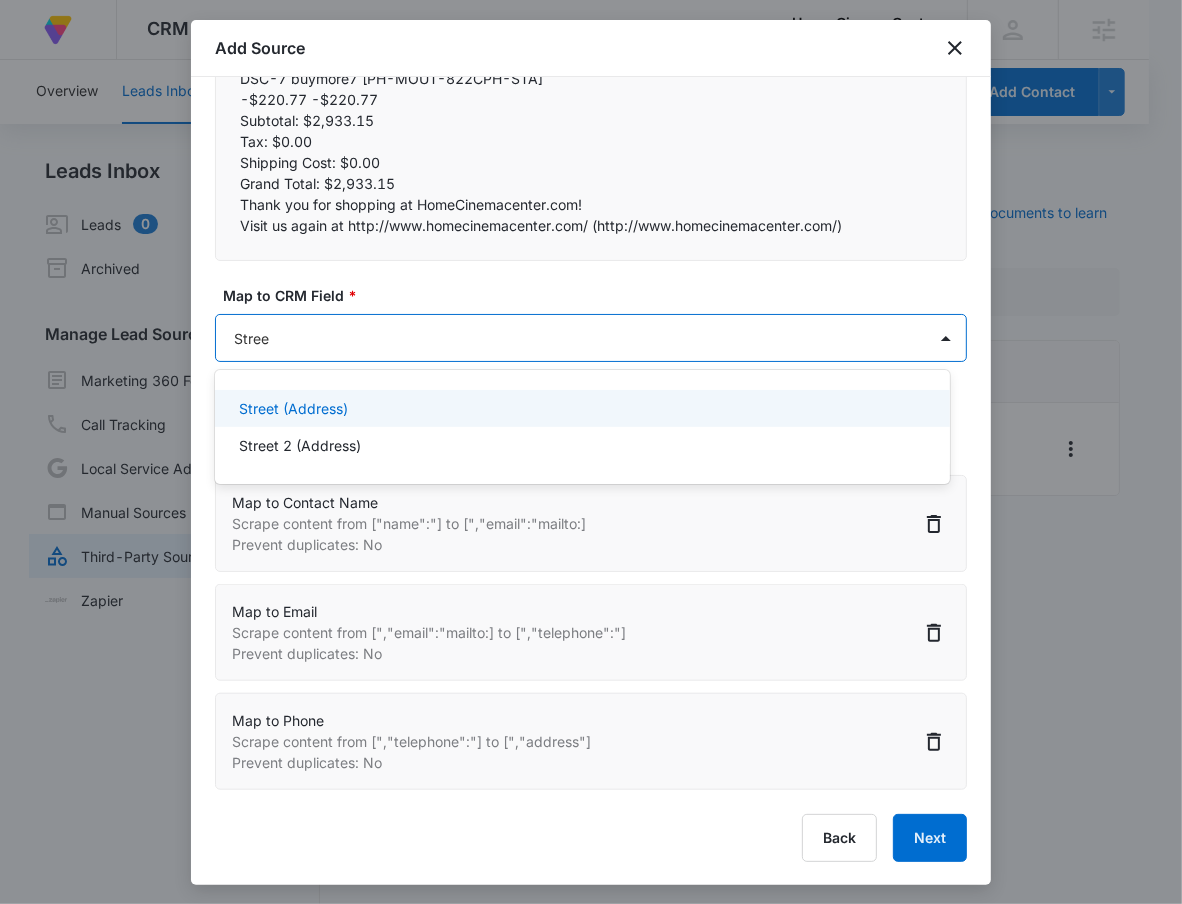 click on "Street (Address) Street 2 (Address)" at bounding box center [582, 427] 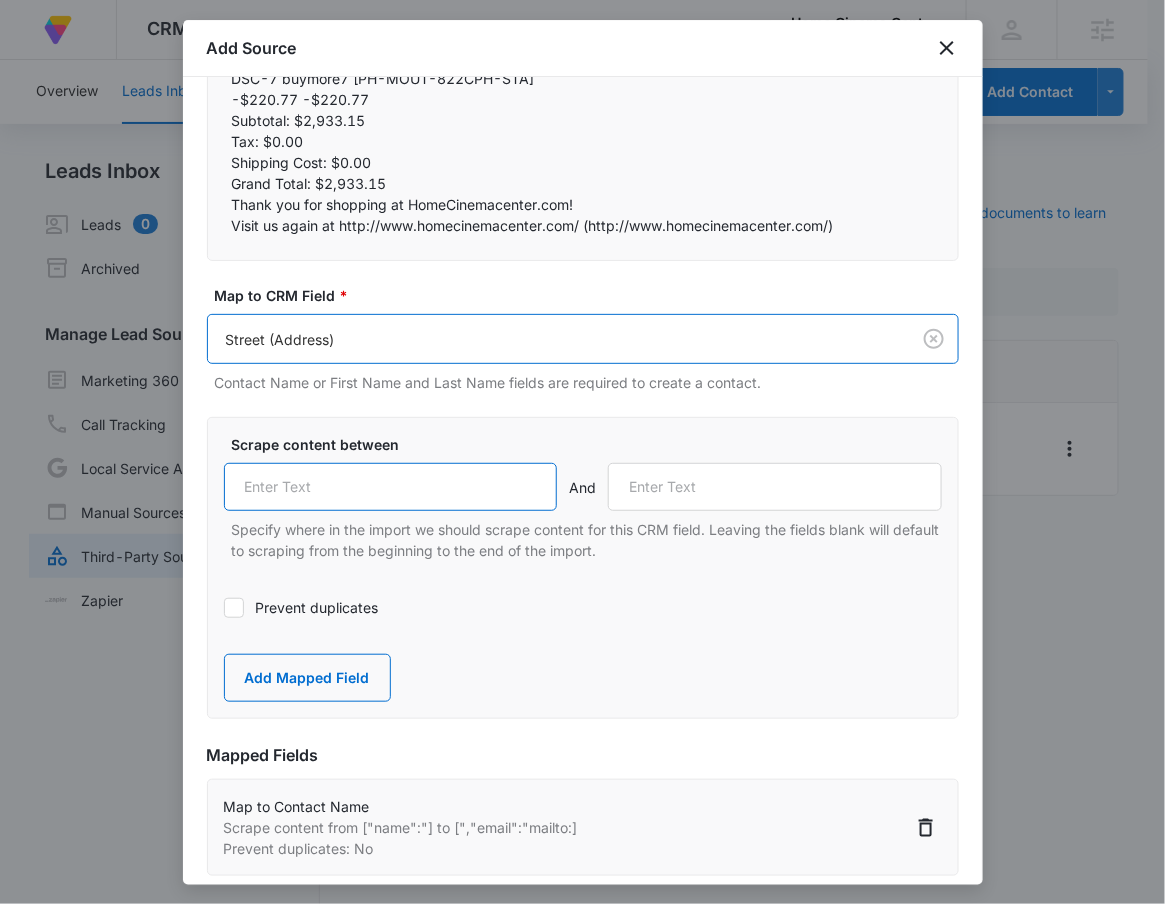 click at bounding box center [391, 487] 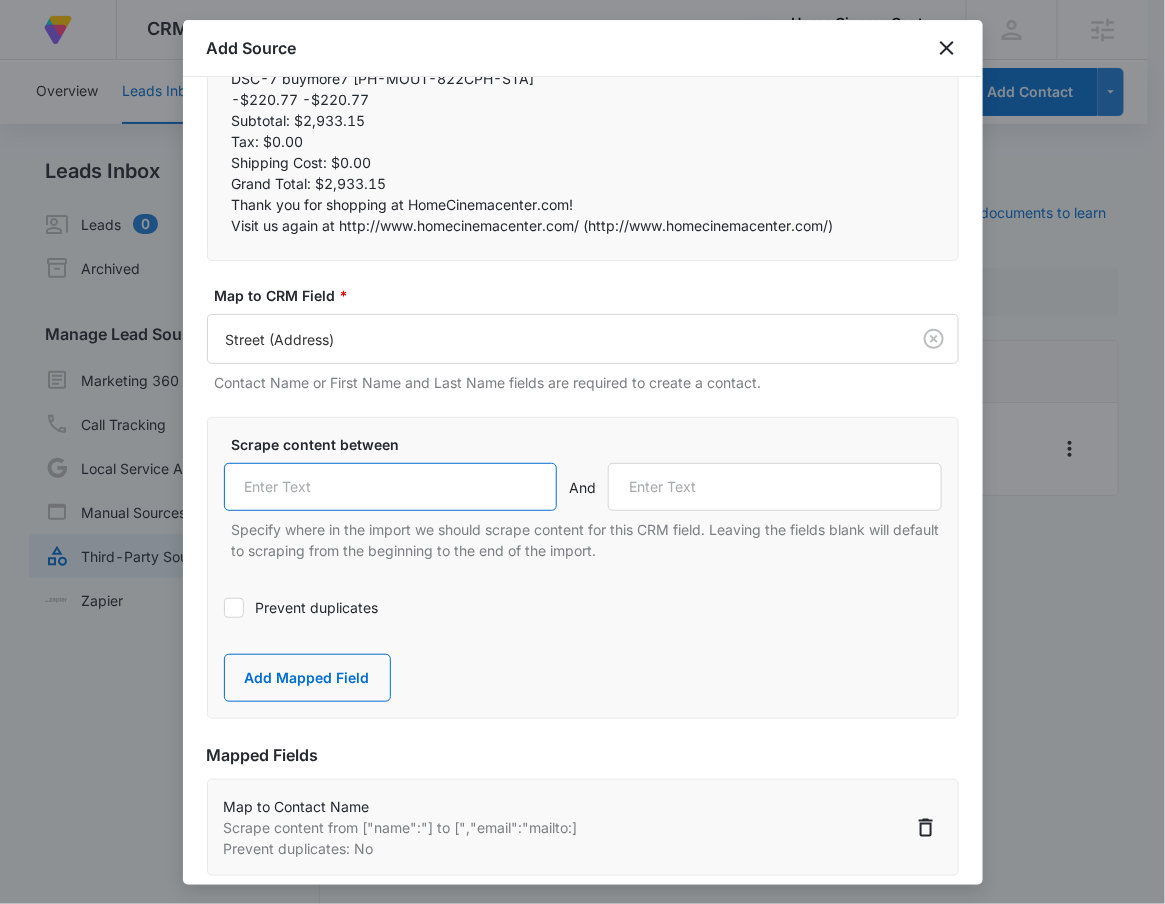 click at bounding box center [391, 487] 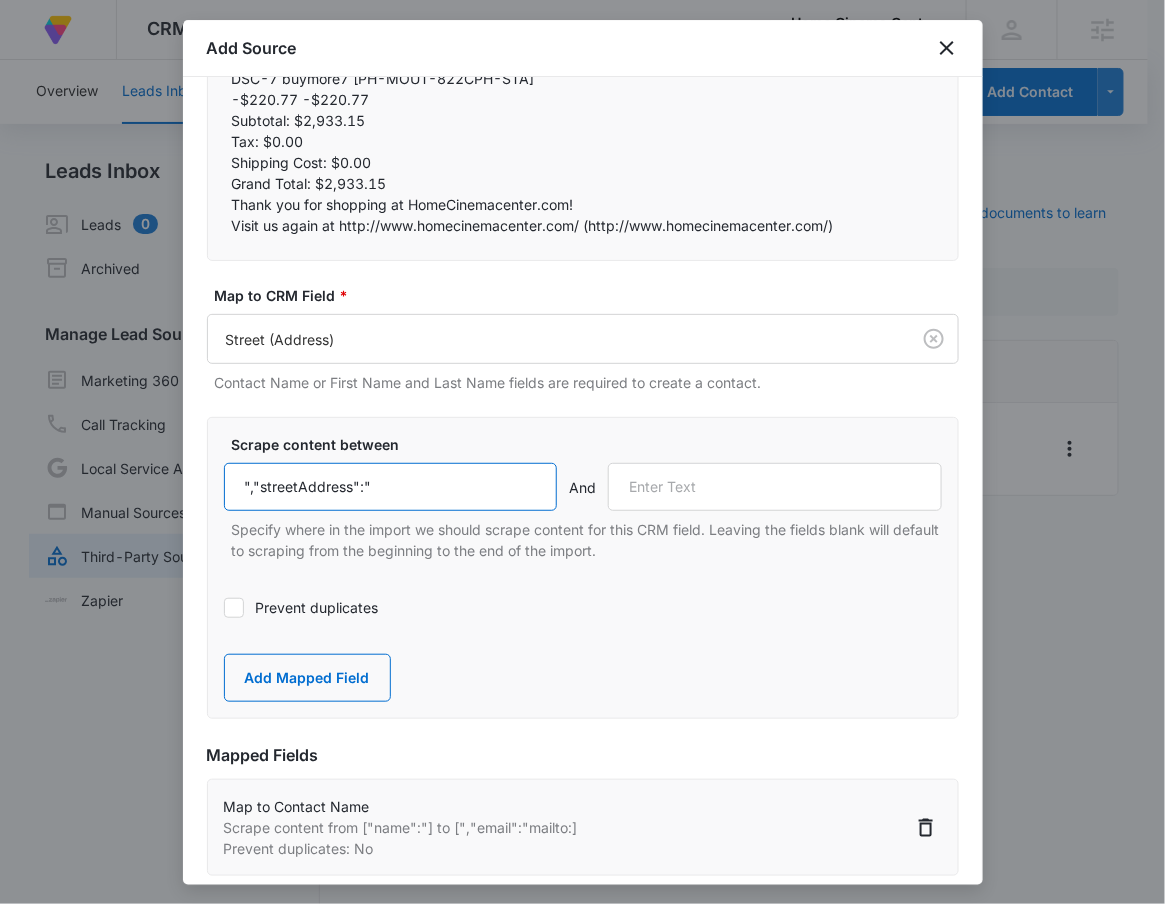 type on "","streetAddress":"" 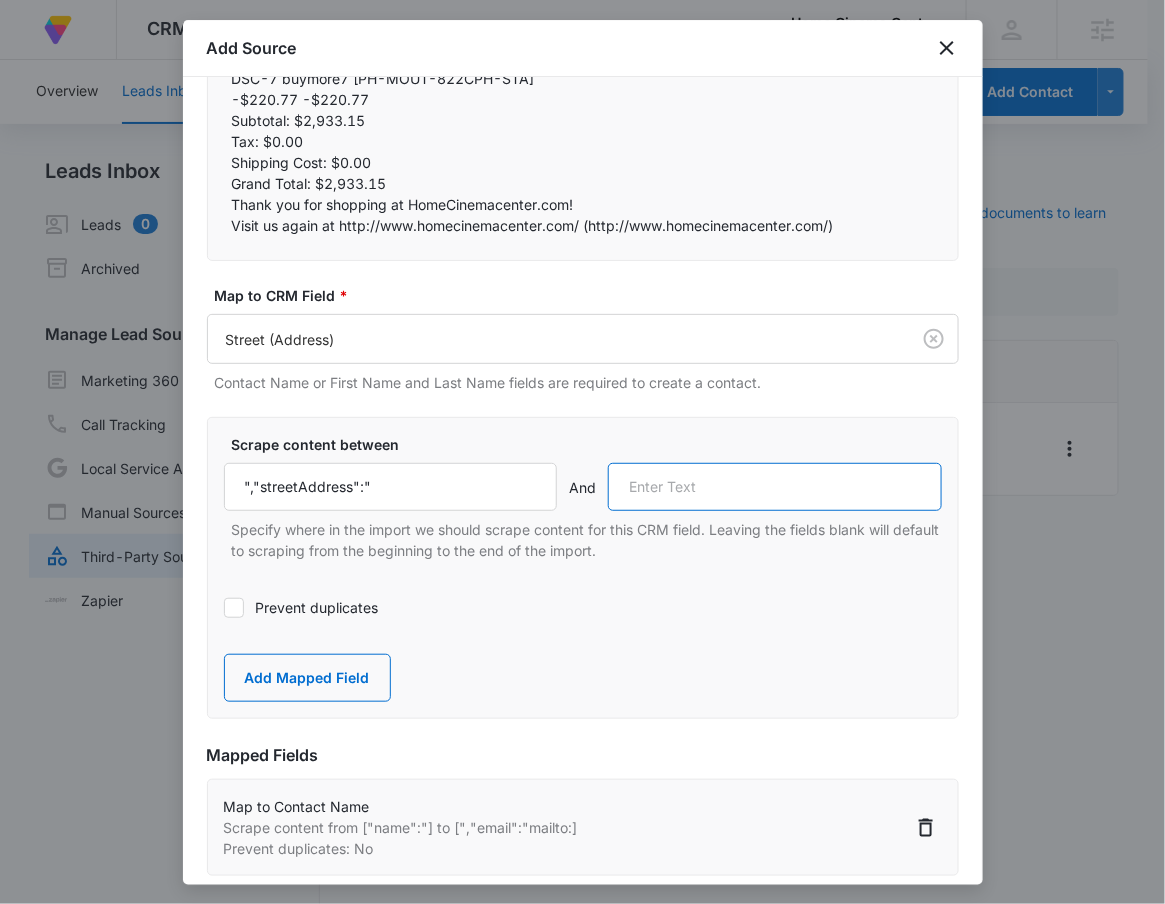 click at bounding box center (775, 487) 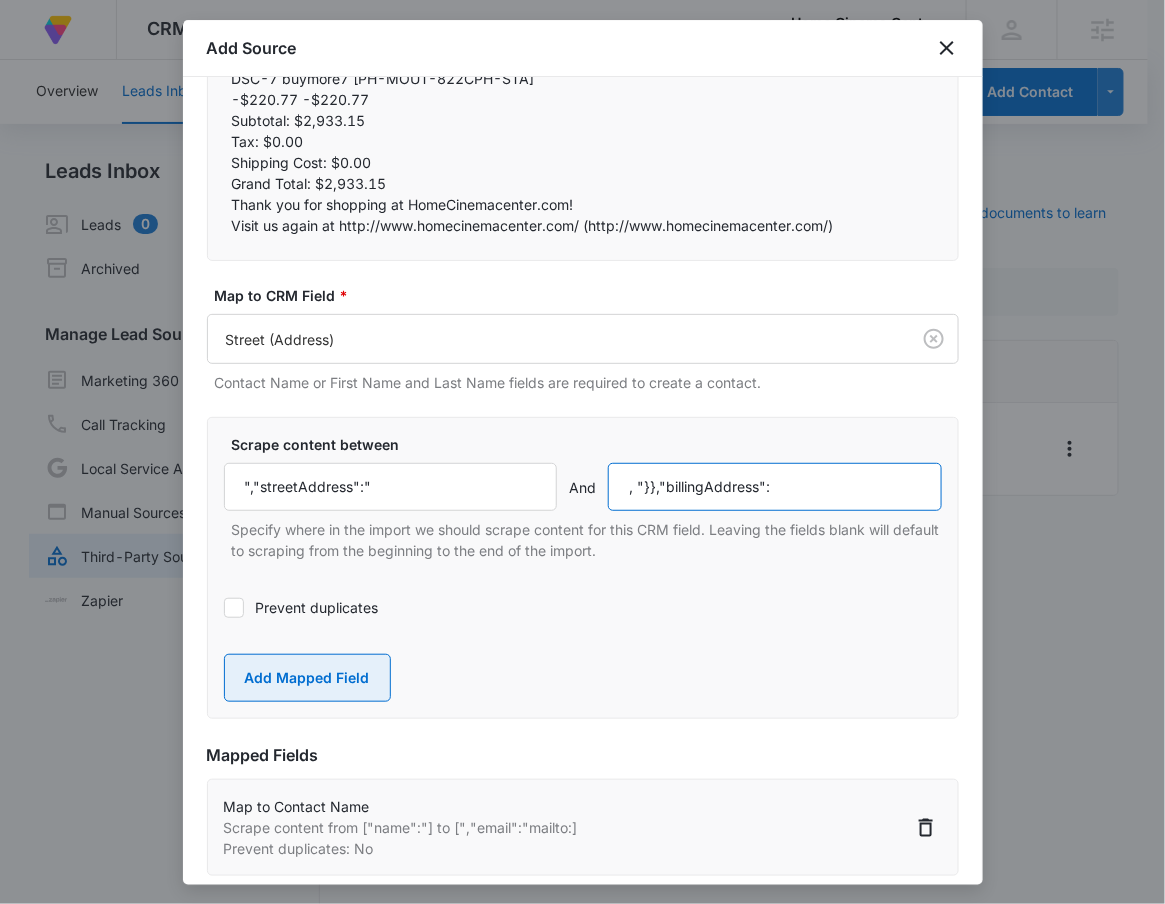 type on ", "}},"billingAddress":" 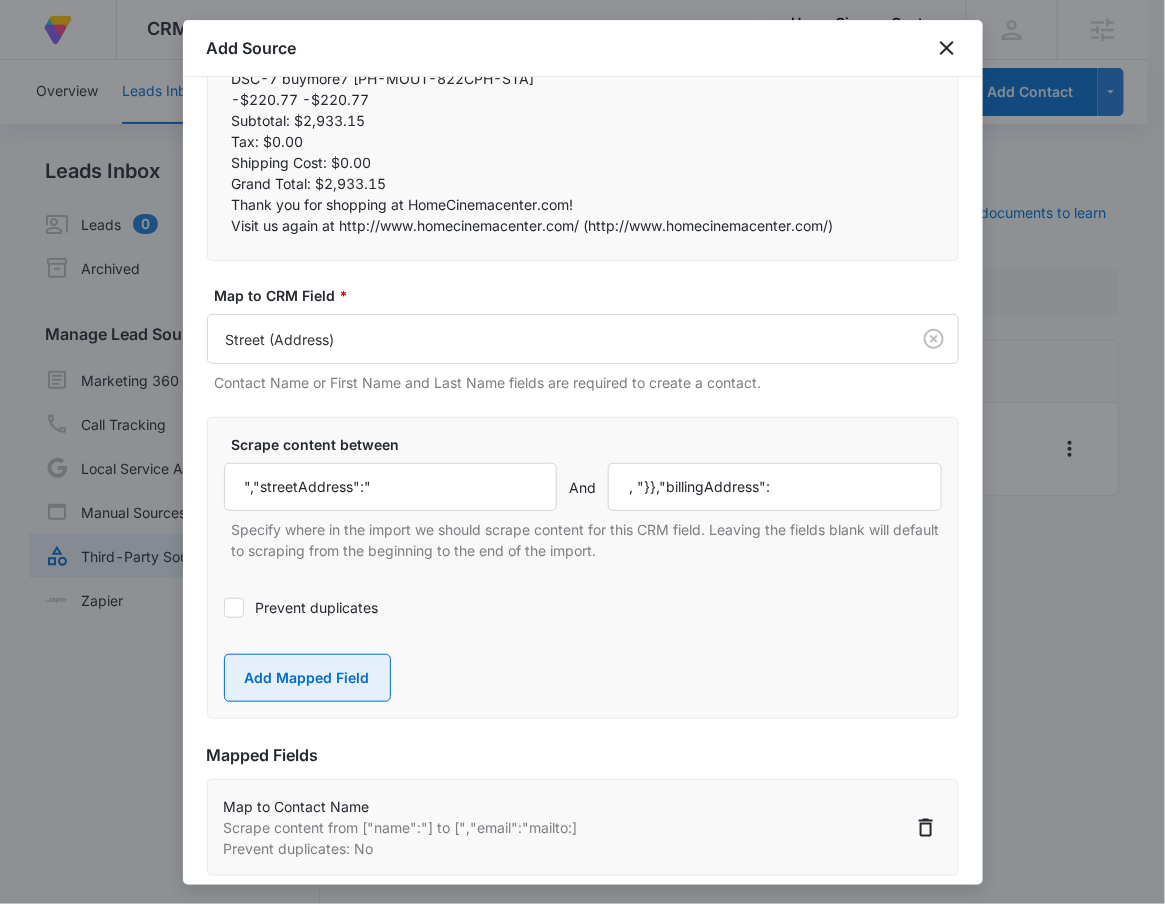 click on "Add Mapped Field" at bounding box center [307, 678] 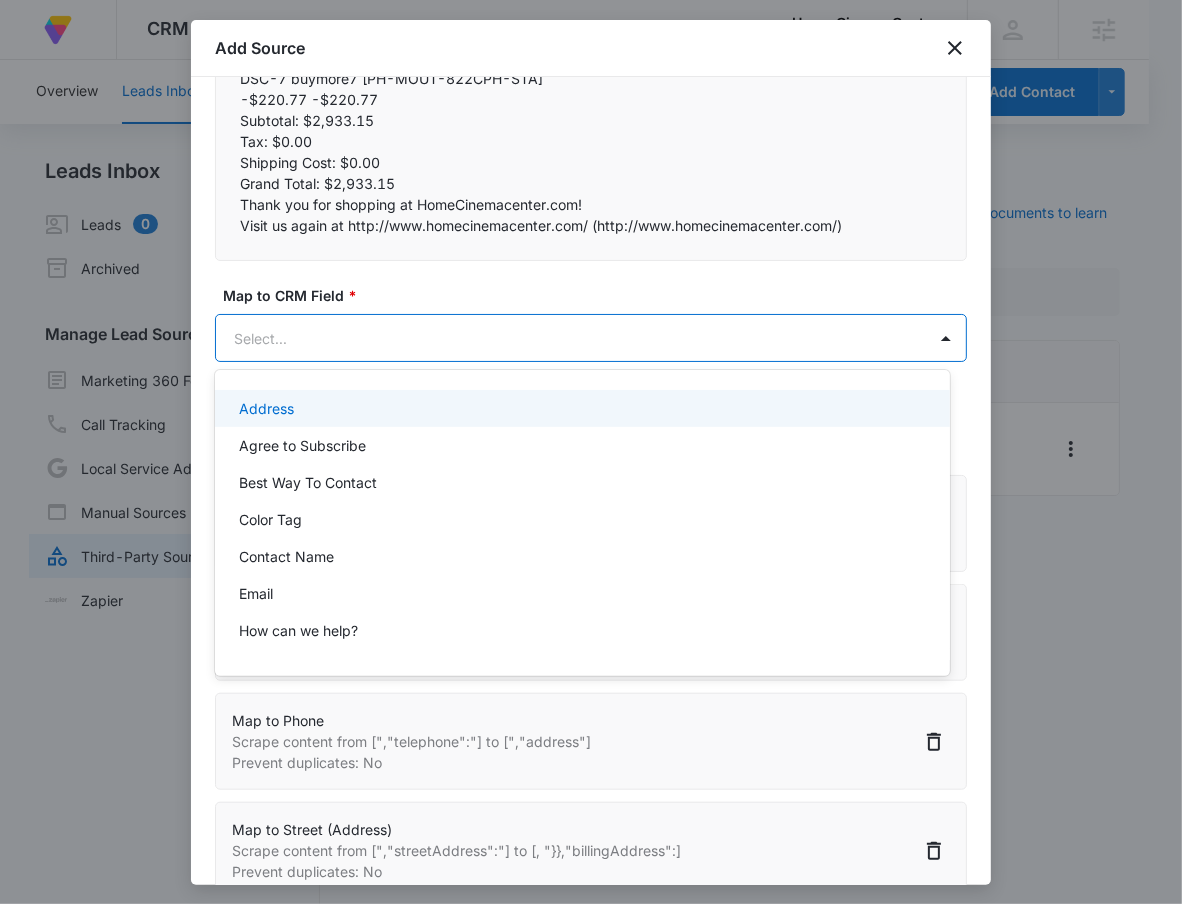 click on "At Volusion, we work hard to foster a great work environment where everyone feels welcome and excited to grow the company—and our merchants' businesses. Go to Dashboard Powered by   CRM Apps Reputation Forms CRM Email Social Payments POS Content Ads Intelligence Files Brand Settings Home Cinema Center LLC M330812 Your Accounts View All RN [FIRST] [LAST] [EMAIL] My Profile Notifications Support Logout Terms & Conditions   •   Privacy Policy Agencies Overview Leads Inbox Contacts Organizations History Deals Projects Tasks Calendar Lists Reports Settings Add Contact Leads Inbox Leads 0 Archived Manage Lead Sources Marketing 360 Forms Call Tracking Local Service Ads Manual Sources Third-Party Sources Zapier Third-Party Sources Manually sync your third-party platform sources and assign them to contacts.   Visit our support documents to learn more. Source Source Name Submissions   Volusion - Purchasers --- Showing   1-1   of   1
Add Source Step 2 of 4 Field Mapping" at bounding box center [591, 452] 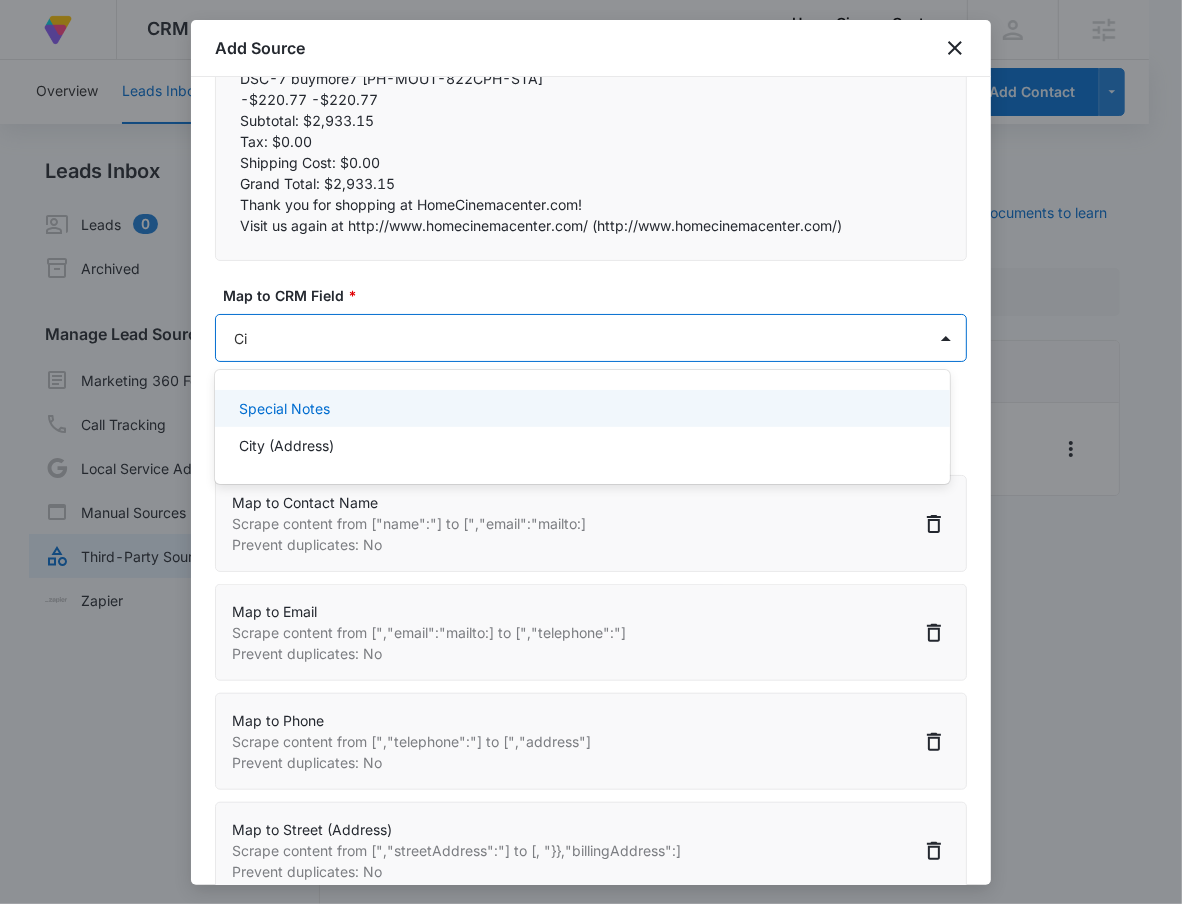 type on "Cit" 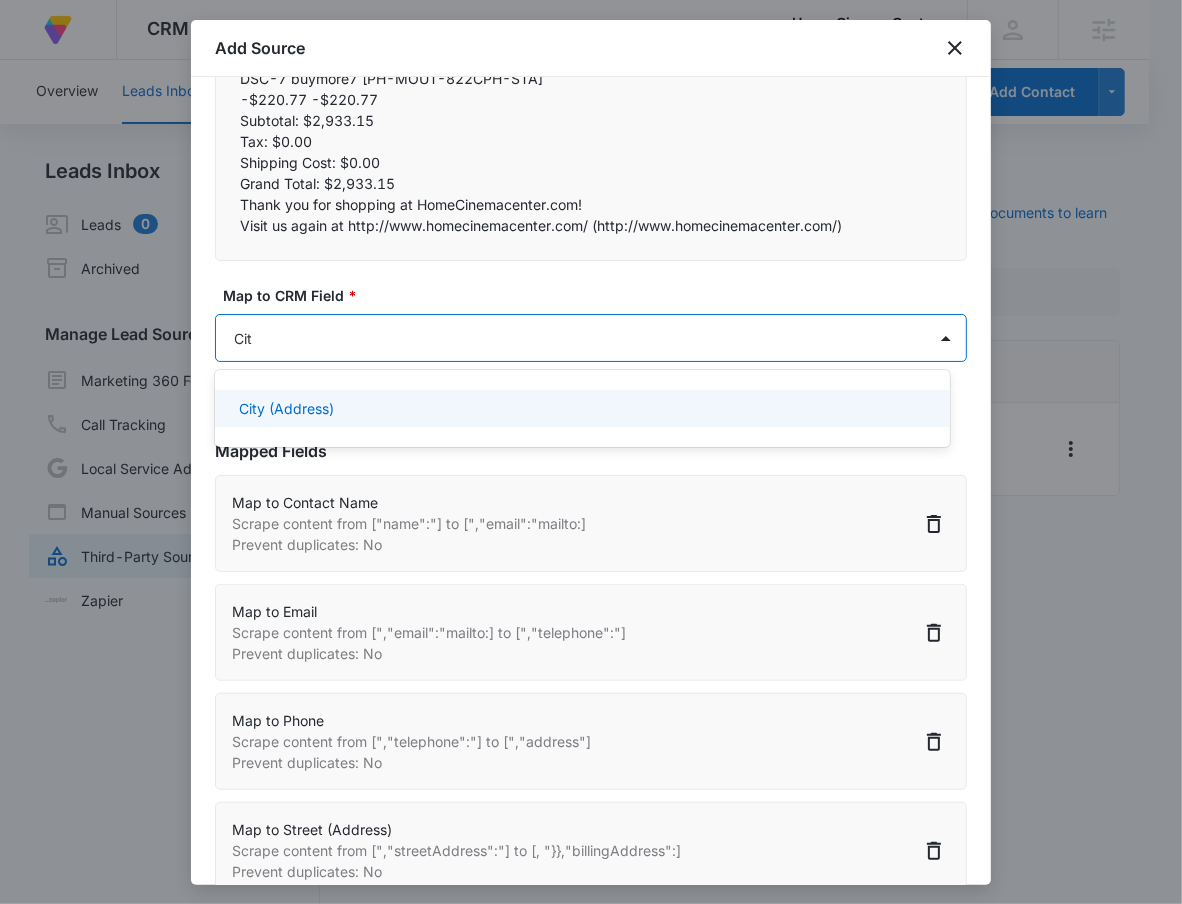 click on "City (Address)" at bounding box center (582, 408) 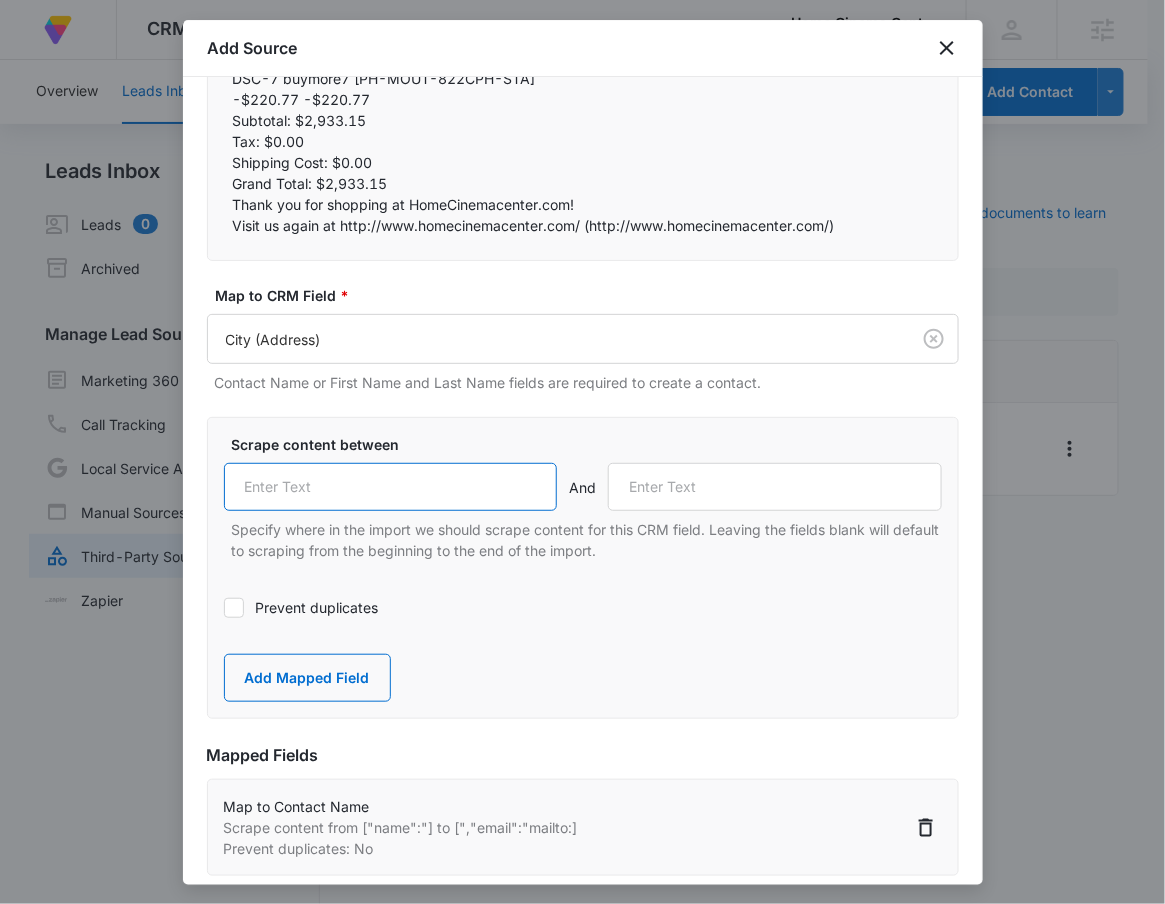 click at bounding box center (391, 487) 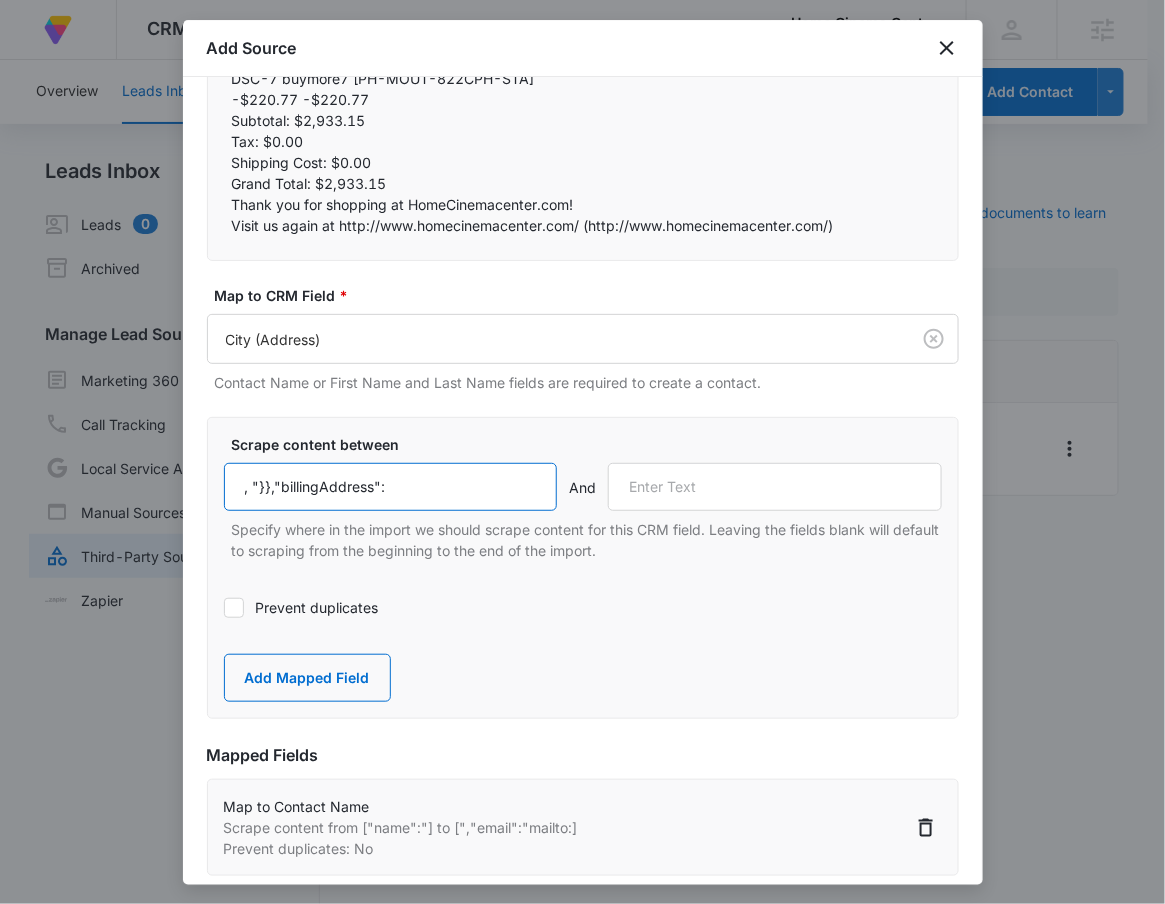 click on ", "}},"billingAddress":" at bounding box center (391, 487) 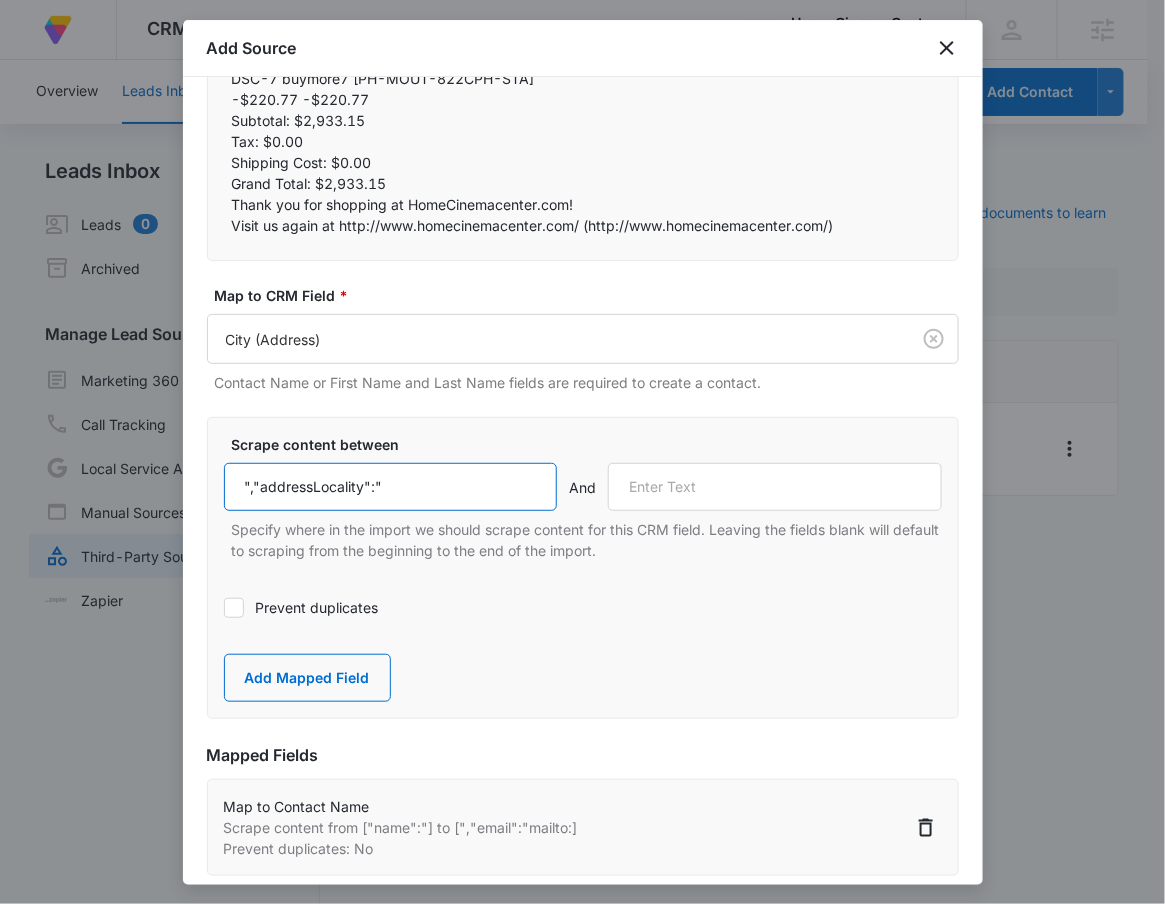 type on "","addressLocality":"" 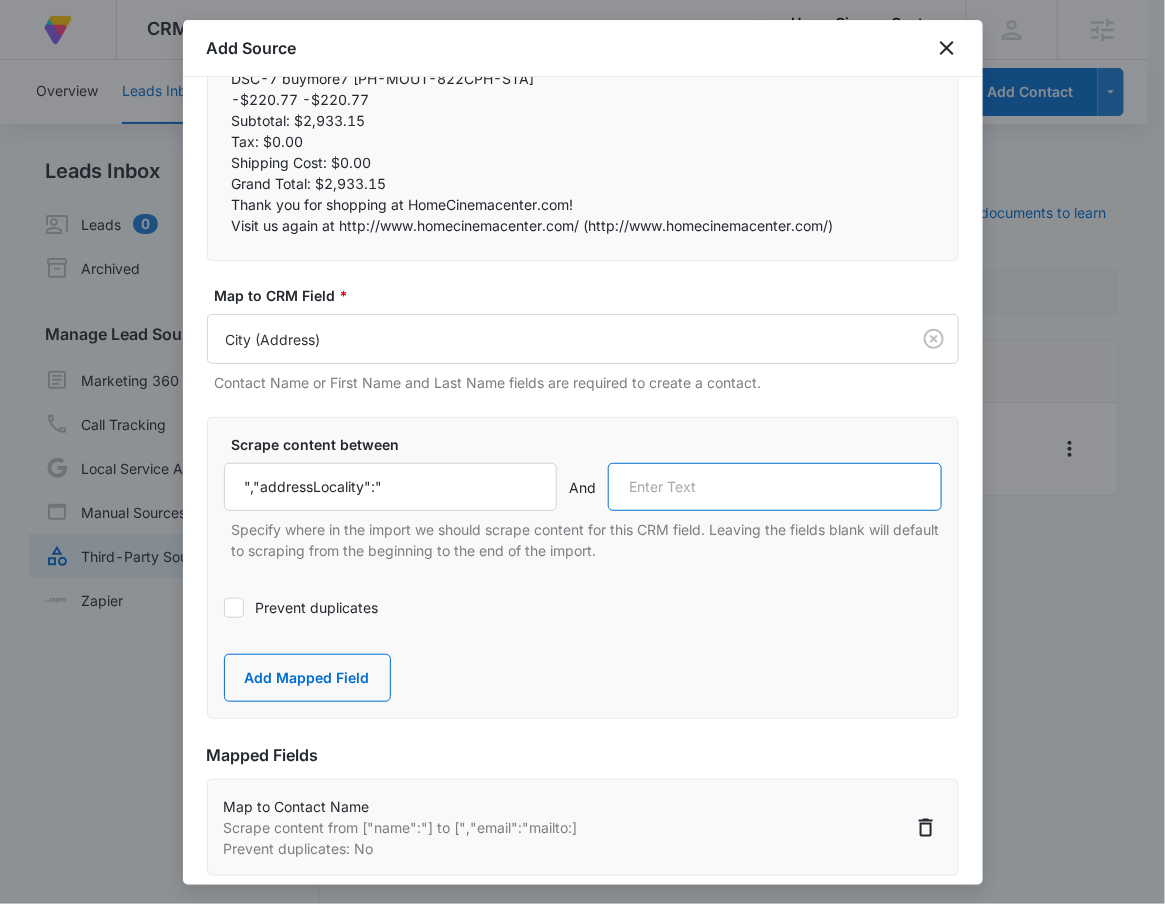 click at bounding box center (775, 487) 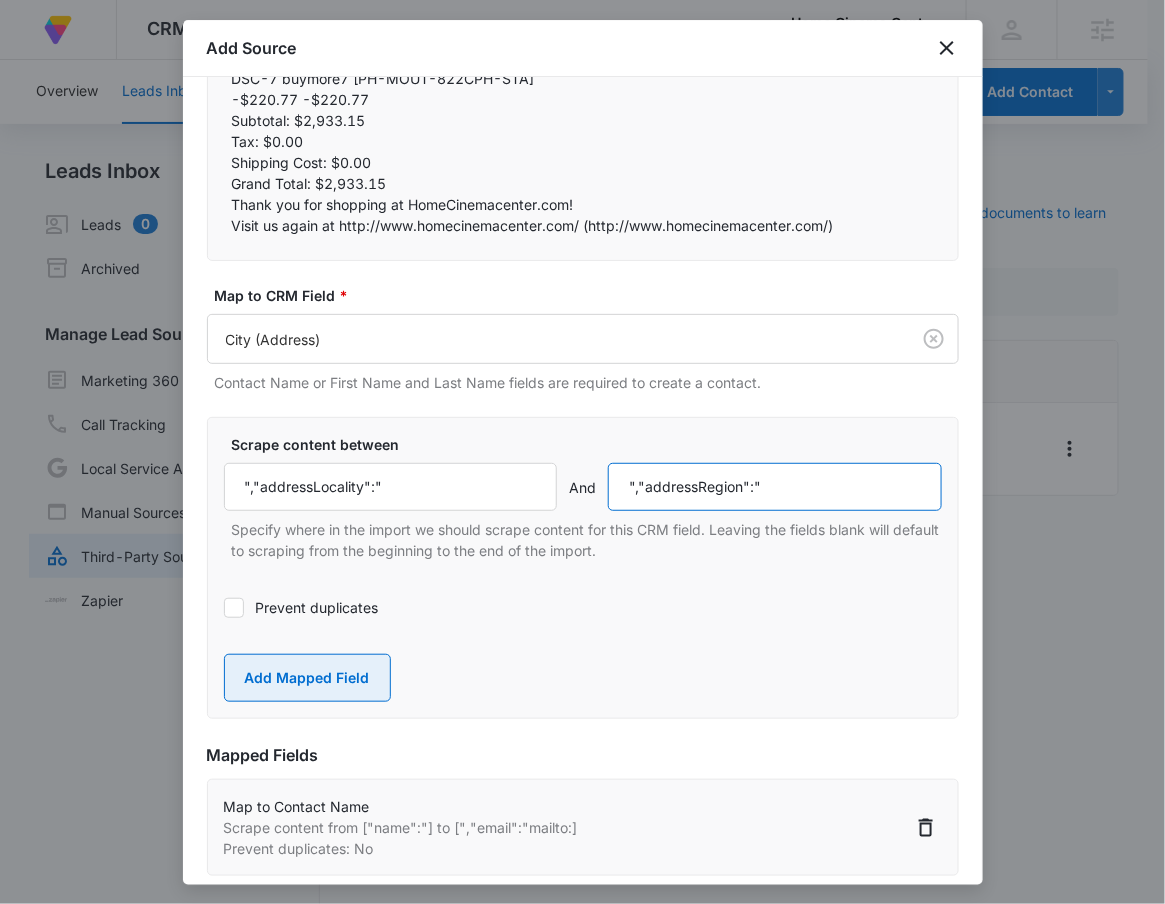 type on "","addressRegion":"" 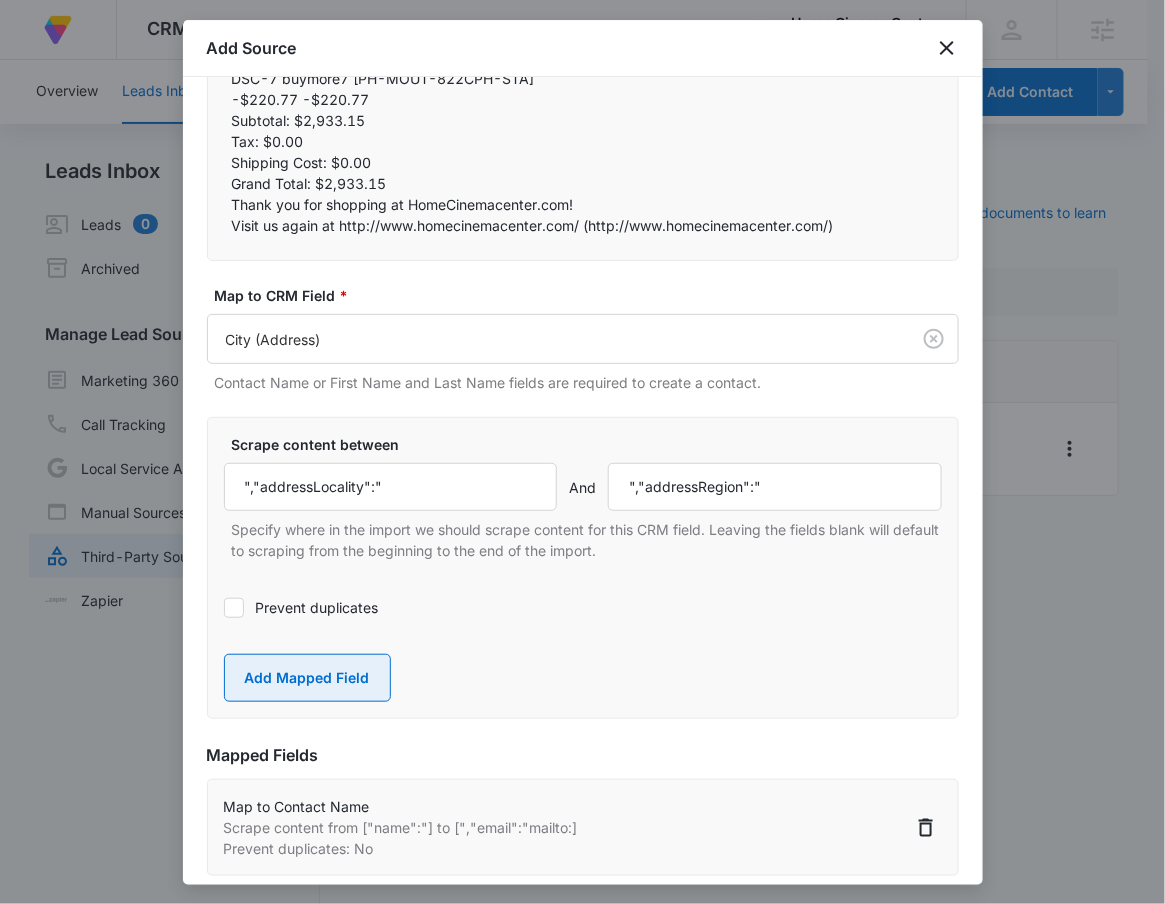 click on "Add Mapped Field" at bounding box center [307, 678] 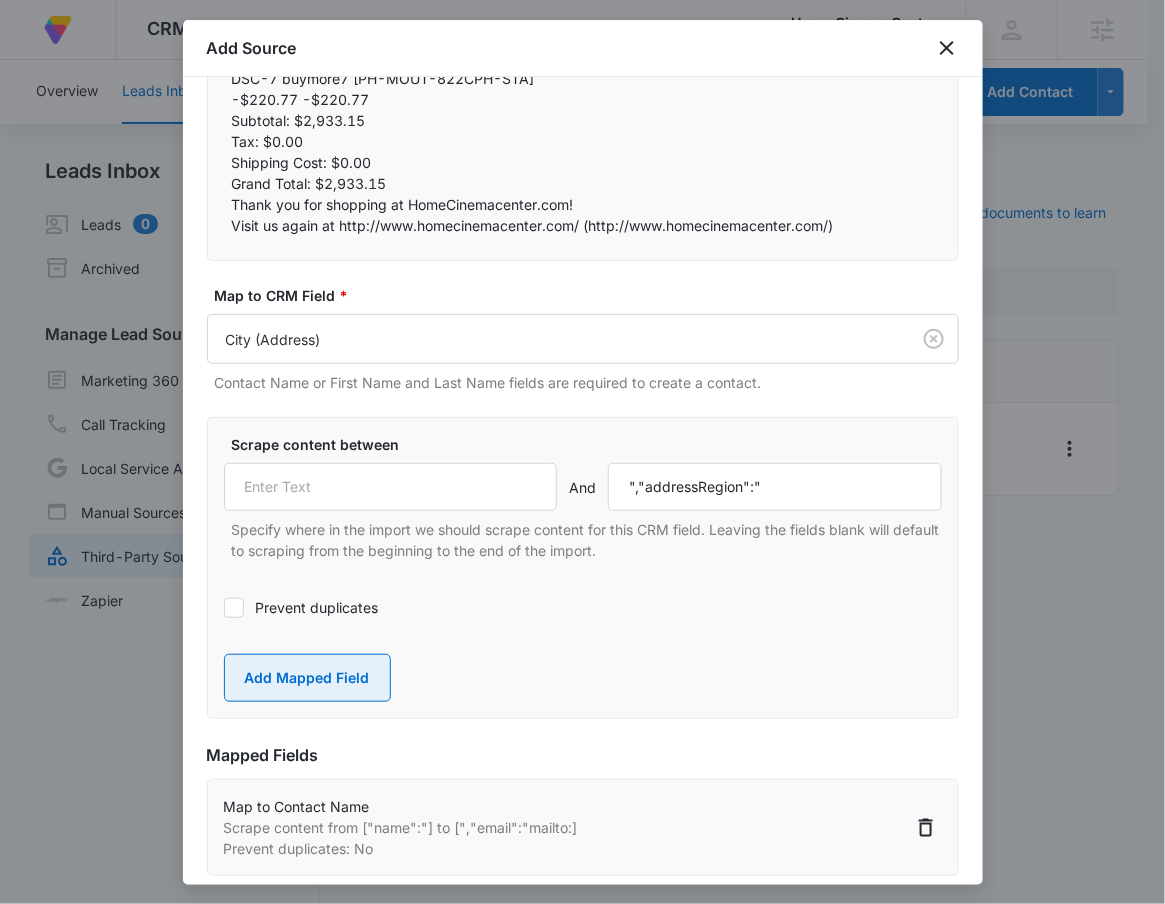 type 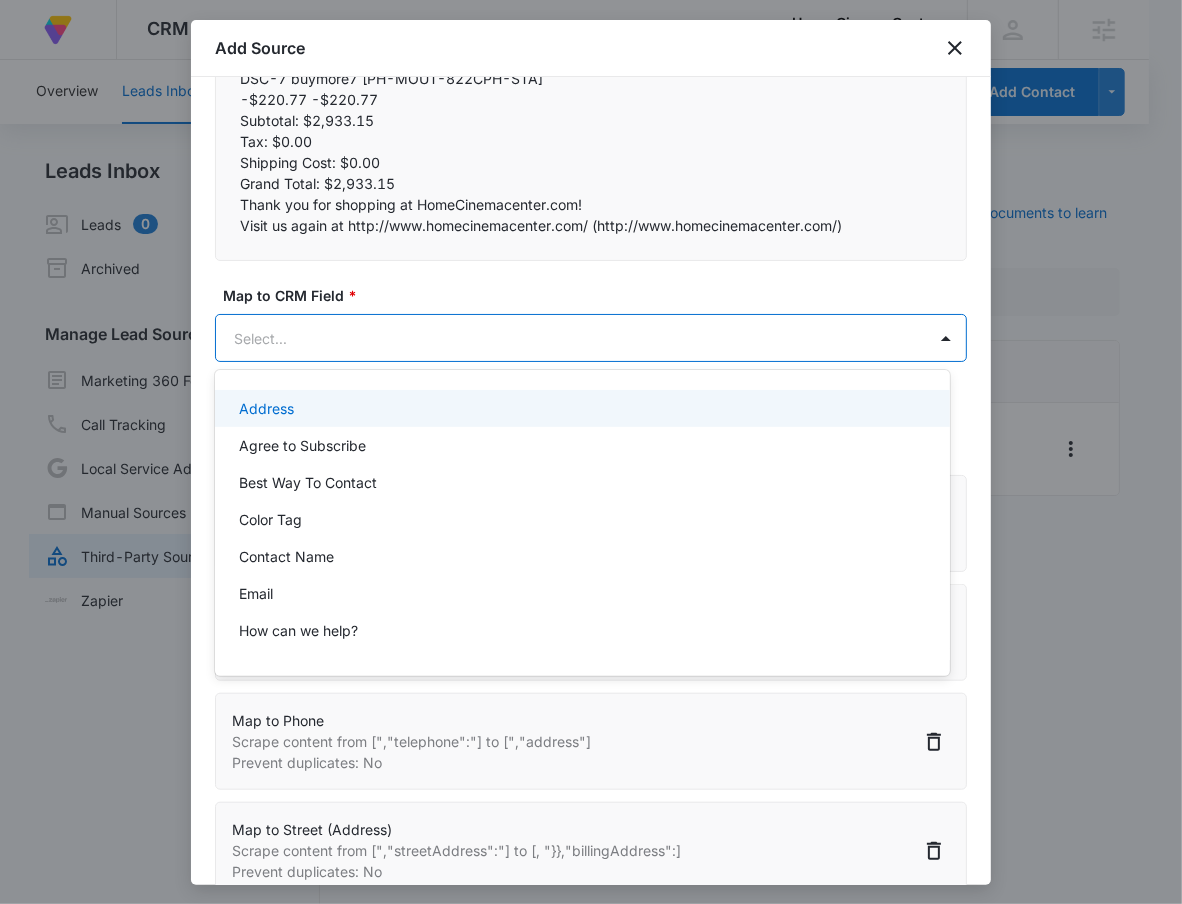 click on "At Volusion, we work hard to foster a great work environment where everyone feels welcome and excited to grow the company—and our merchants' businesses. Go to Dashboard Powered by   CRM Apps Reputation Forms CRM Email Social Payments POS Content Ads Intelligence Files Brand Settings Home Cinema Center LLC M330812 Your Accounts View All RN [FIRST] [LAST] [EMAIL] My Profile Notifications Support Logout Terms & Conditions   •   Privacy Policy Agencies Overview Leads Inbox Contacts Organizations History Deals Projects Tasks Calendar Lists Reports Settings Add Contact Leads Inbox Leads 0 Archived Manage Lead Sources Marketing 360 Forms Call Tracking Local Service Ads Manual Sources Third-Party Sources Zapier Third-Party Sources Manually sync your third-party platform sources and assign them to contacts.   Visit our support documents to learn more. Source Source Name Submissions   Volusion - Purchasers --- Showing   1-1   of   1
Add Source Step 2 of 4 Field Mapping" at bounding box center [591, 452] 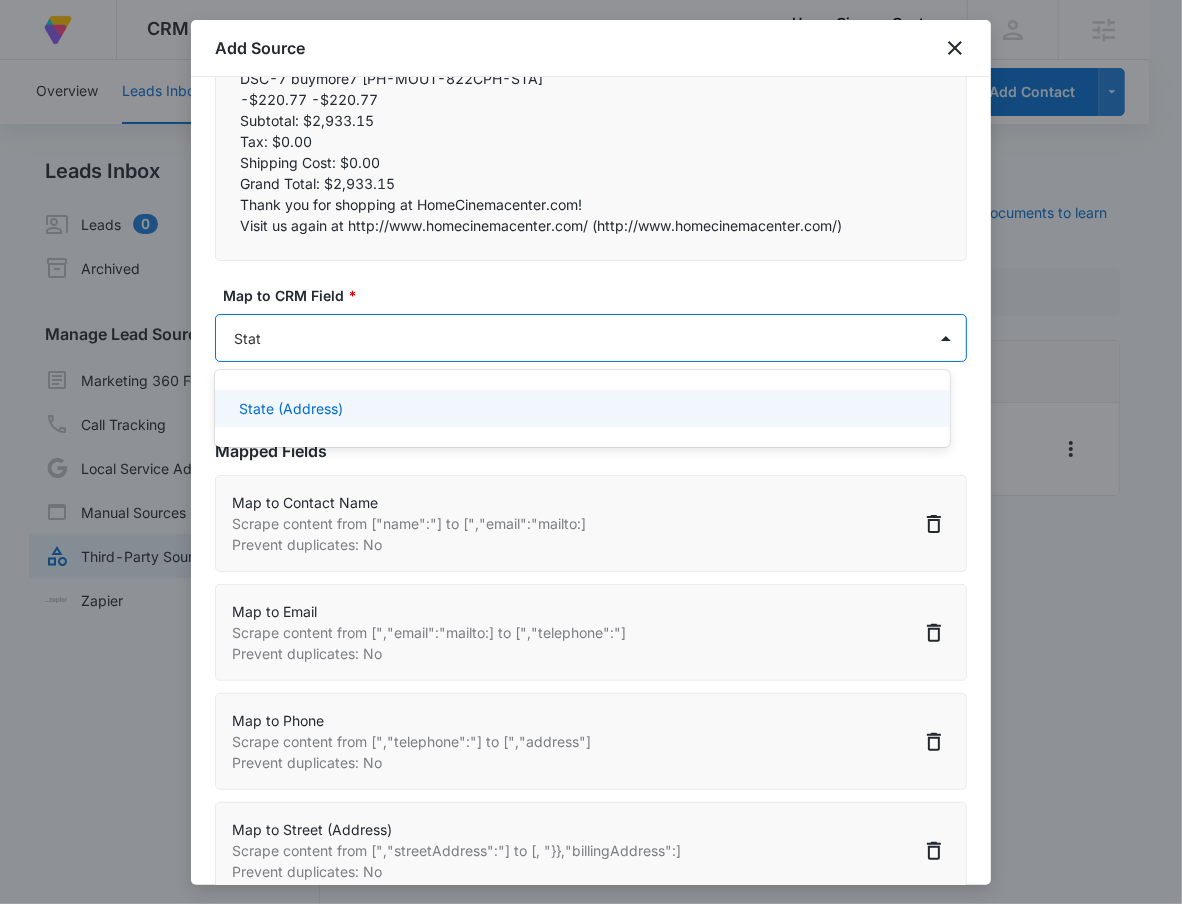 type on "State" 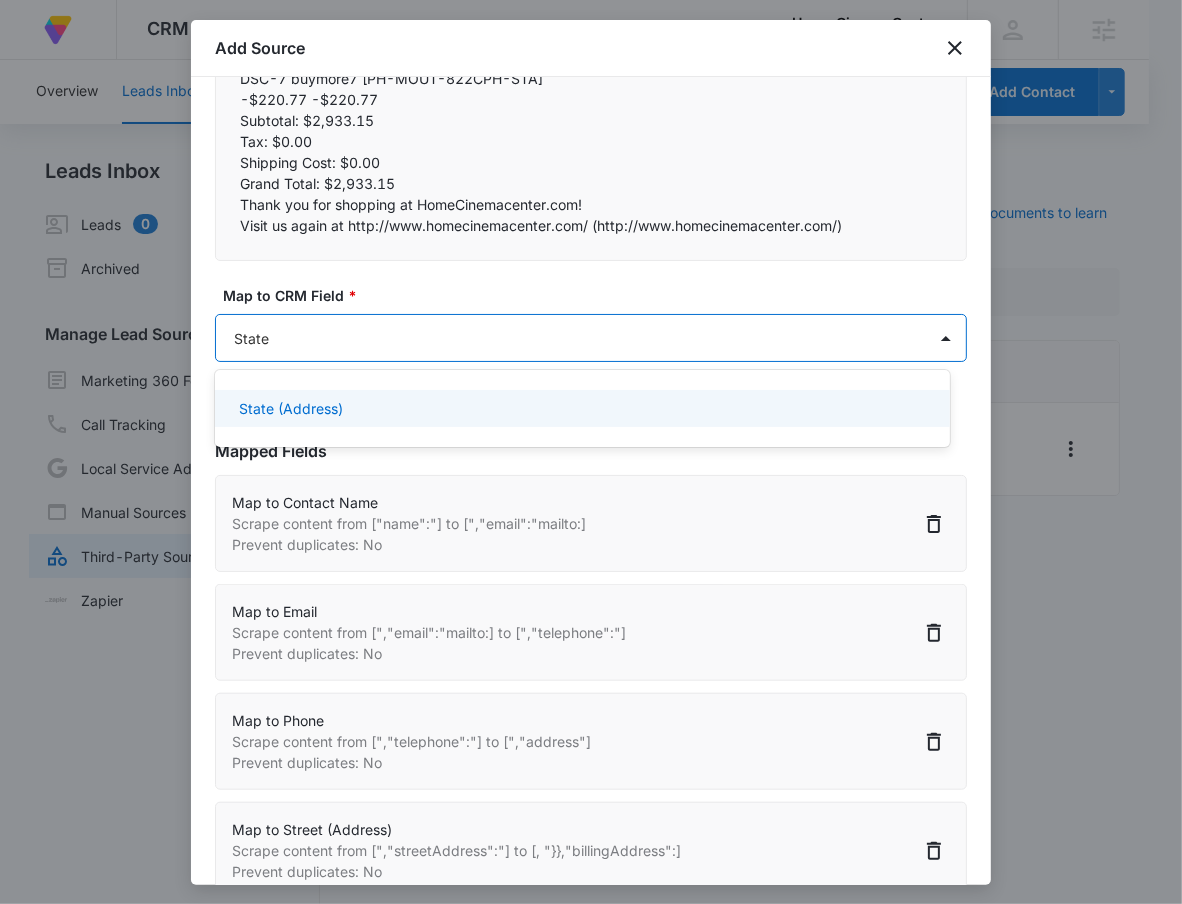click on "State (Address)" at bounding box center [580, 408] 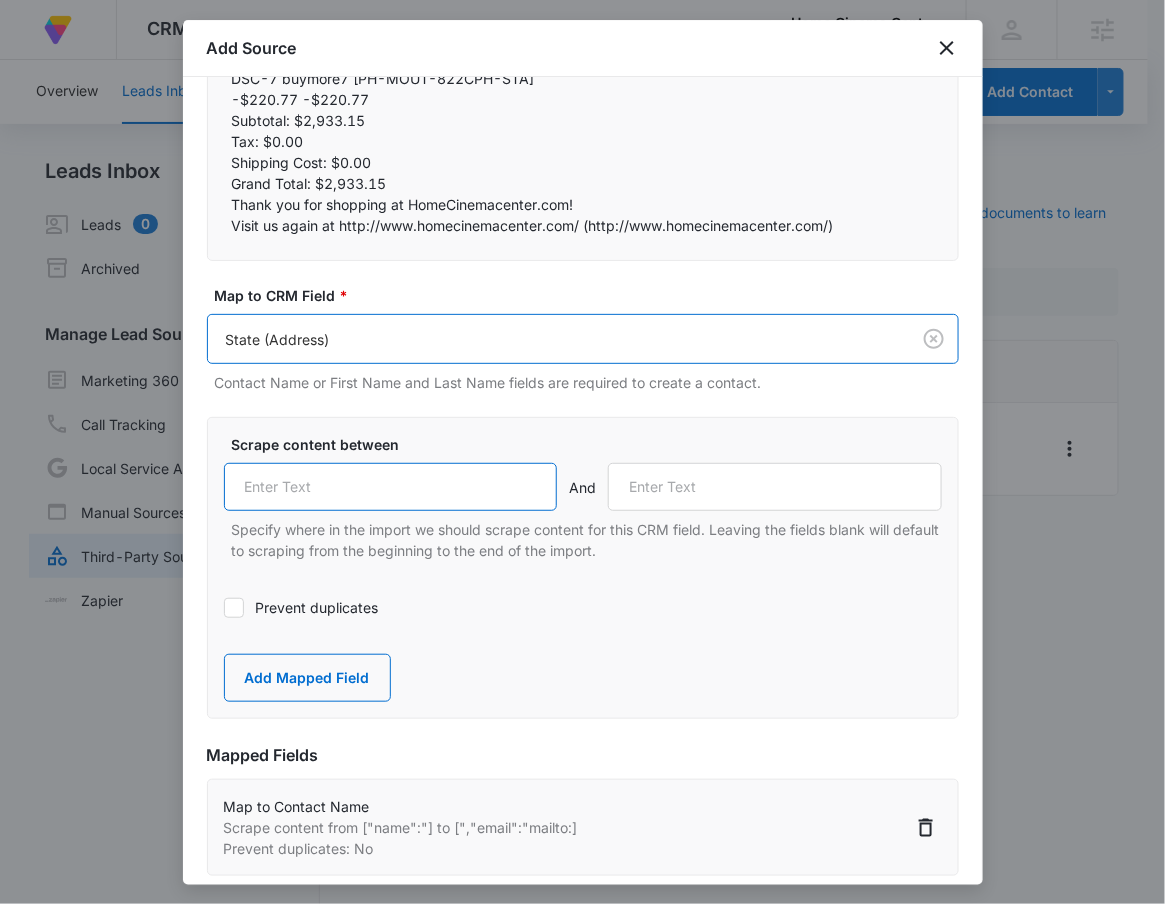 click at bounding box center [391, 487] 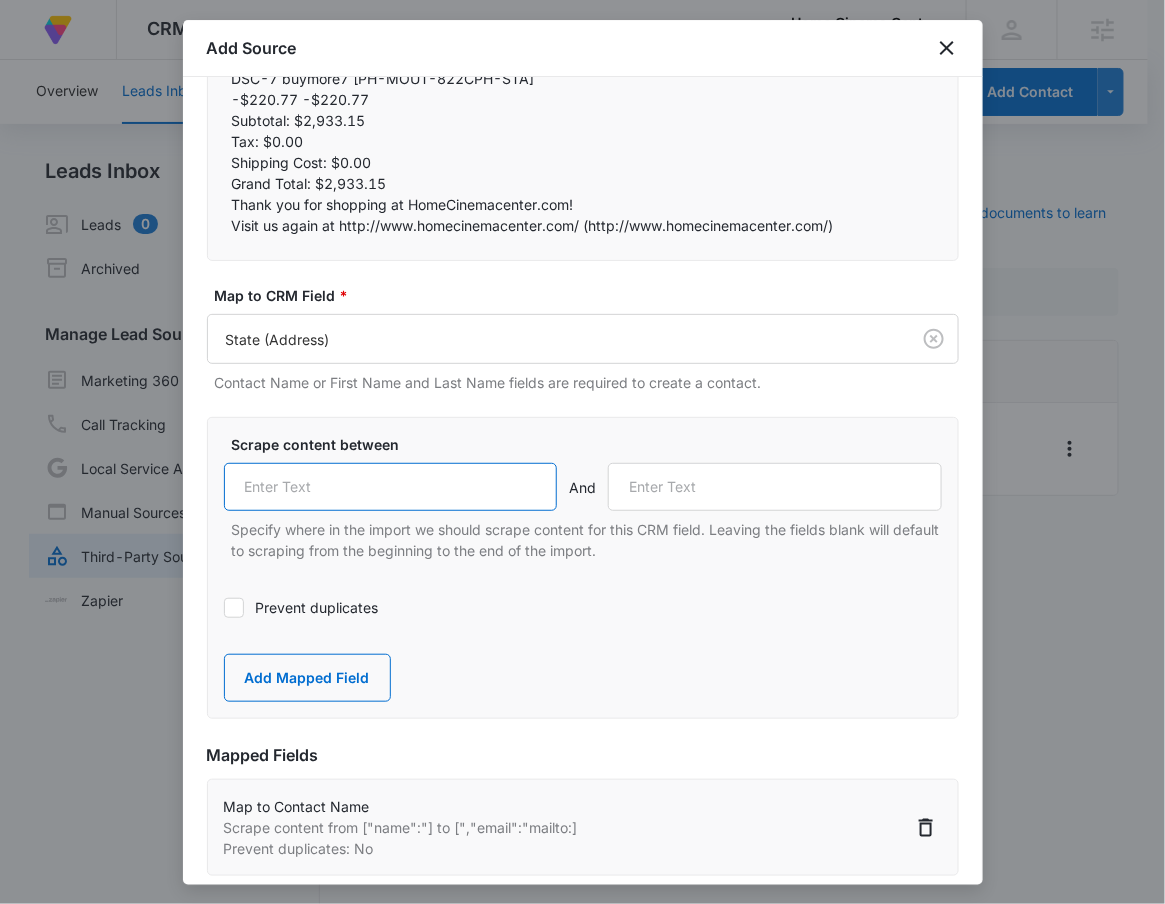paste on "","addressRegion":"" 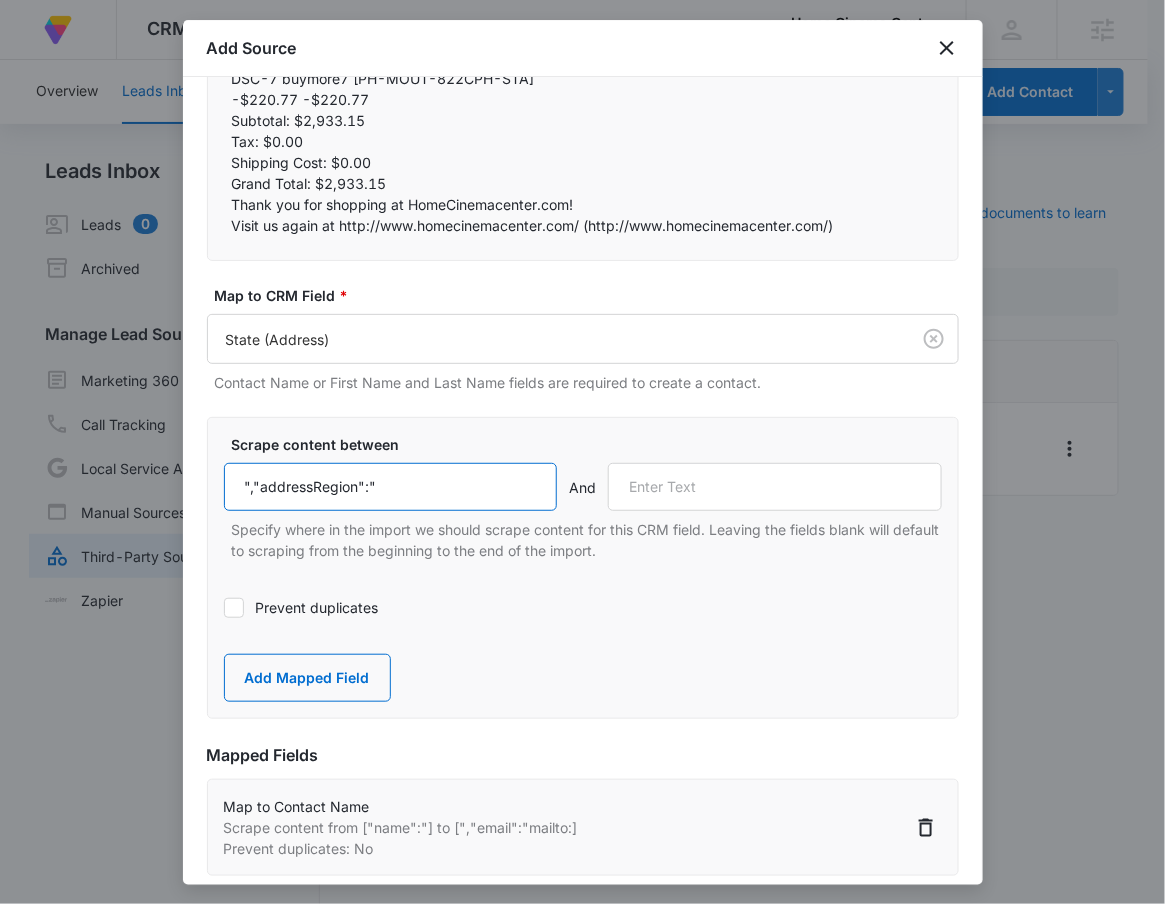 type on "","addressRegion":"" 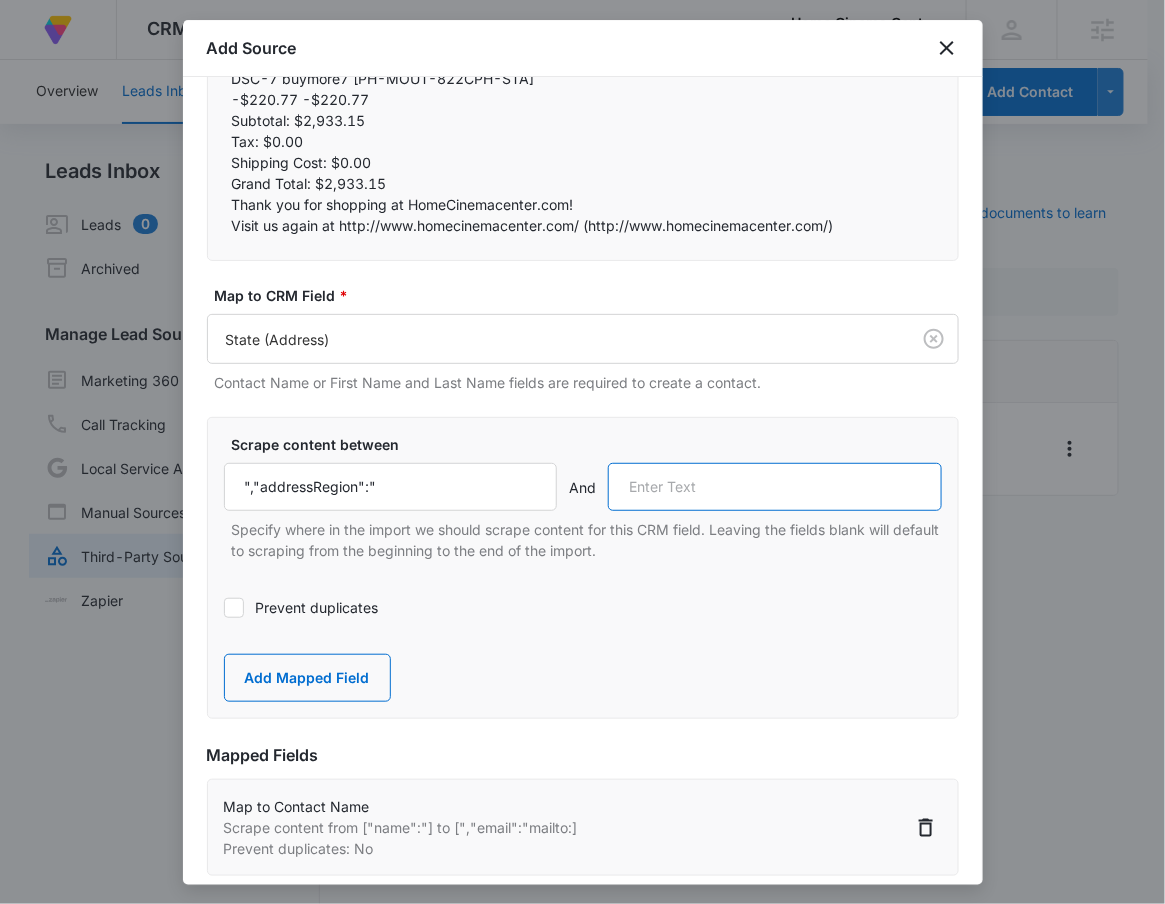 click at bounding box center [775, 487] 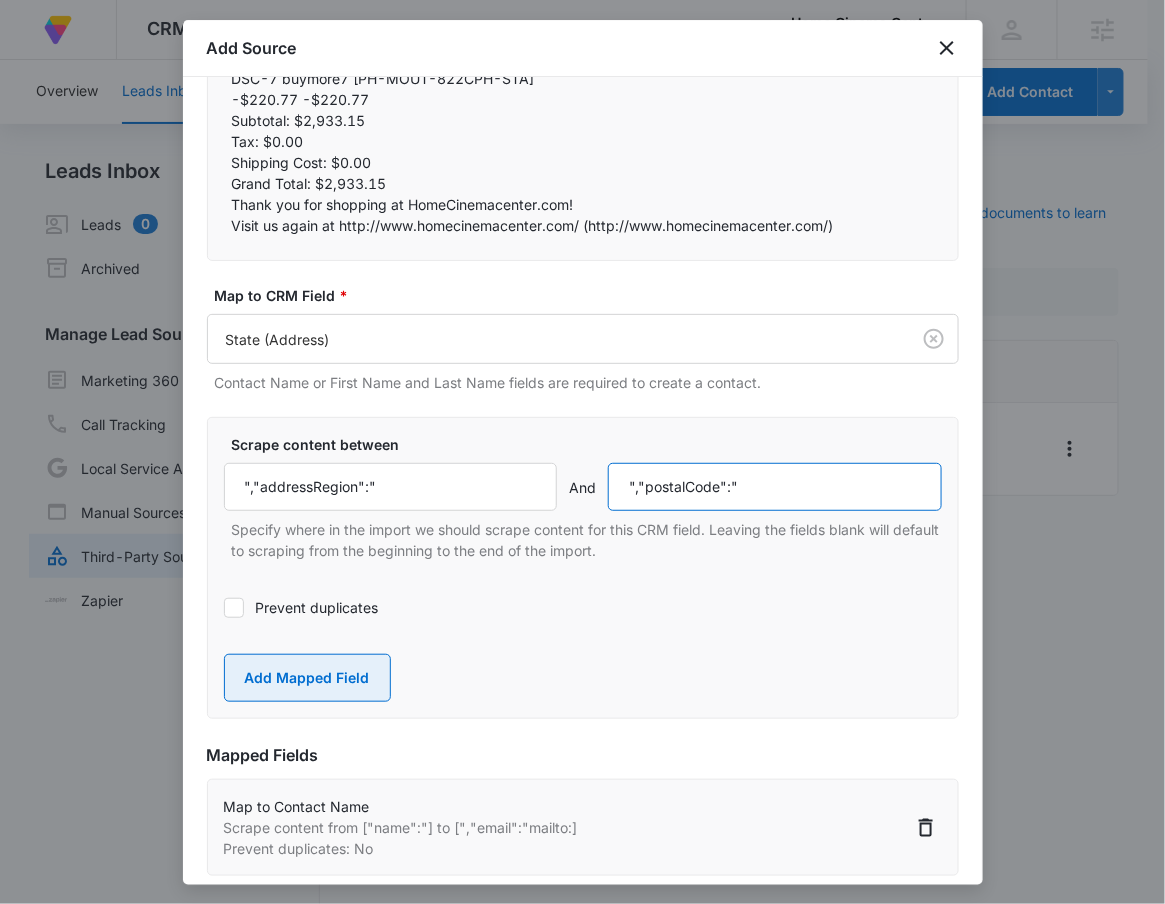 type on "","postalCode":"" 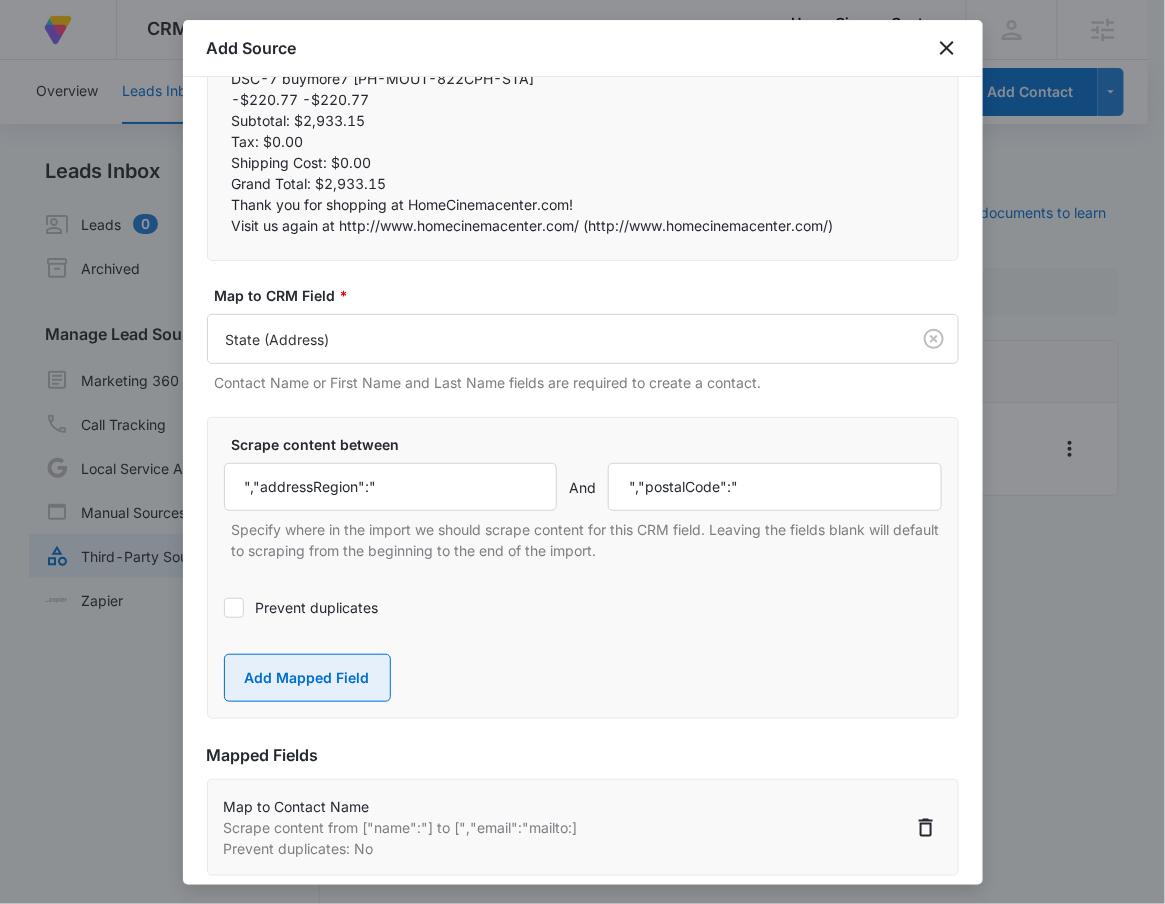 click on "Add Mapped Field" at bounding box center (307, 678) 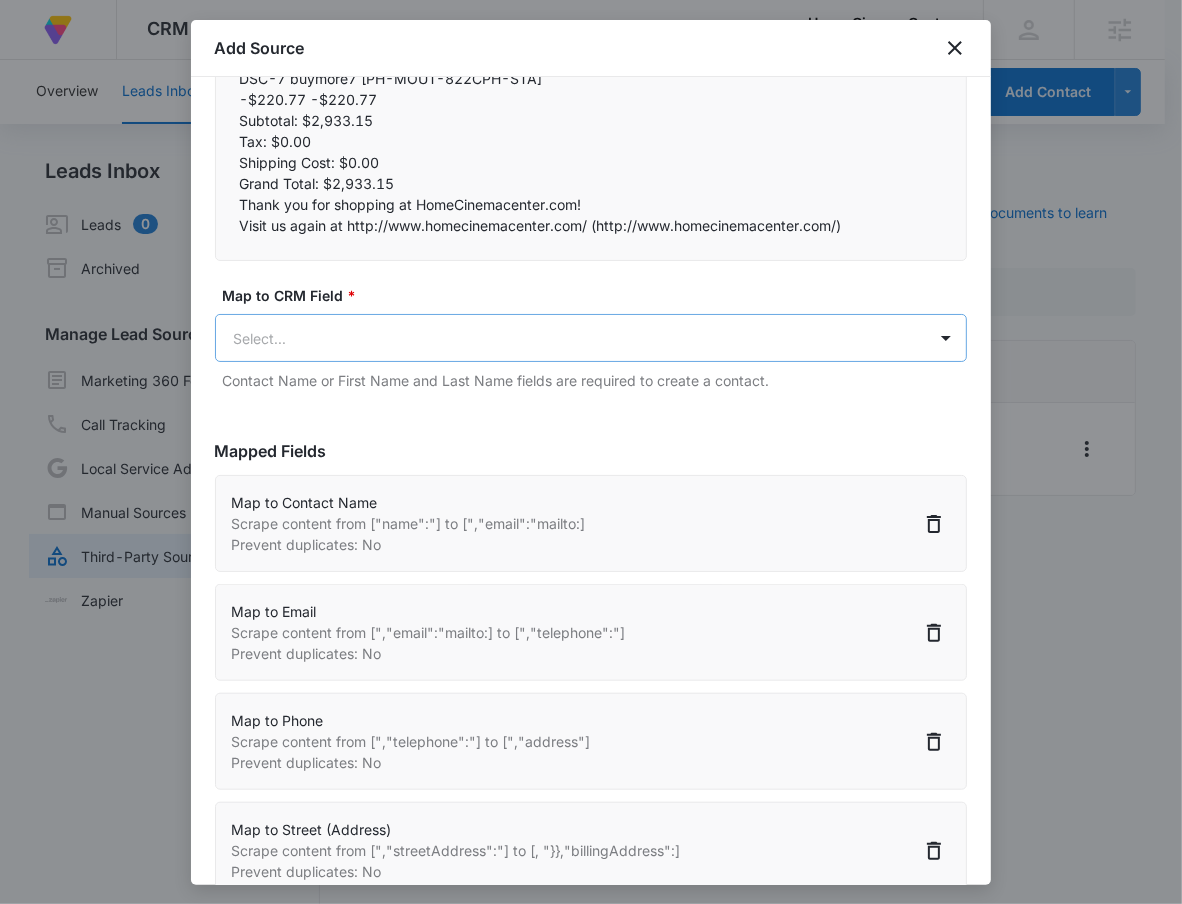 click on "At Volusion, we work hard to foster a great work environment where everyone feels welcome and excited to grow the company—and our merchants' businesses. Go to Dashboard Powered by   CRM Apps Reputation Forms CRM Email Social Payments POS Content Ads Intelligence Files Brand Settings Home Cinema Center LLC M330812 Your Accounts View All RN [FIRST] [LAST] [EMAIL] My Profile Notifications Support Logout Terms & Conditions   •   Privacy Policy Agencies Overview Leads Inbox Contacts Organizations History Deals Projects Tasks Calendar Lists Reports Settings Add Contact Leads Inbox Leads 0 Archived Manage Lead Sources Marketing 360 Forms Call Tracking Local Service Ads Manual Sources Third-Party Sources Zapier Third-Party Sources Manually sync your third-party platform sources and assign them to contacts.   Visit our support documents to learn more. Source Source Name Submissions   Volusion - Purchasers --- Showing   1-1   of   1
Add Source Step 2 of 4 Field Mapping" at bounding box center (591, 464) 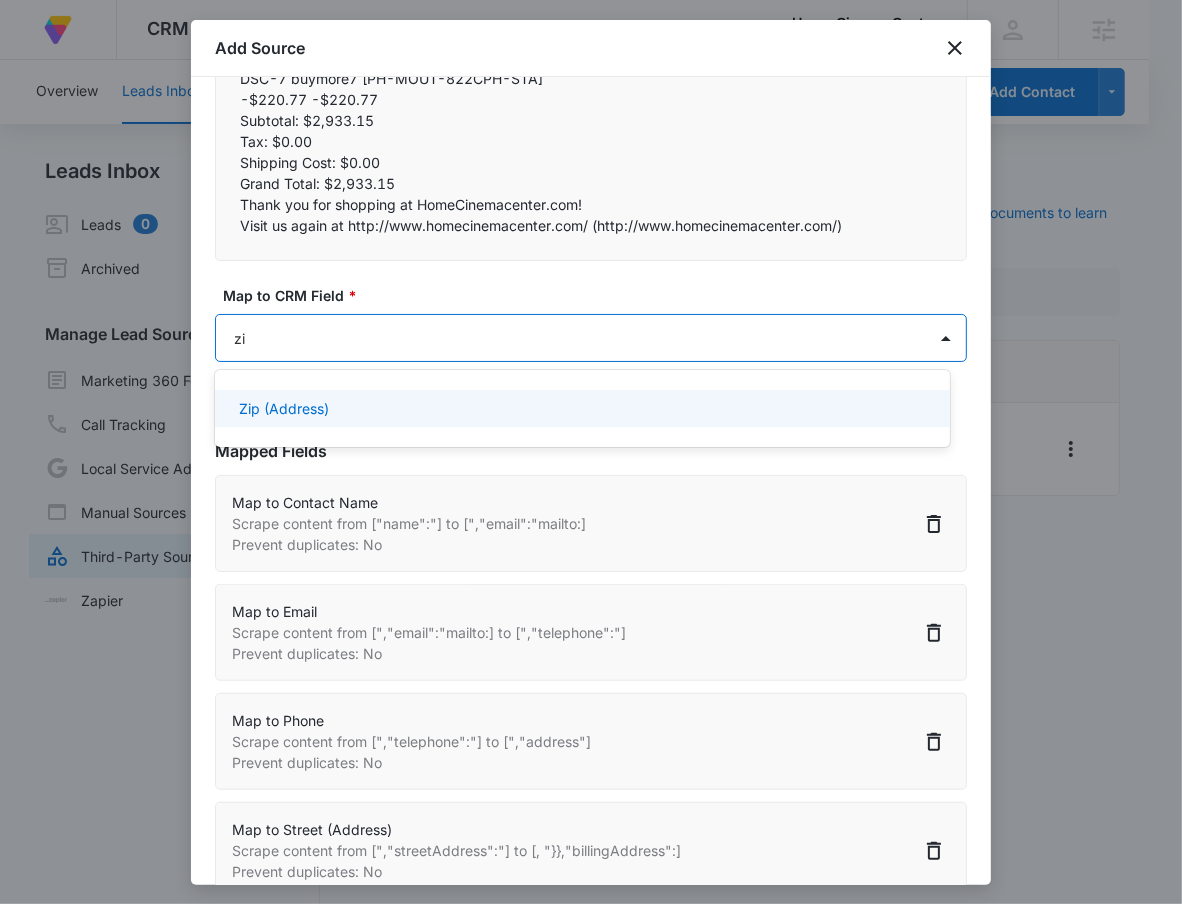 type on "zip" 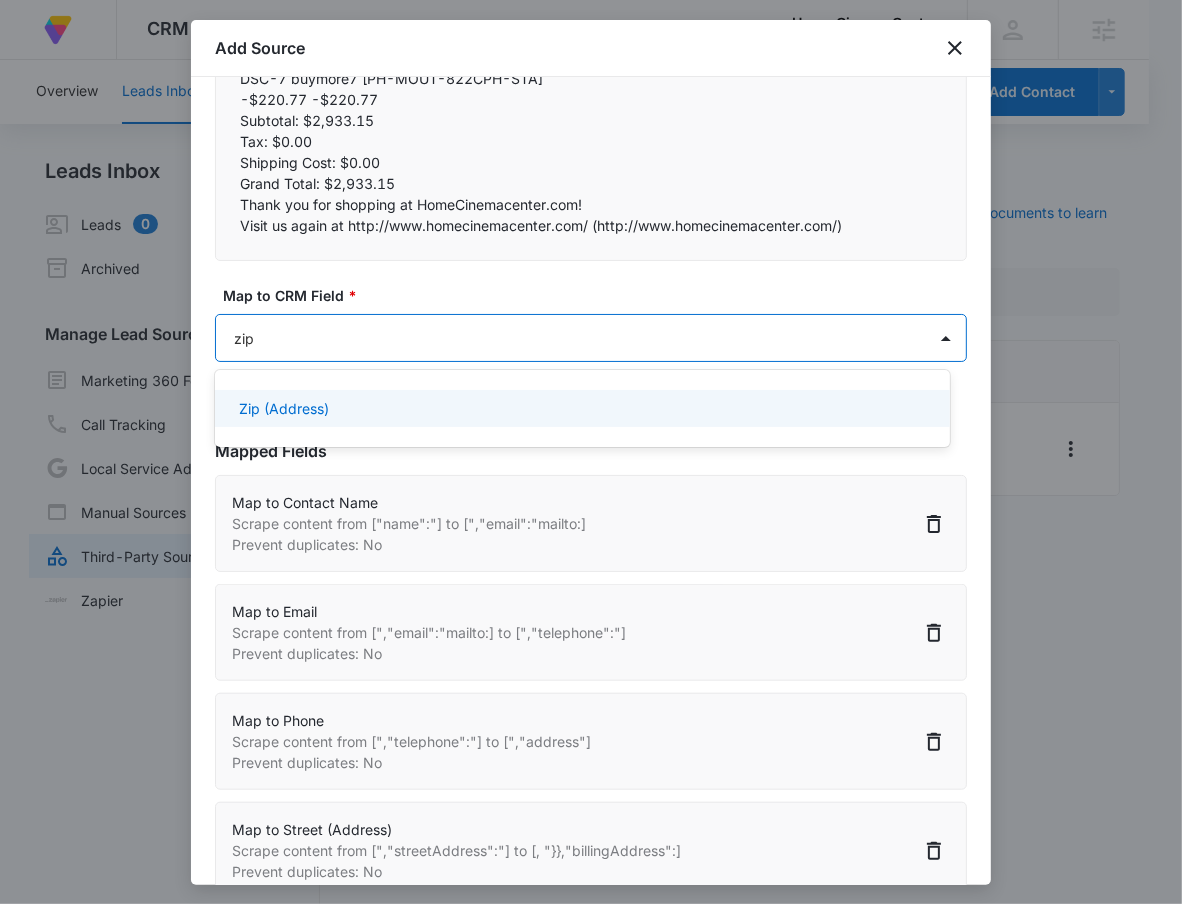 click on "Zip (Address)" at bounding box center [582, 408] 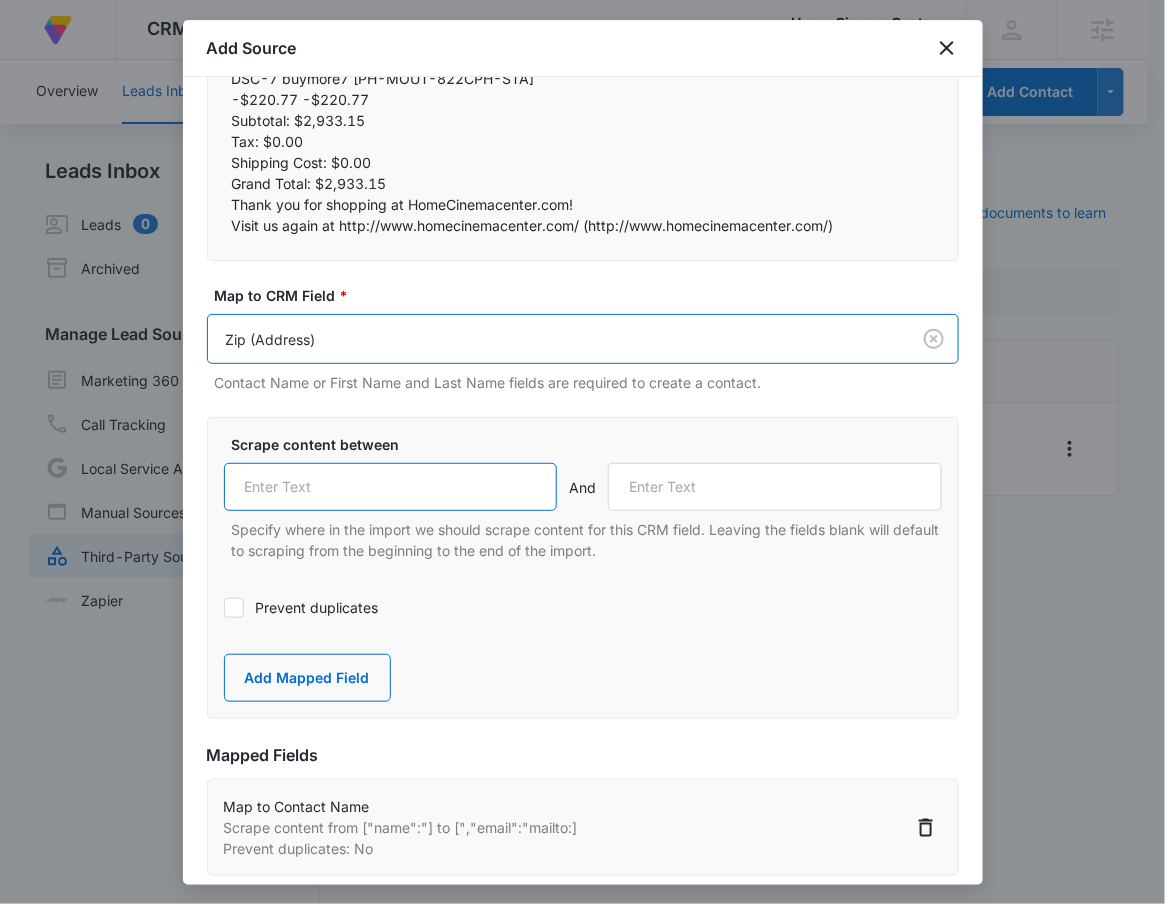 click at bounding box center (391, 487) 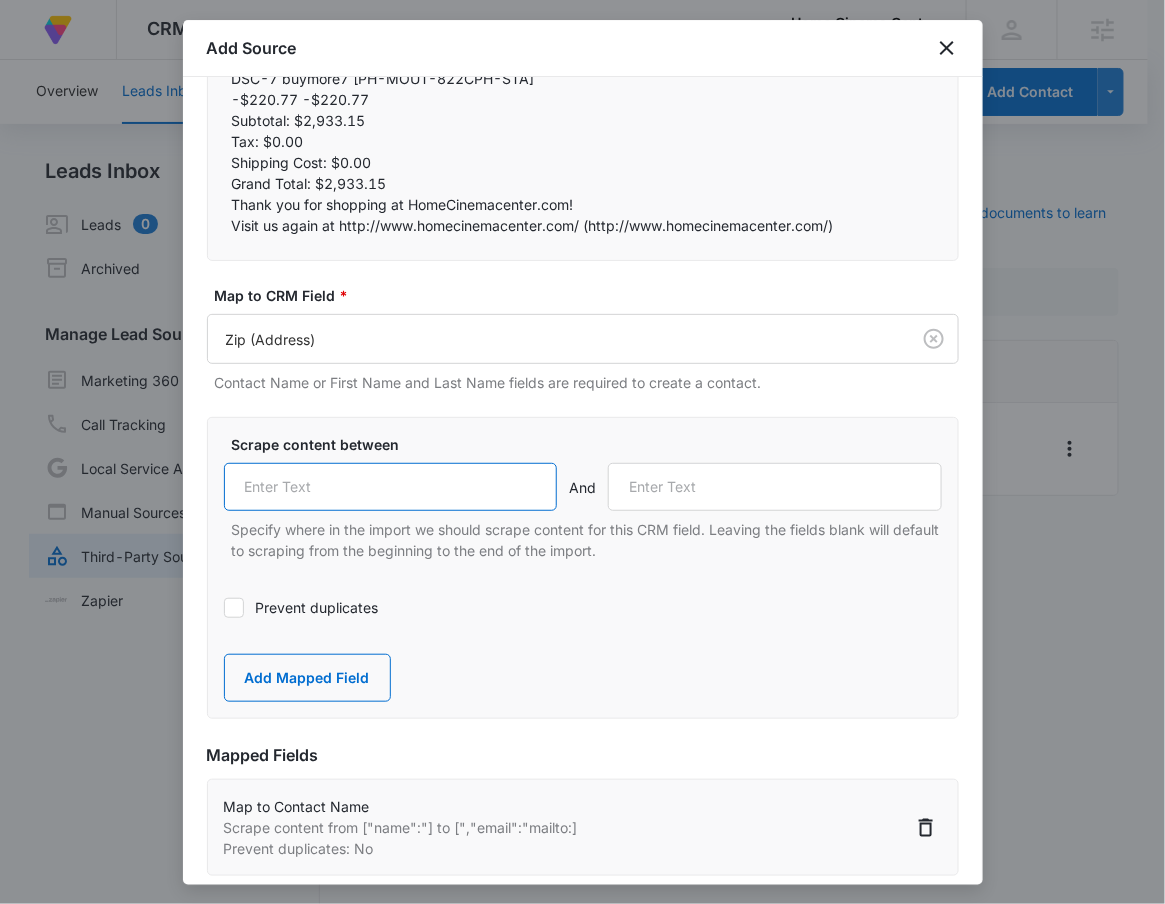paste on "","postalCode":"" 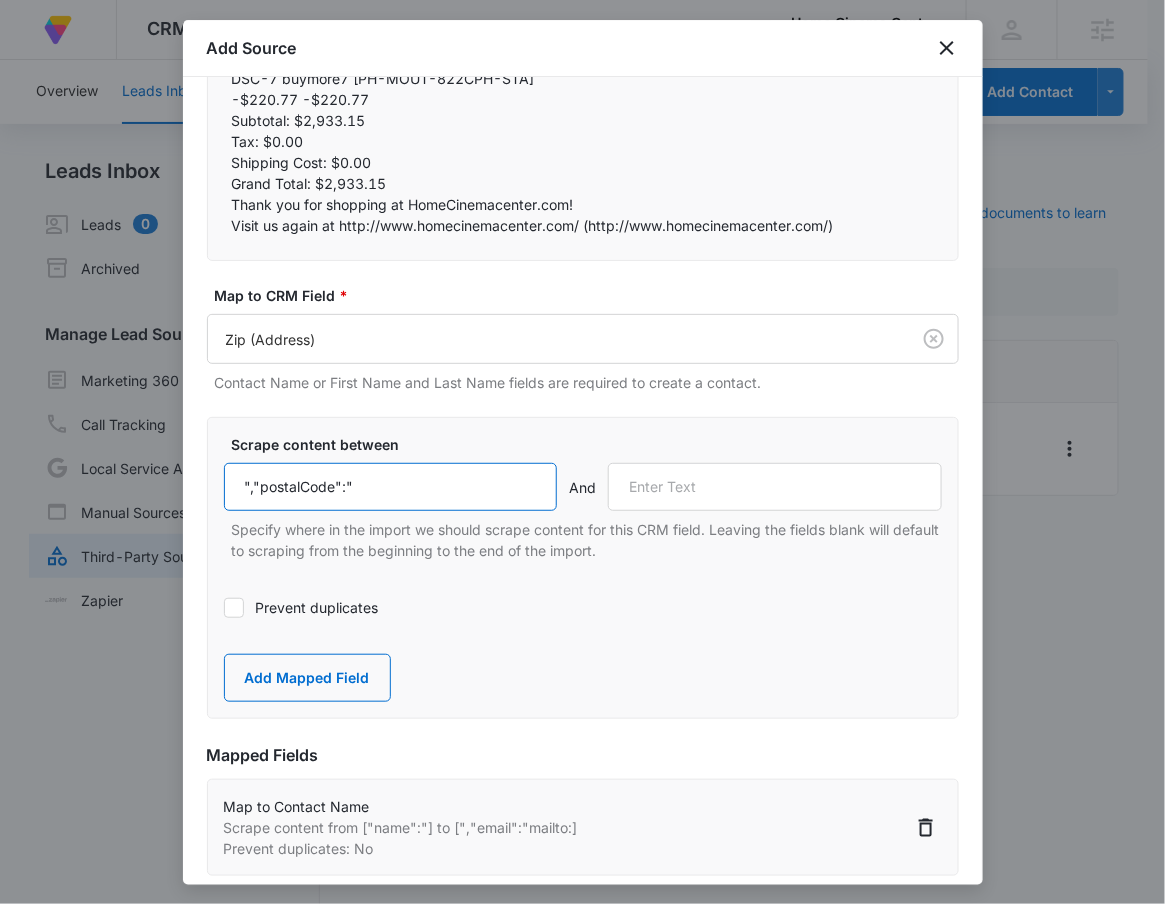 type on "","postalCode":"" 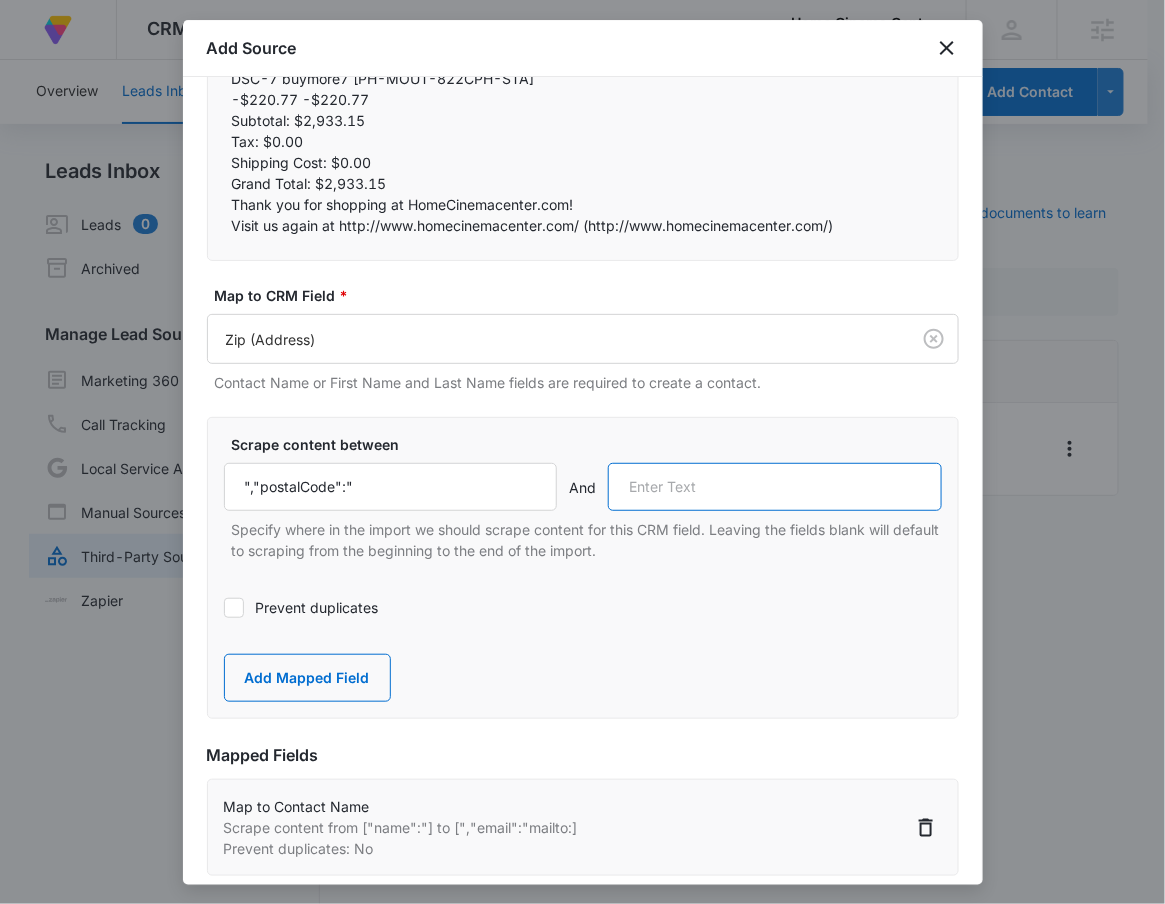 click at bounding box center (775, 487) 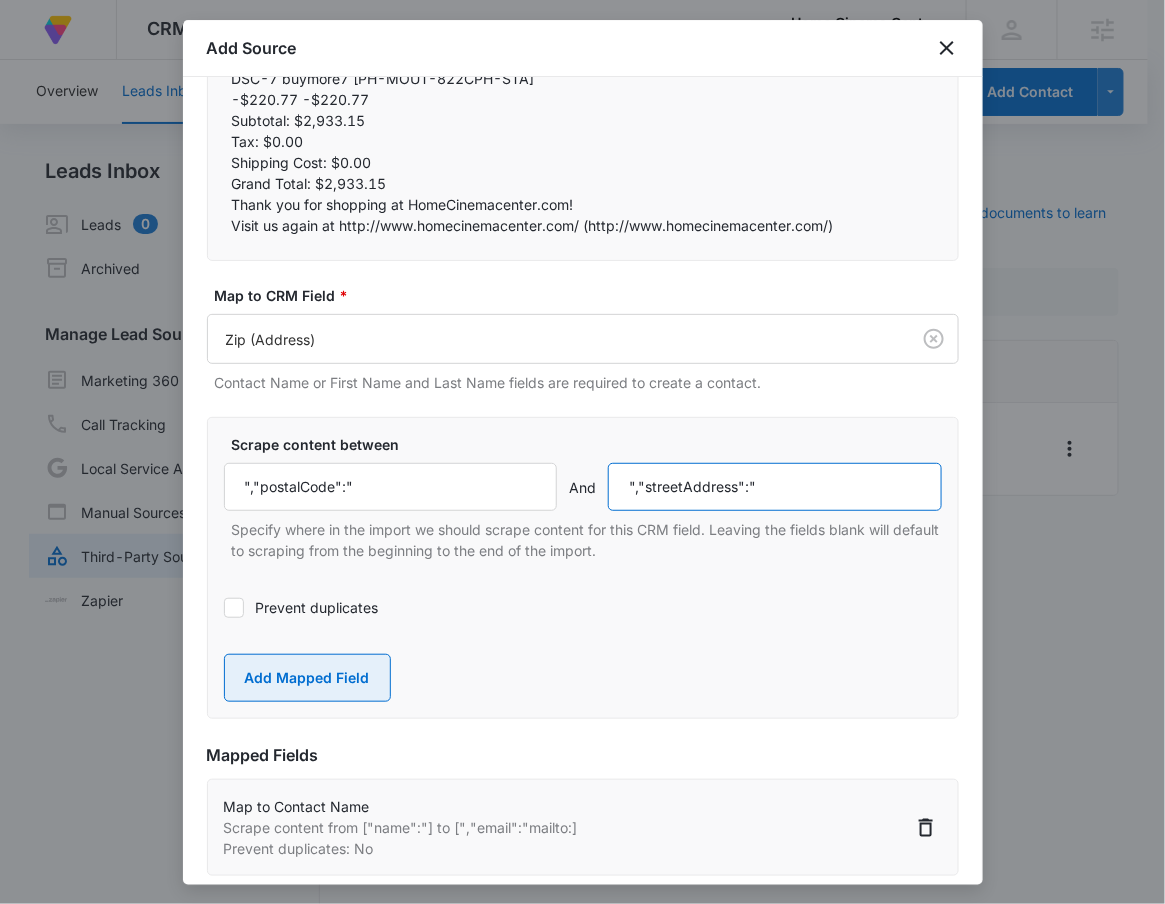 type on "","streetAddress":"" 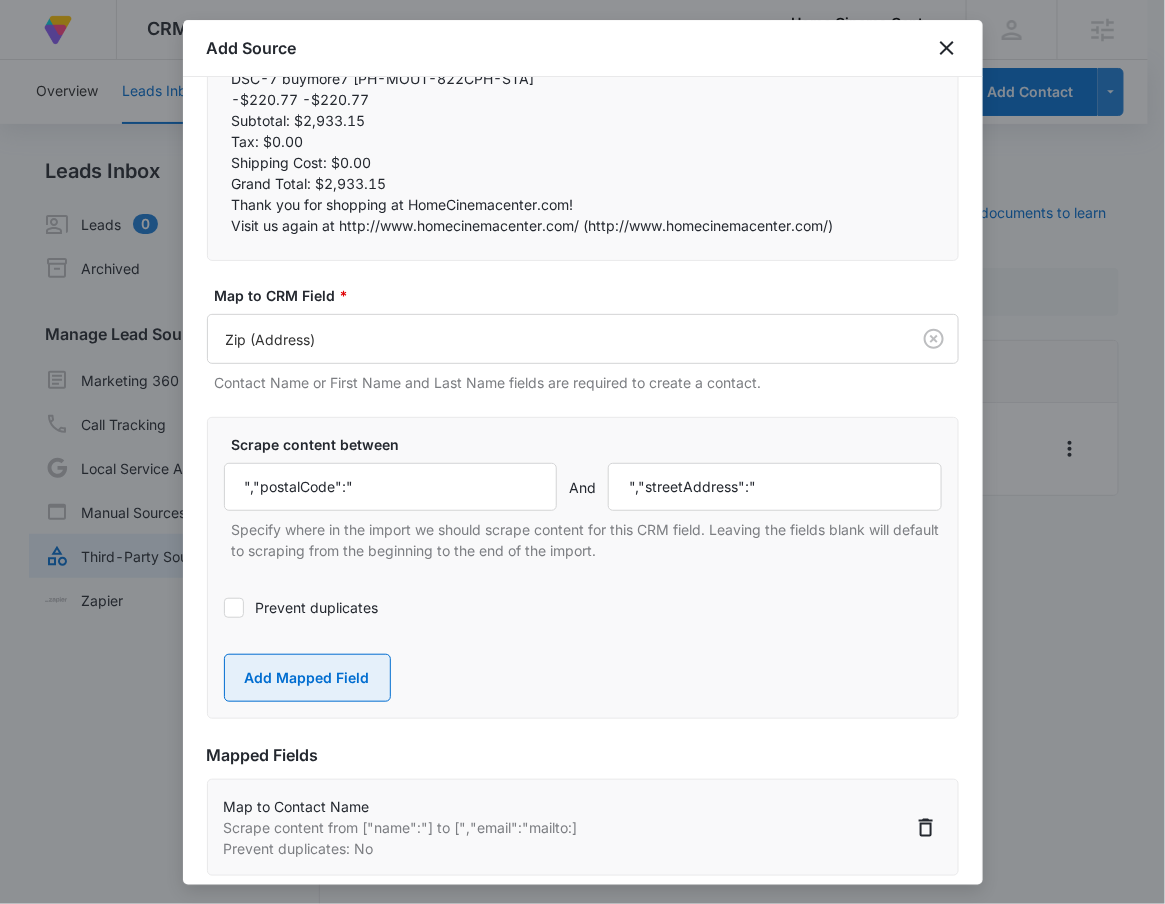 click on "Add Mapped Field" at bounding box center [307, 678] 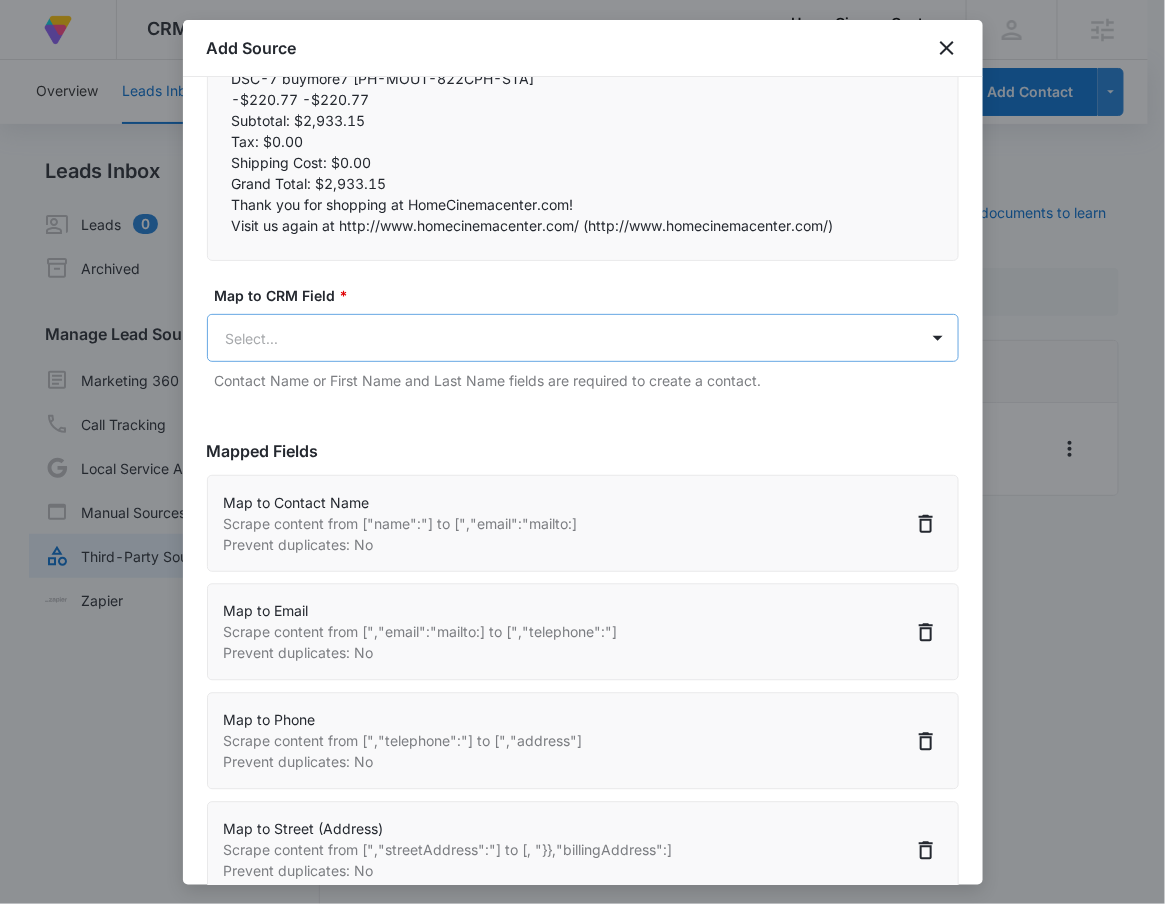 click on "At Volusion, we work hard to foster a great work environment where everyone feels welcome and excited to grow the company—and our merchants' businesses. Go to Dashboard Powered by   CRM Apps Reputation Forms CRM Email Social Payments POS Content Ads Intelligence Files Brand Settings Home Cinema Center LLC M330812 Your Accounts View All RN [FIRST] [LAST] [EMAIL] My Profile Notifications Support Logout Terms & Conditions   •   Privacy Policy Agencies Overview Leads Inbox Contacts Organizations History Deals Projects Tasks Calendar Lists Reports Settings Add Contact Leads Inbox Leads 0 Archived Manage Lead Sources Marketing 360 Forms Call Tracking Local Service Ads Manual Sources Third-Party Sources Zapier Third-Party Sources Manually sync your third-party platform sources and assign them to contacts.   Visit our support documents to learn more. Source Source Name Submissions   Volusion - Purchasers --- Showing   1-1   of   1
Add Source Step 2 of 4 Field Mapping" at bounding box center [582, 464] 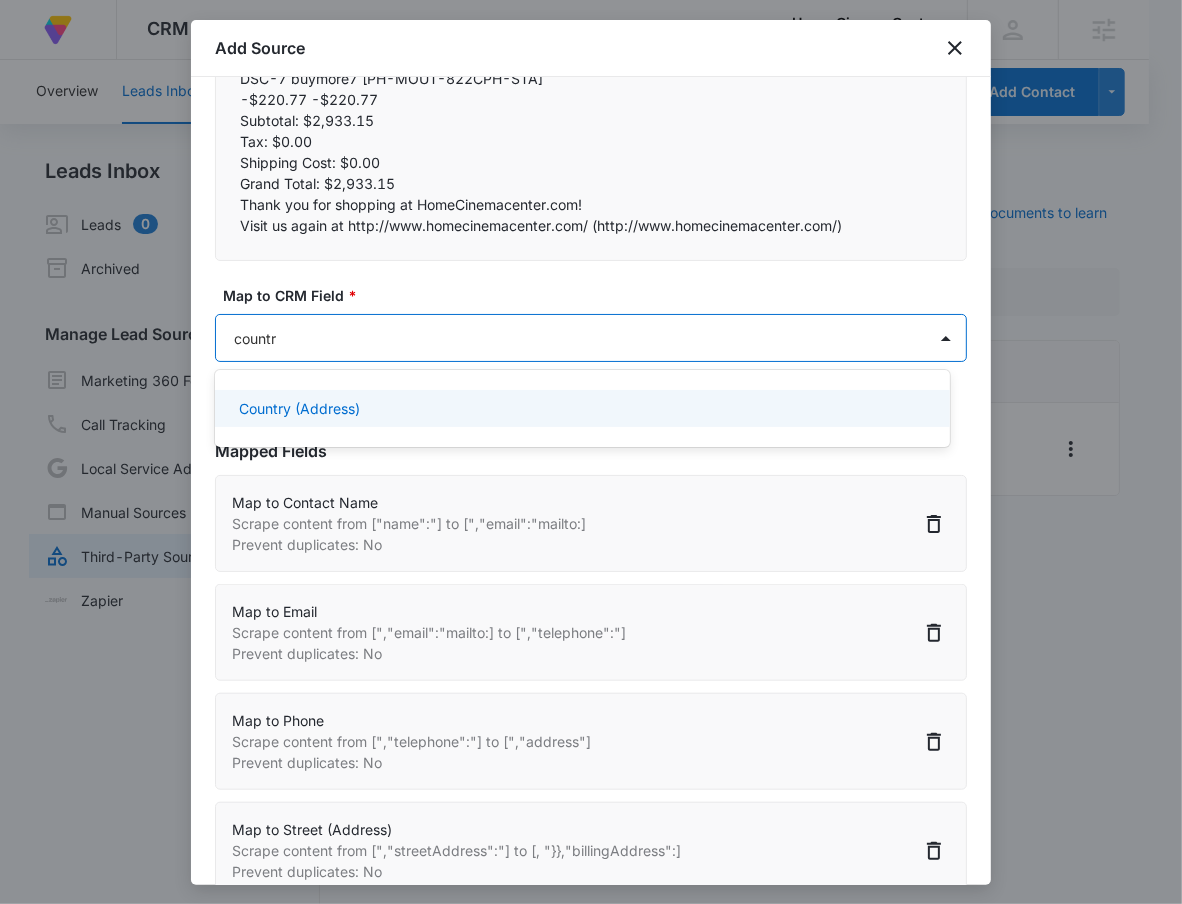 type on "country" 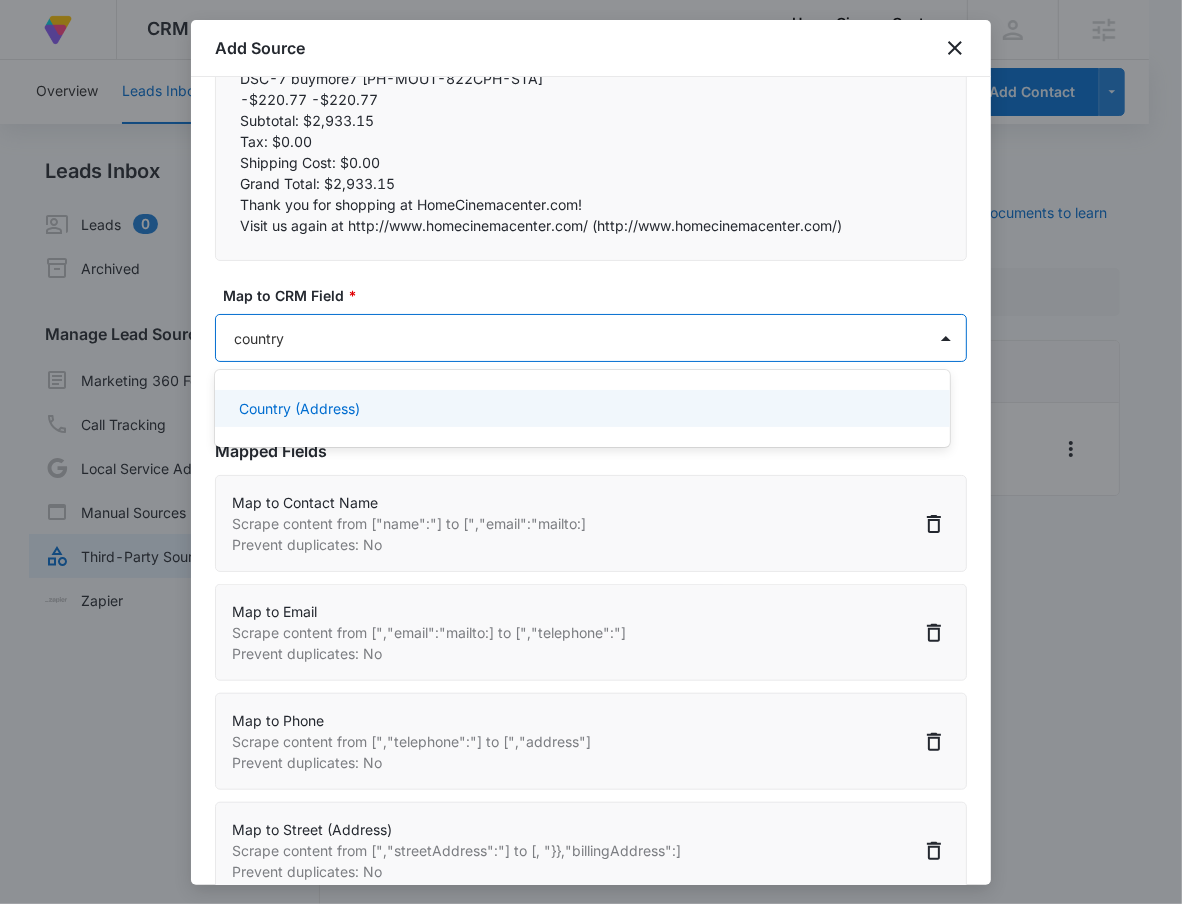 click on "Country (Address)" at bounding box center [582, 408] 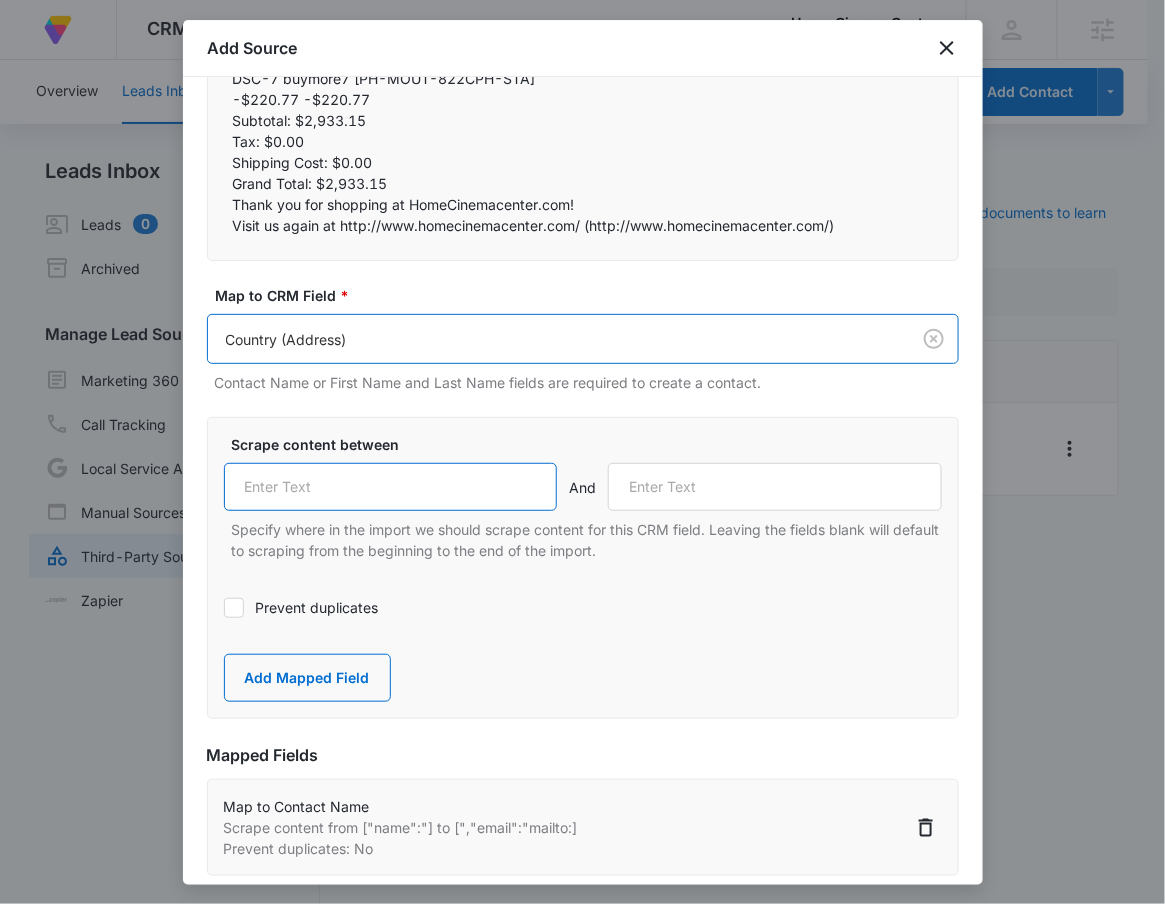 click at bounding box center [391, 487] 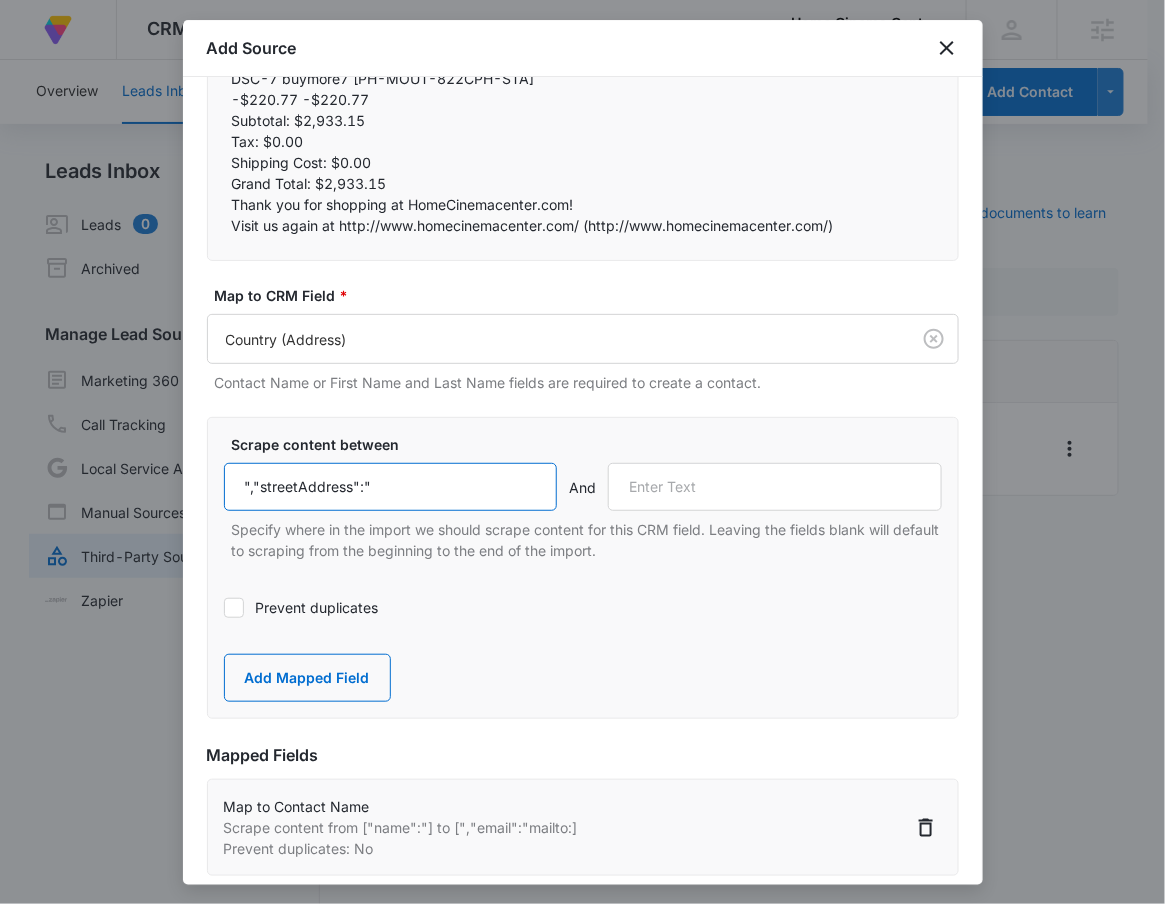 click on "","streetAddress":"" at bounding box center [391, 487] 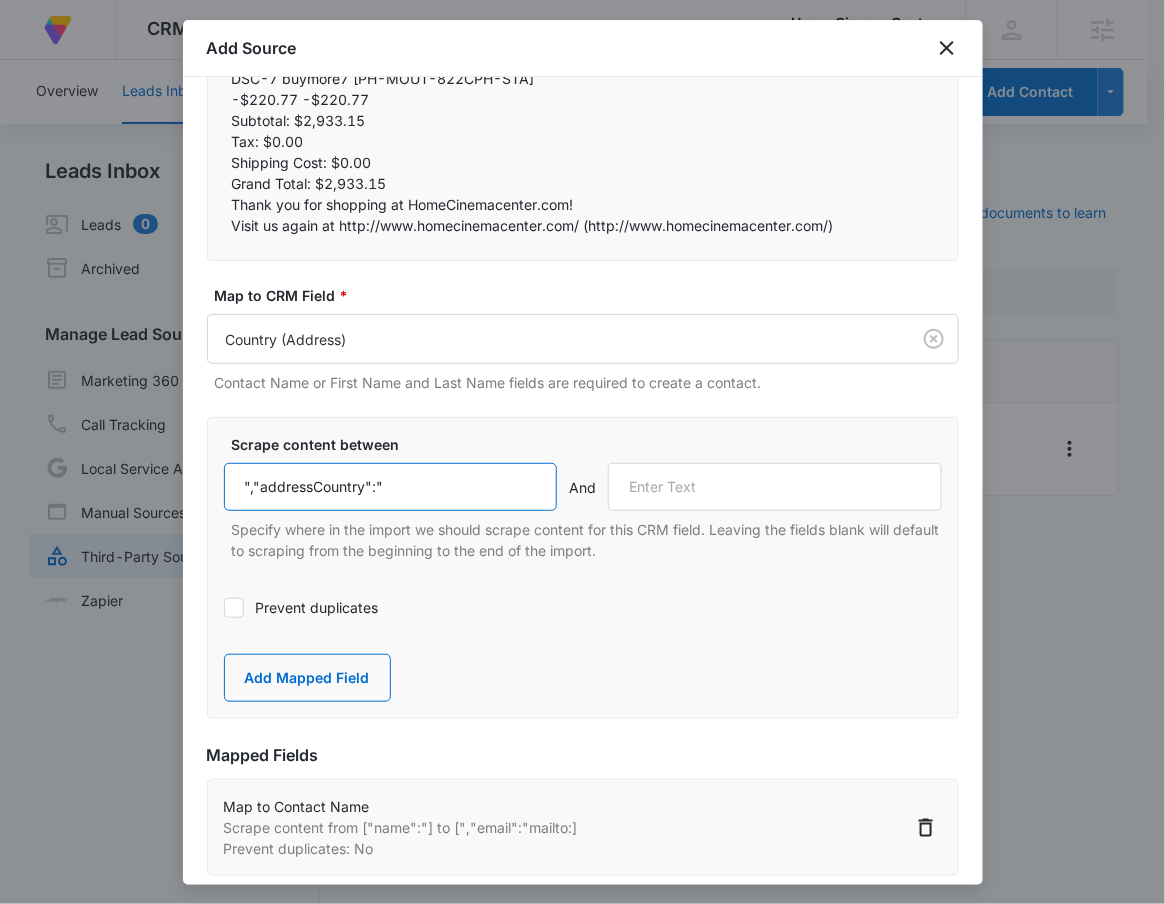 type on "","addressCountry":"" 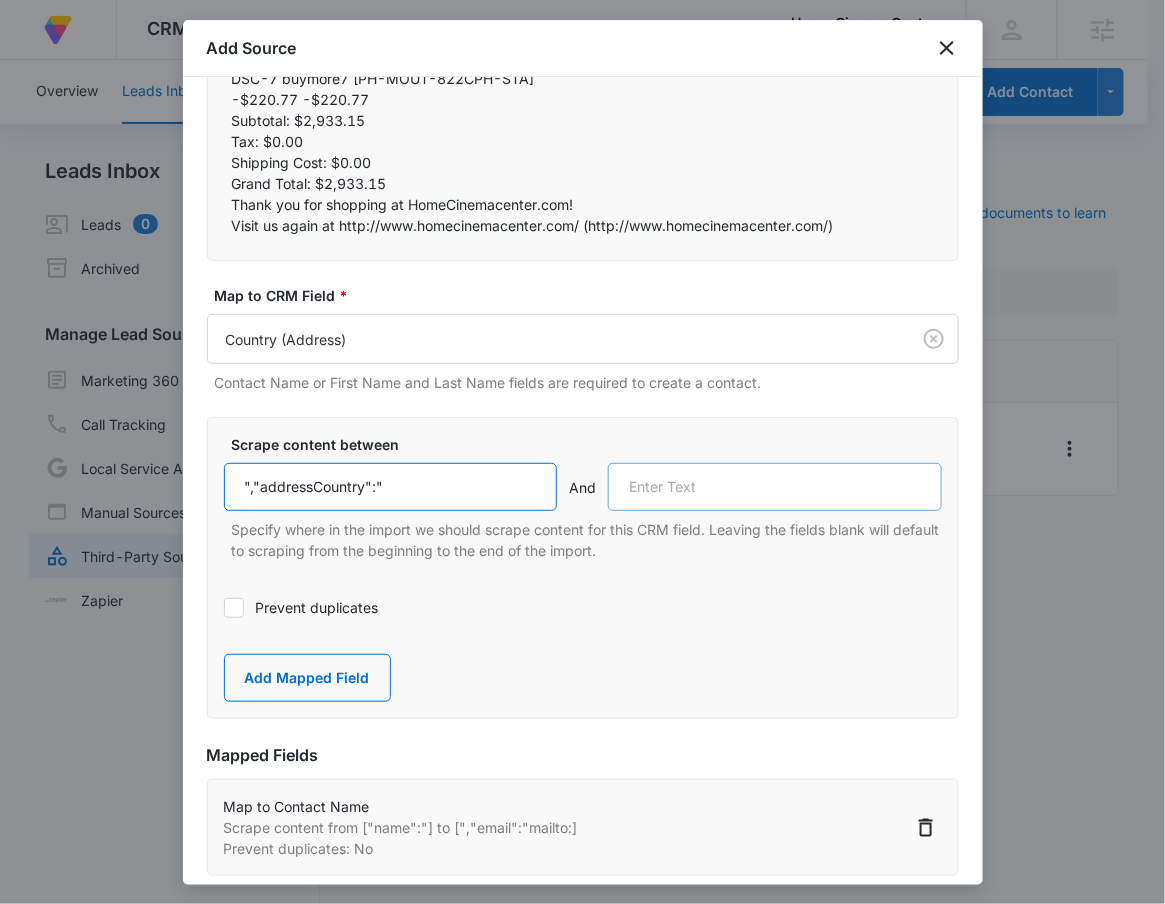 click at bounding box center [775, 487] 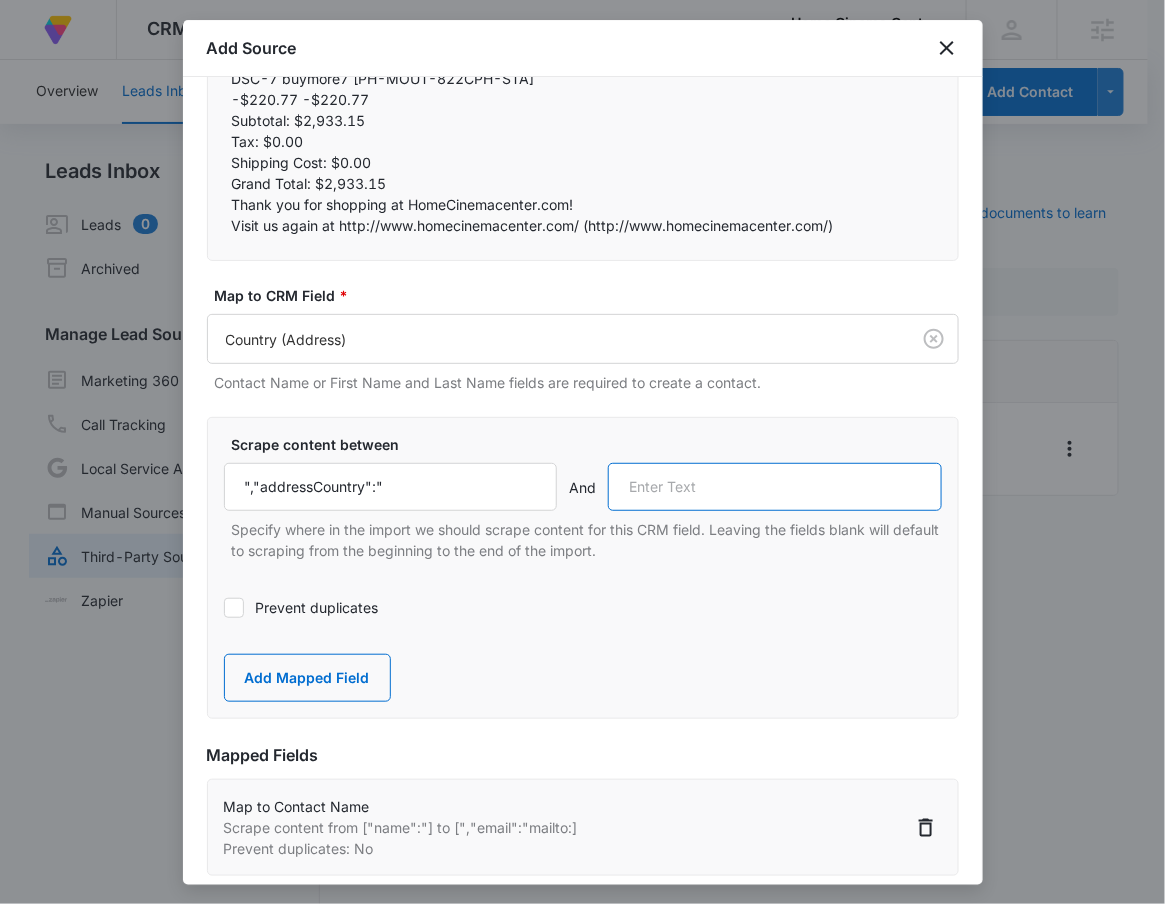 click at bounding box center (775, 487) 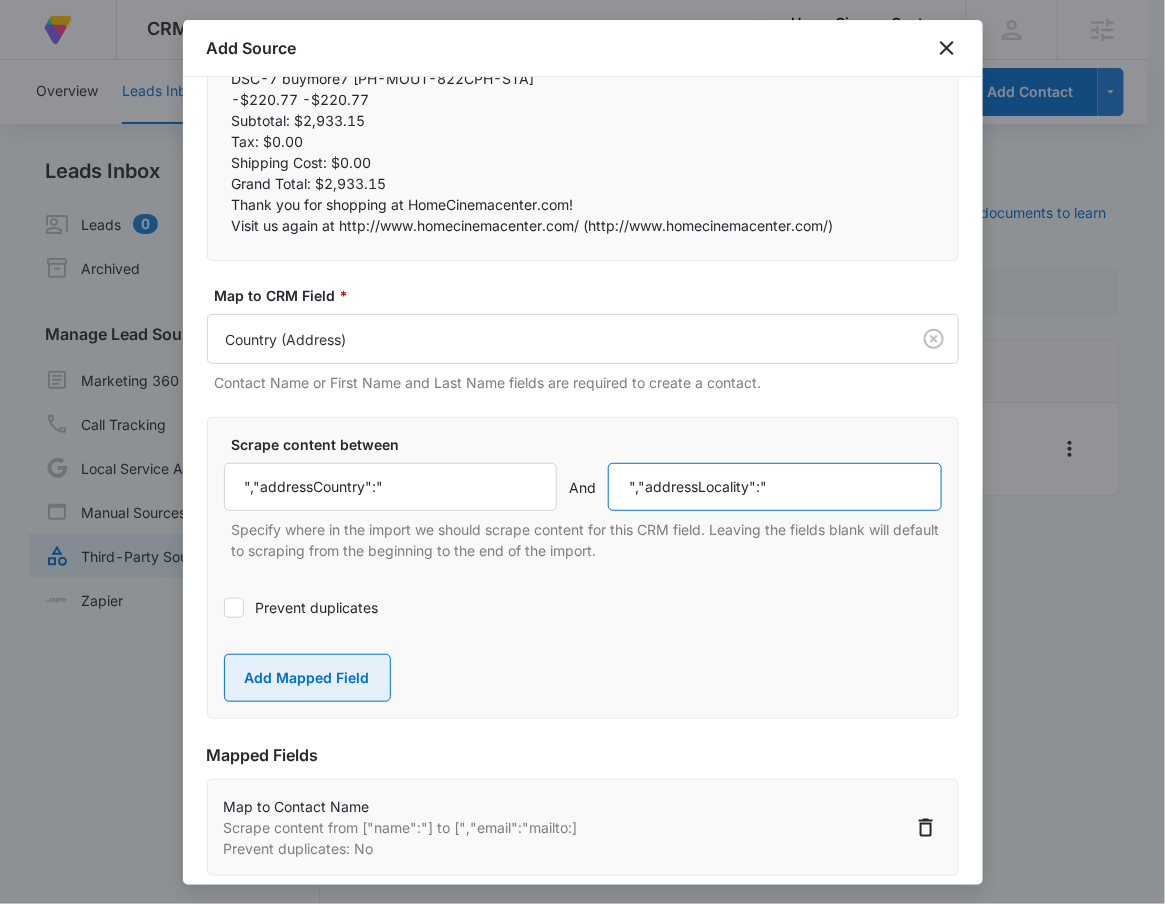 type on "","addressLocality":"" 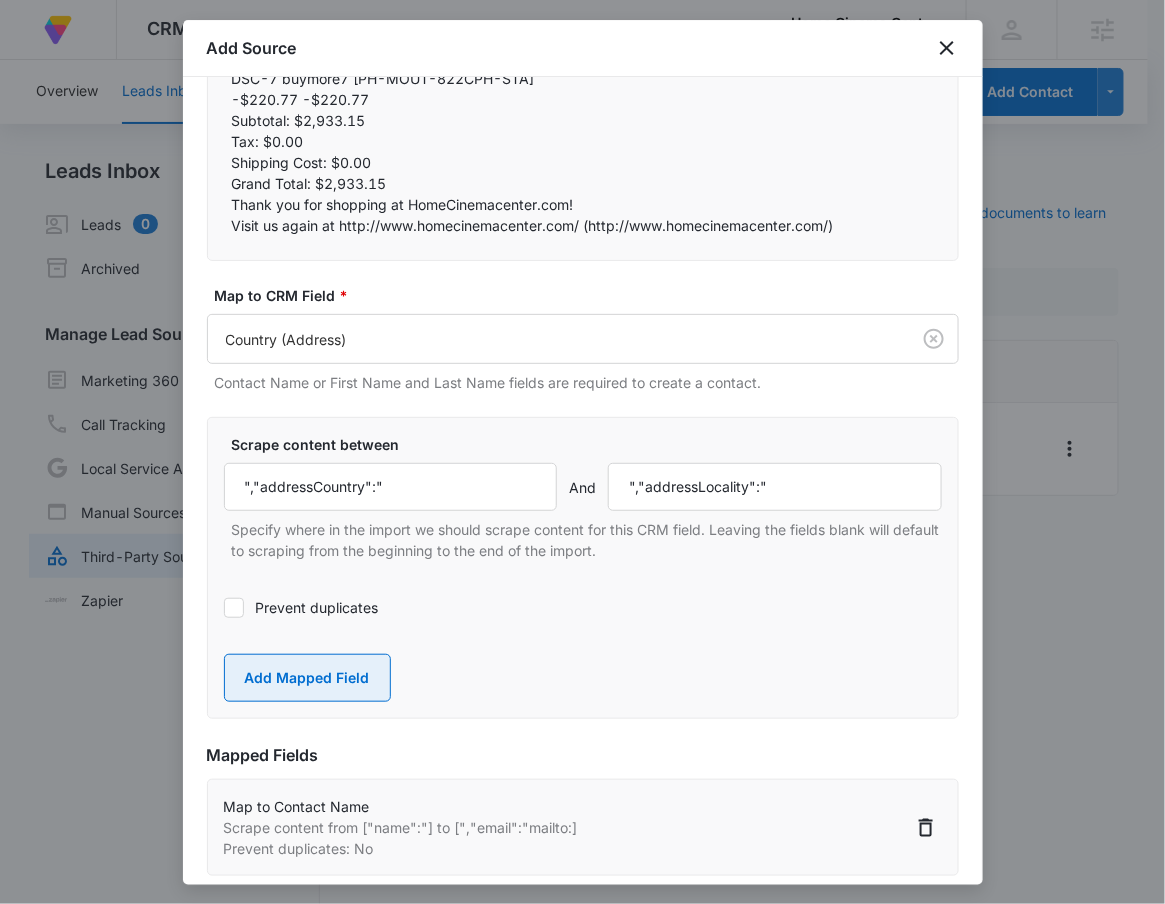 click on "Add Mapped Field" at bounding box center [307, 678] 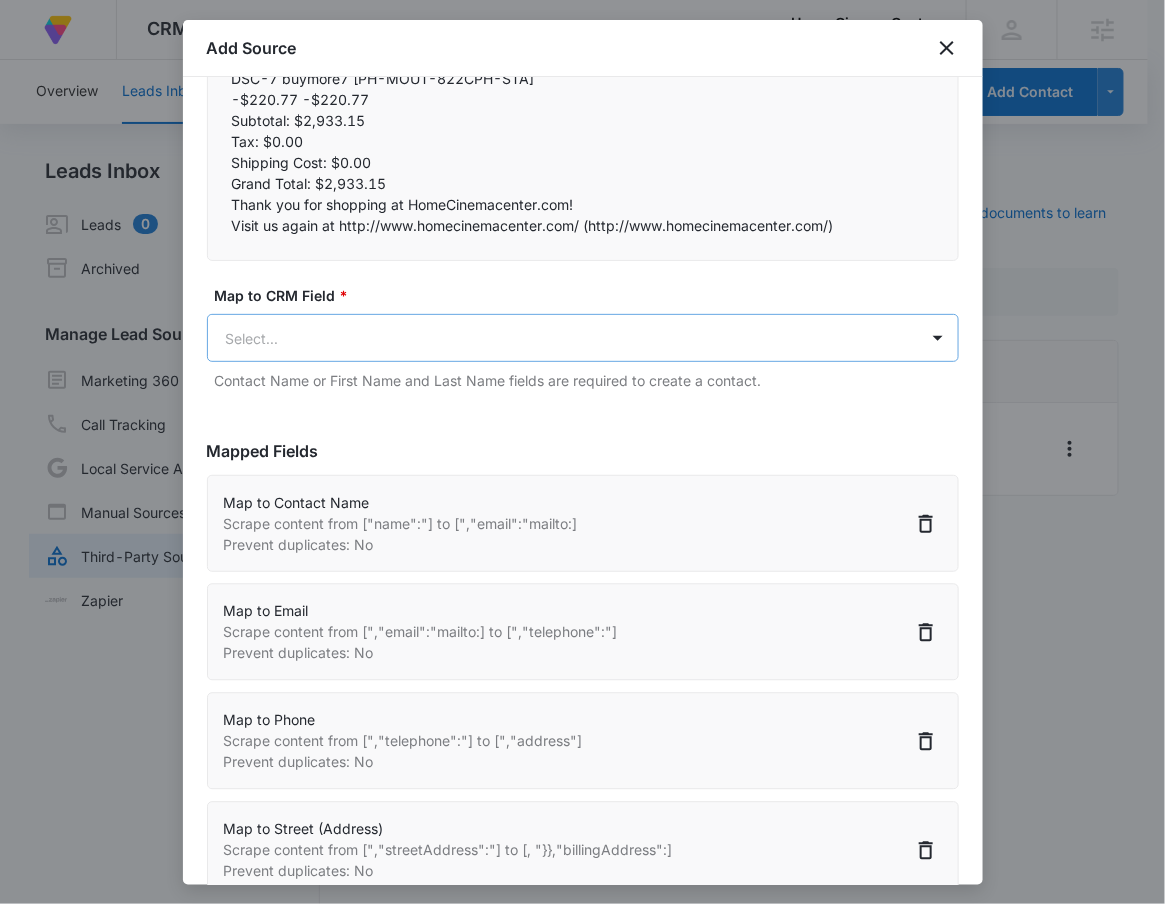 click on "At Volusion, we work hard to foster a great work environment where everyone feels welcome and excited to grow the company—and our merchants' businesses. Go to Dashboard Powered by   CRM Apps Reputation Forms CRM Email Social Payments POS Content Ads Intelligence Files Brand Settings Home Cinema Center LLC M330812 Your Accounts View All RN [FIRST] [LAST] [EMAIL] My Profile Notifications Support Logout Terms & Conditions   •   Privacy Policy Agencies Overview Leads Inbox Contacts Organizations History Deals Projects Tasks Calendar Lists Reports Settings Add Contact Leads Inbox Leads 0 Archived Manage Lead Sources Marketing 360 Forms Call Tracking Local Service Ads Manual Sources Third-Party Sources Zapier Third-Party Sources Manually sync your third-party platform sources and assign them to contacts.   Visit our support documents to learn more. Source Source Name Submissions   Volusion - Purchasers --- Showing   1-1   of   1
Add Source Step 2 of 4 Field Mapping" at bounding box center [582, 464] 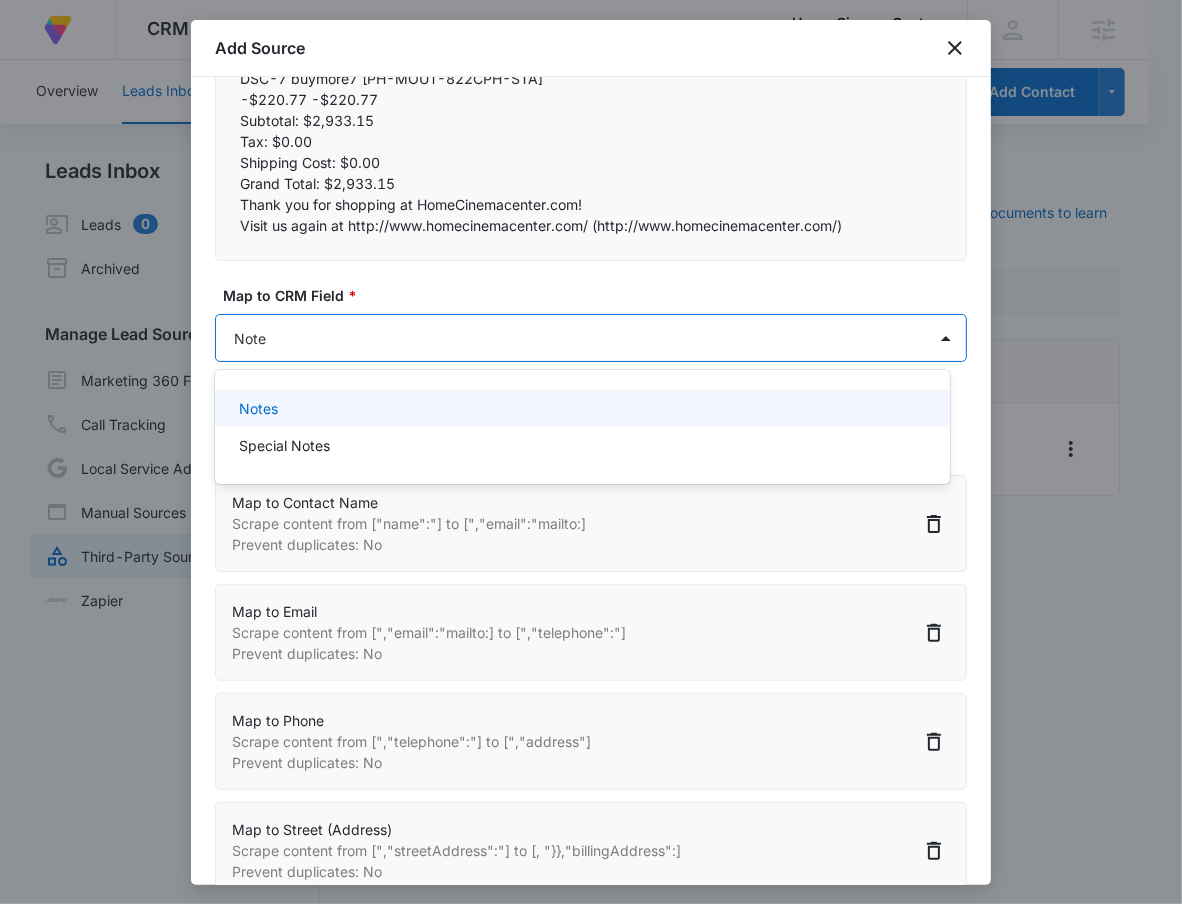 type on "Notes" 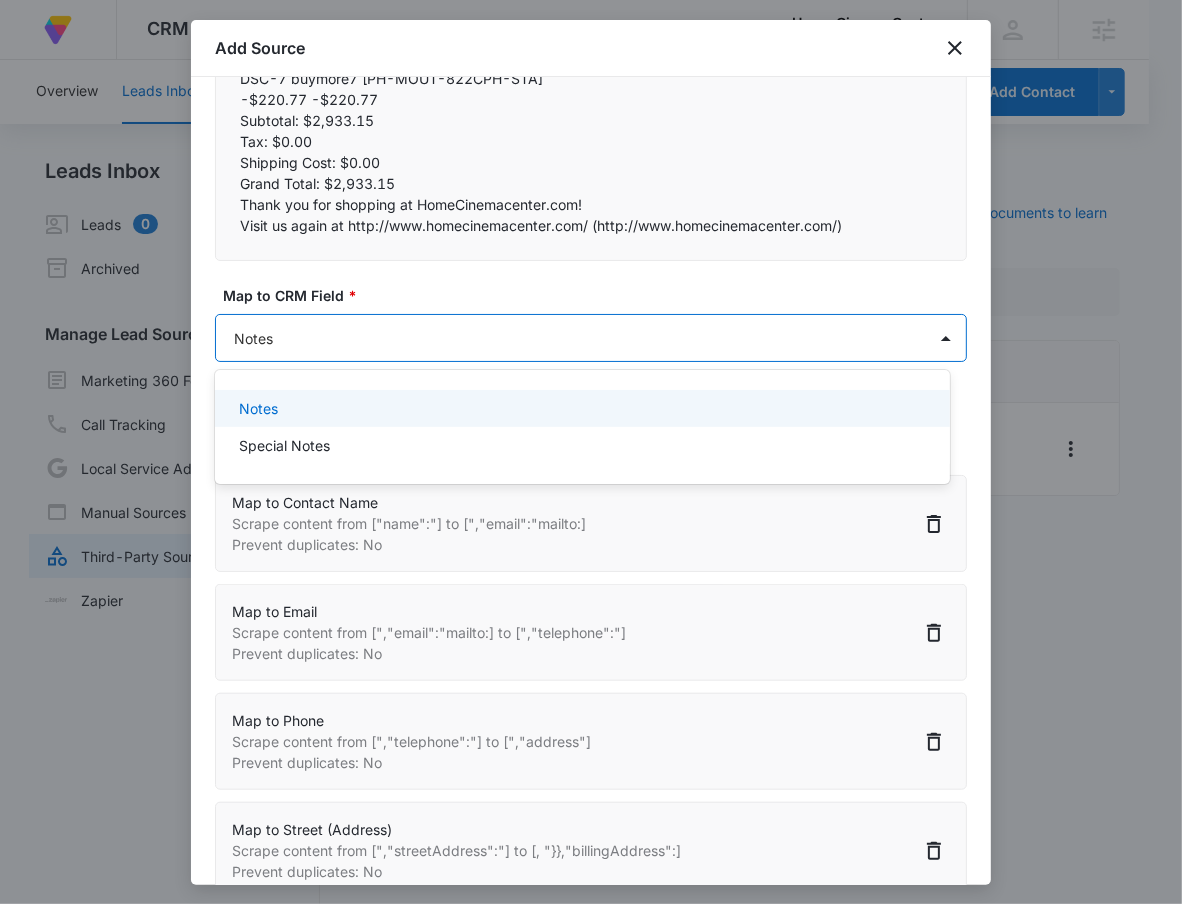 click on "Notes" at bounding box center (580, 408) 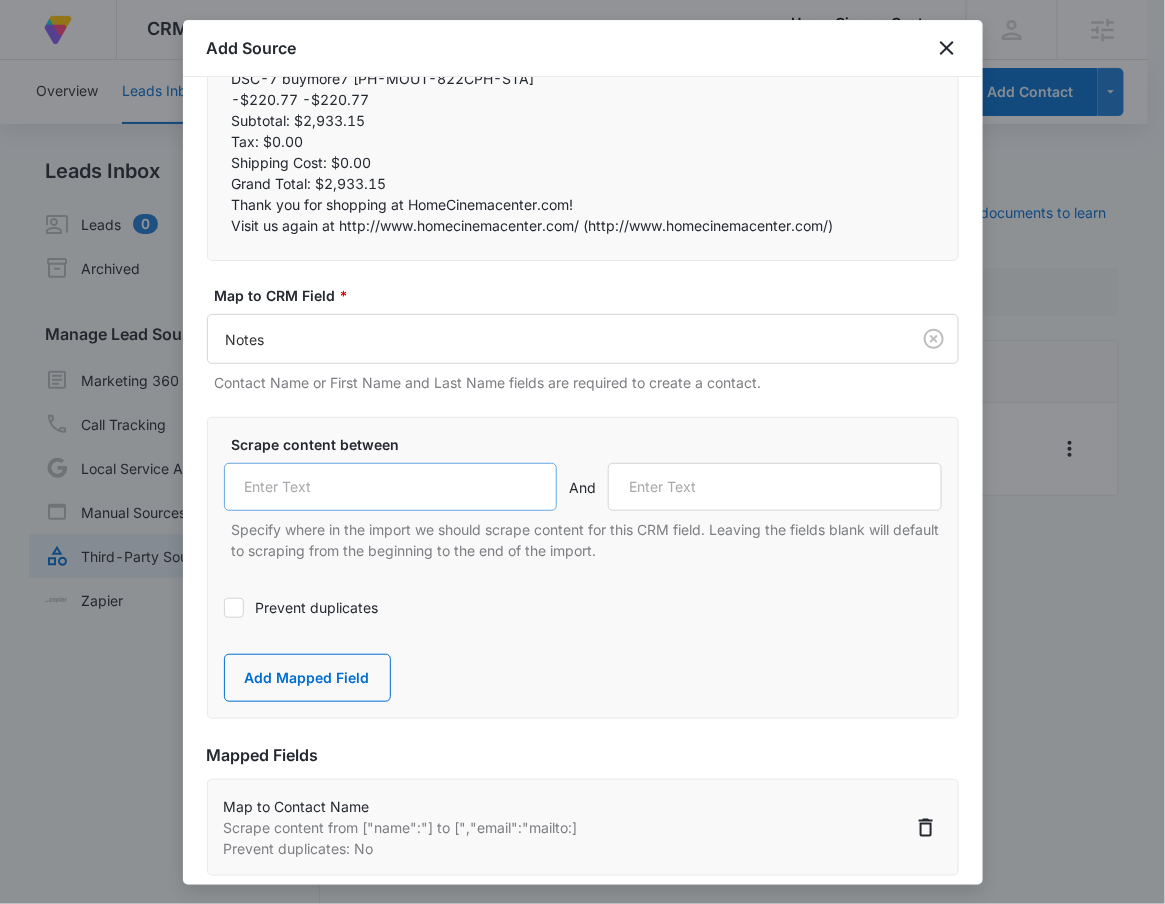 click at bounding box center (391, 487) 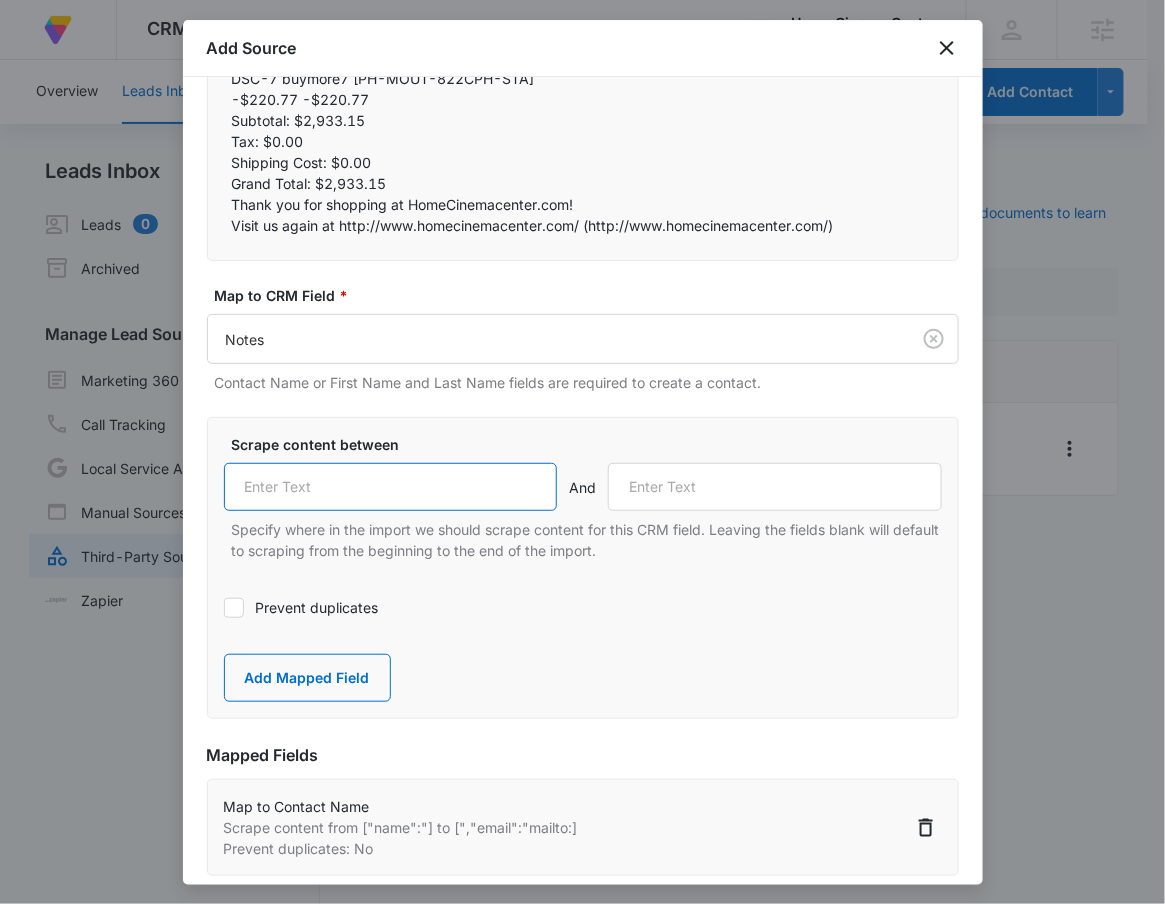 click at bounding box center [391, 487] 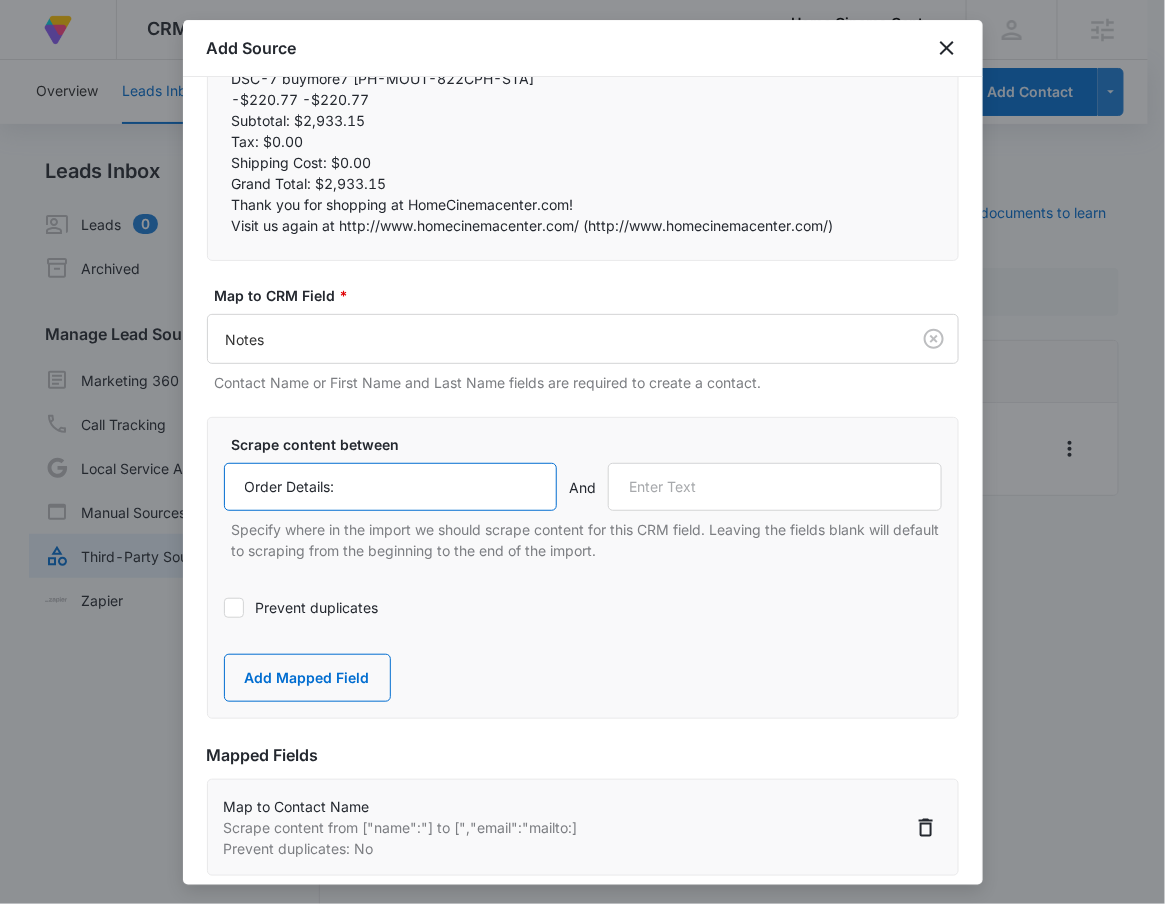type on "Order Details:" 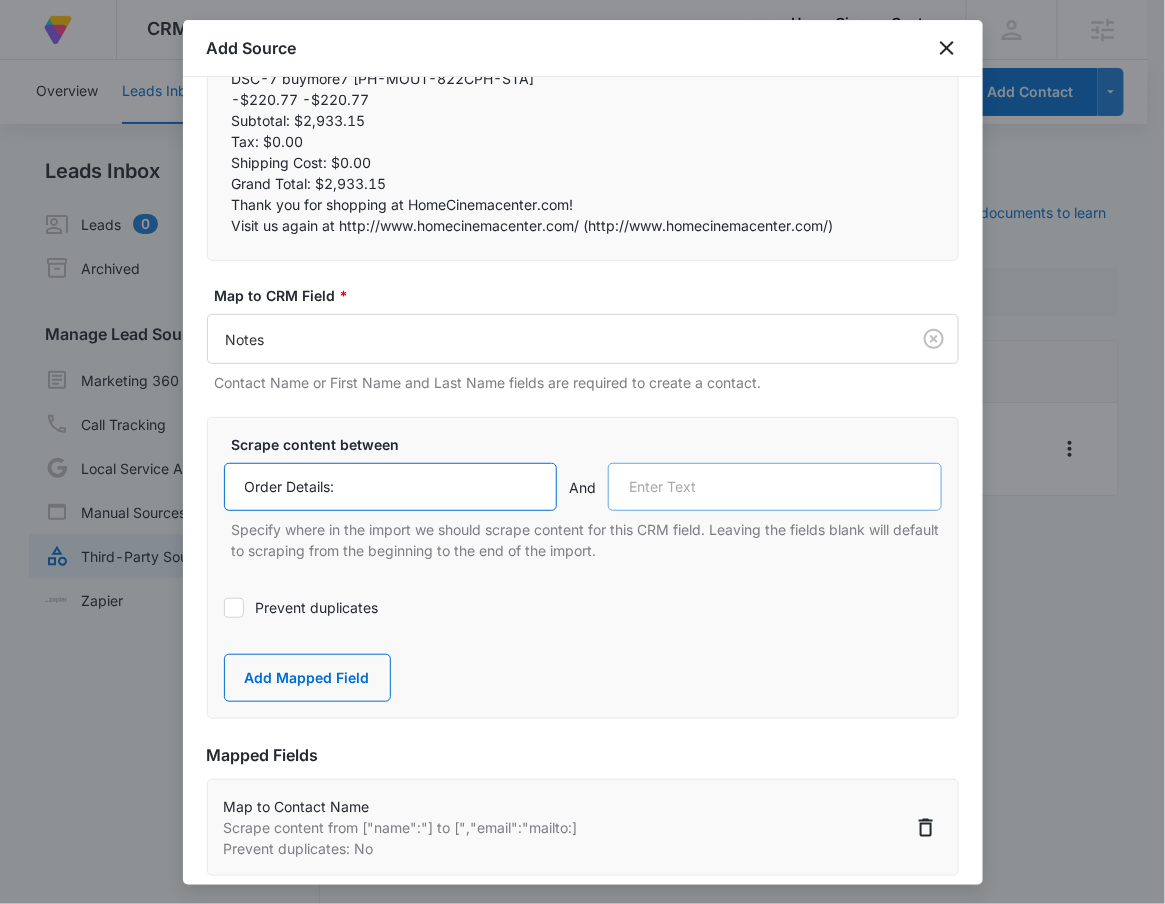 click at bounding box center (775, 487) 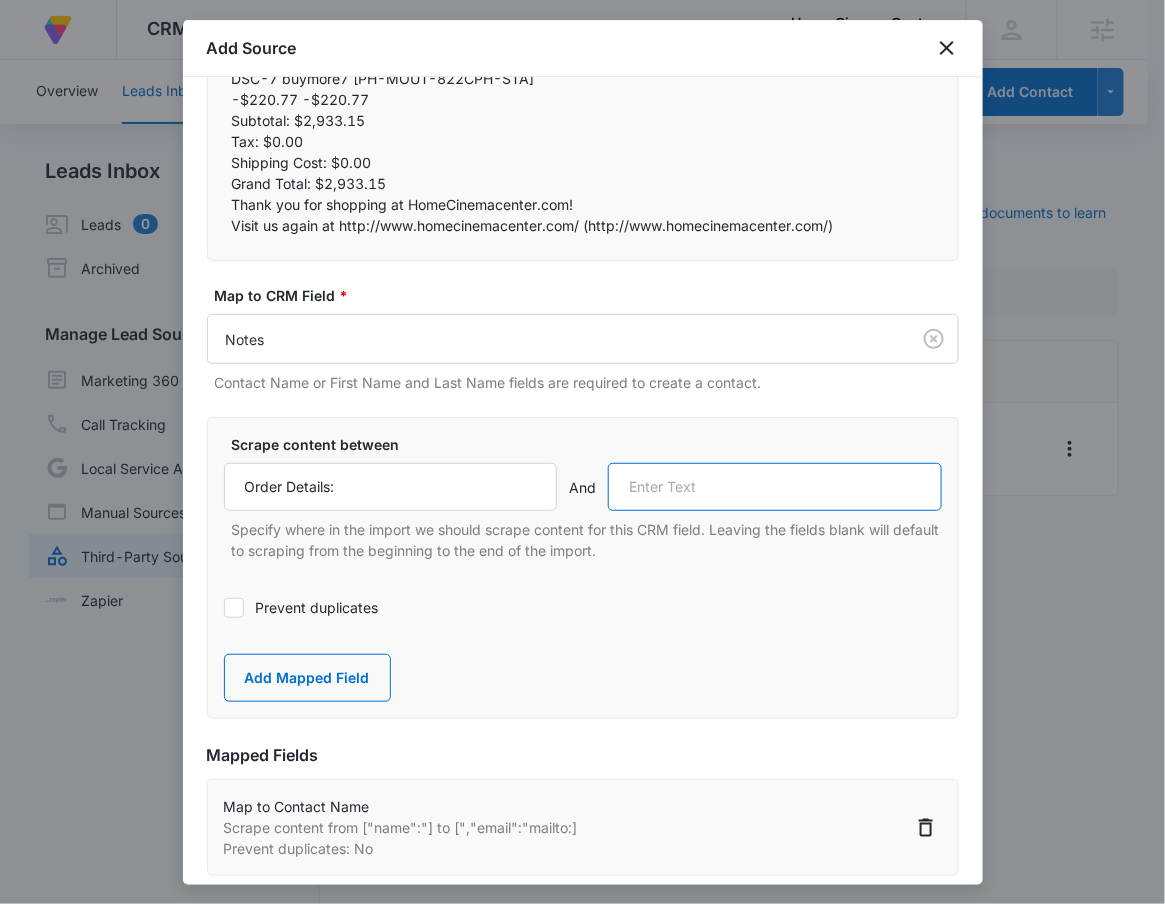click at bounding box center (775, 487) 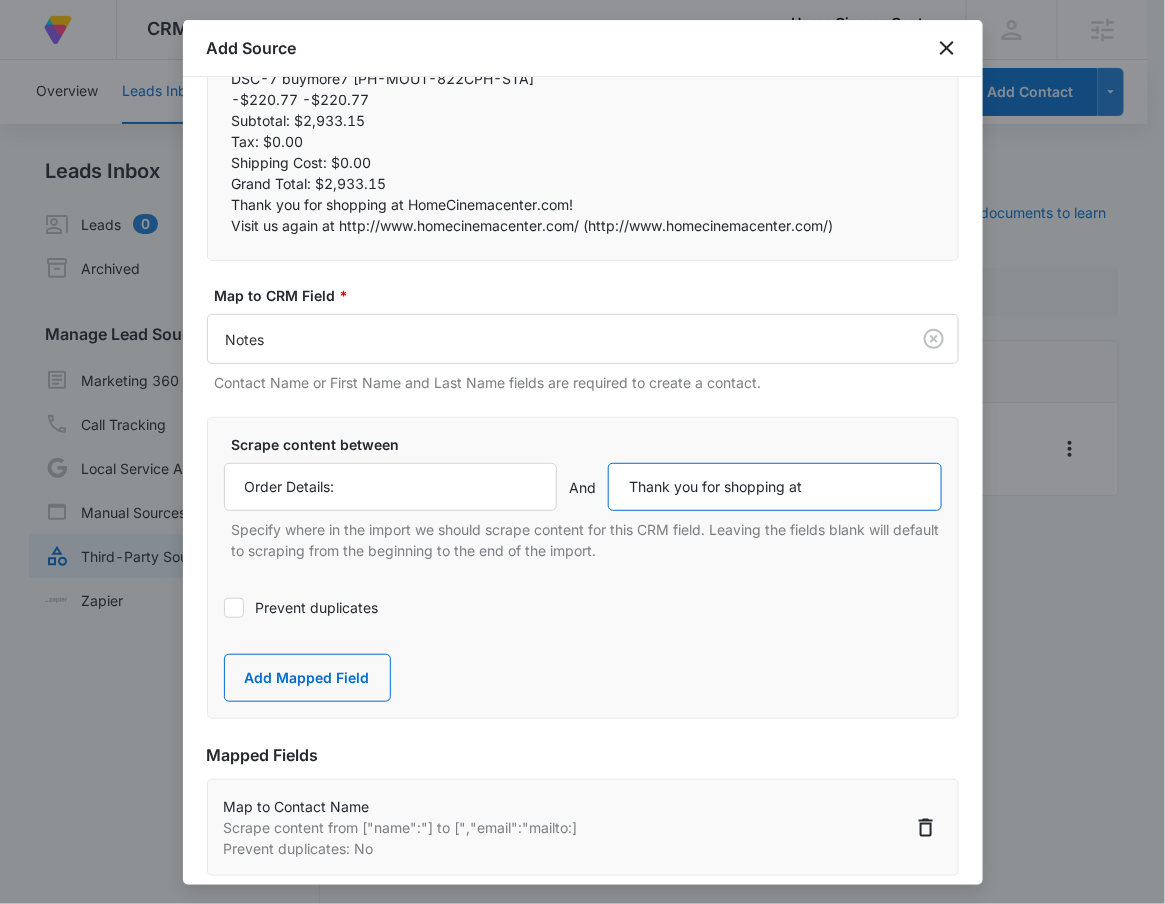 type on "Thank you for shopping at" 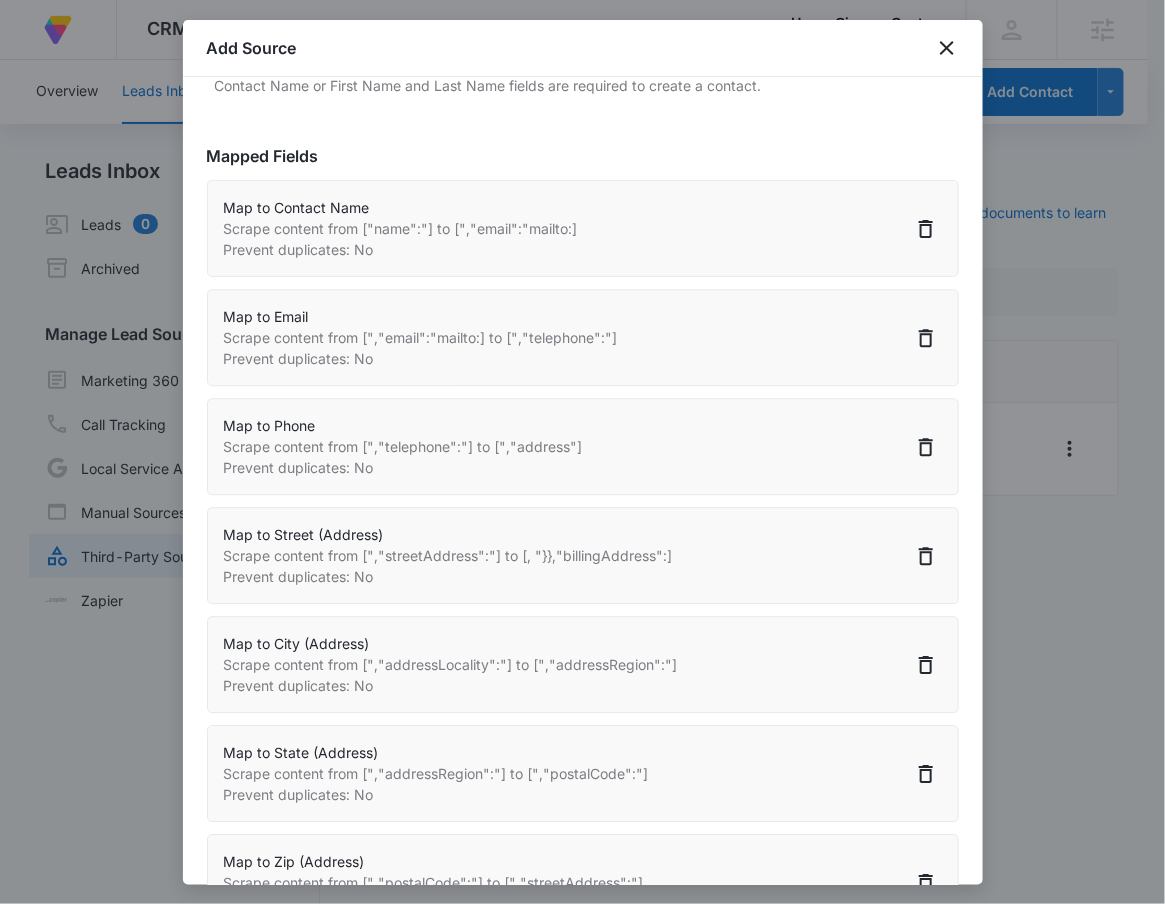 scroll, scrollTop: 1645, scrollLeft: 0, axis: vertical 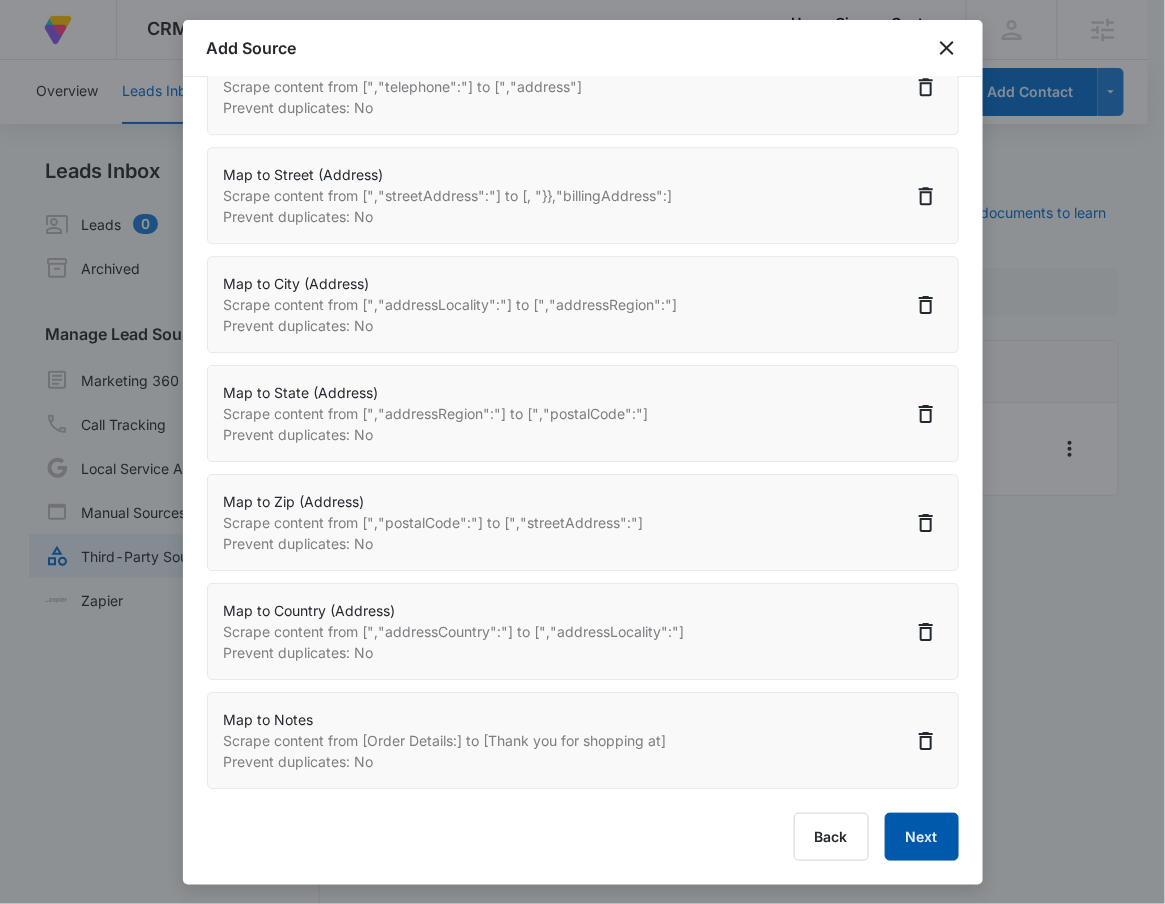 click on "Next" at bounding box center [922, 837] 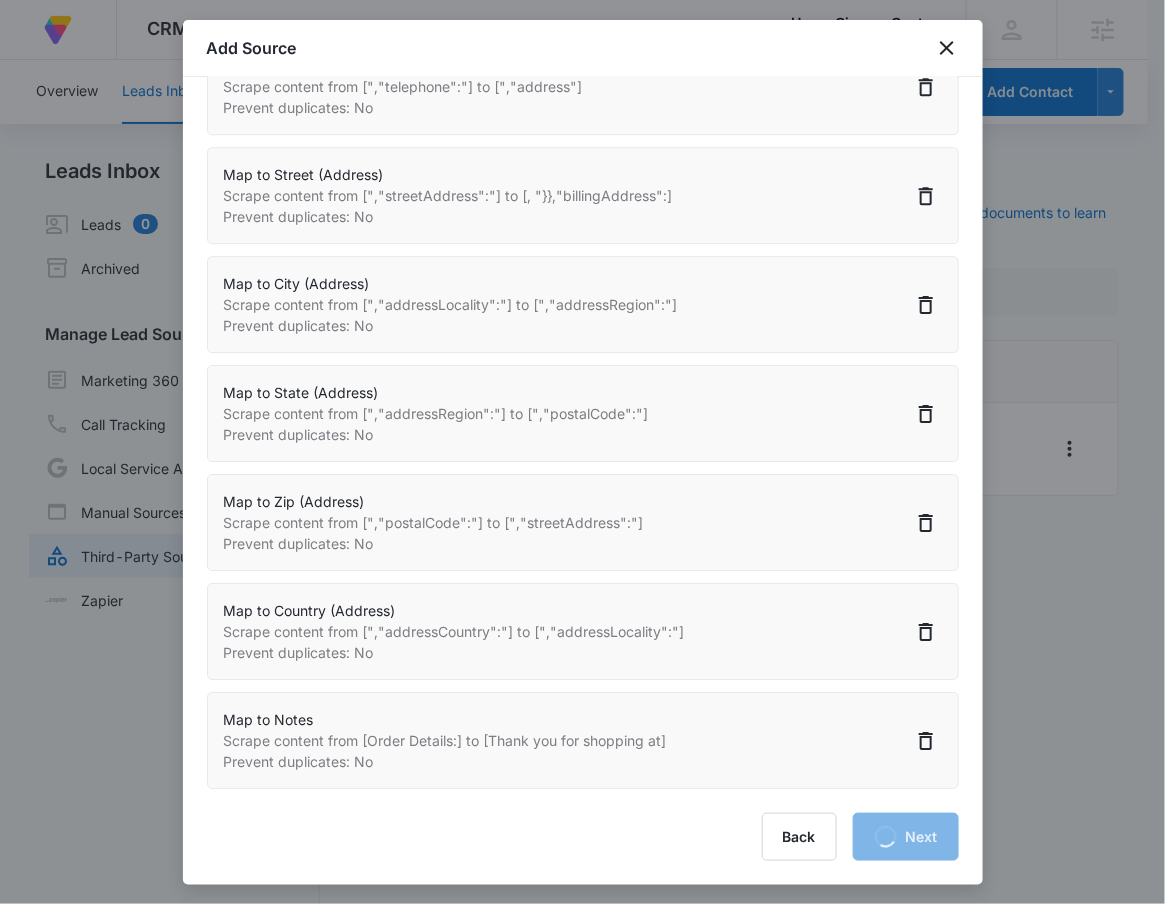 select on "77" 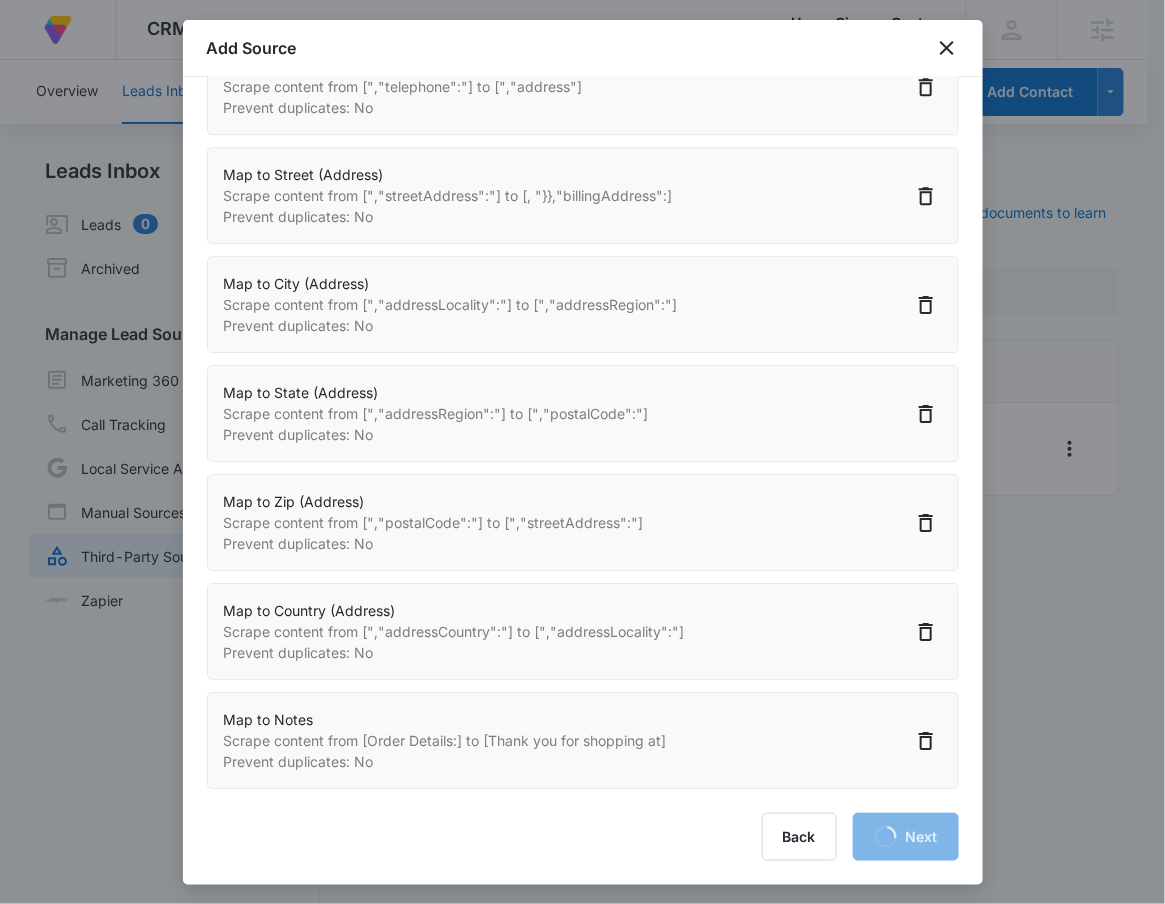 select on "185" 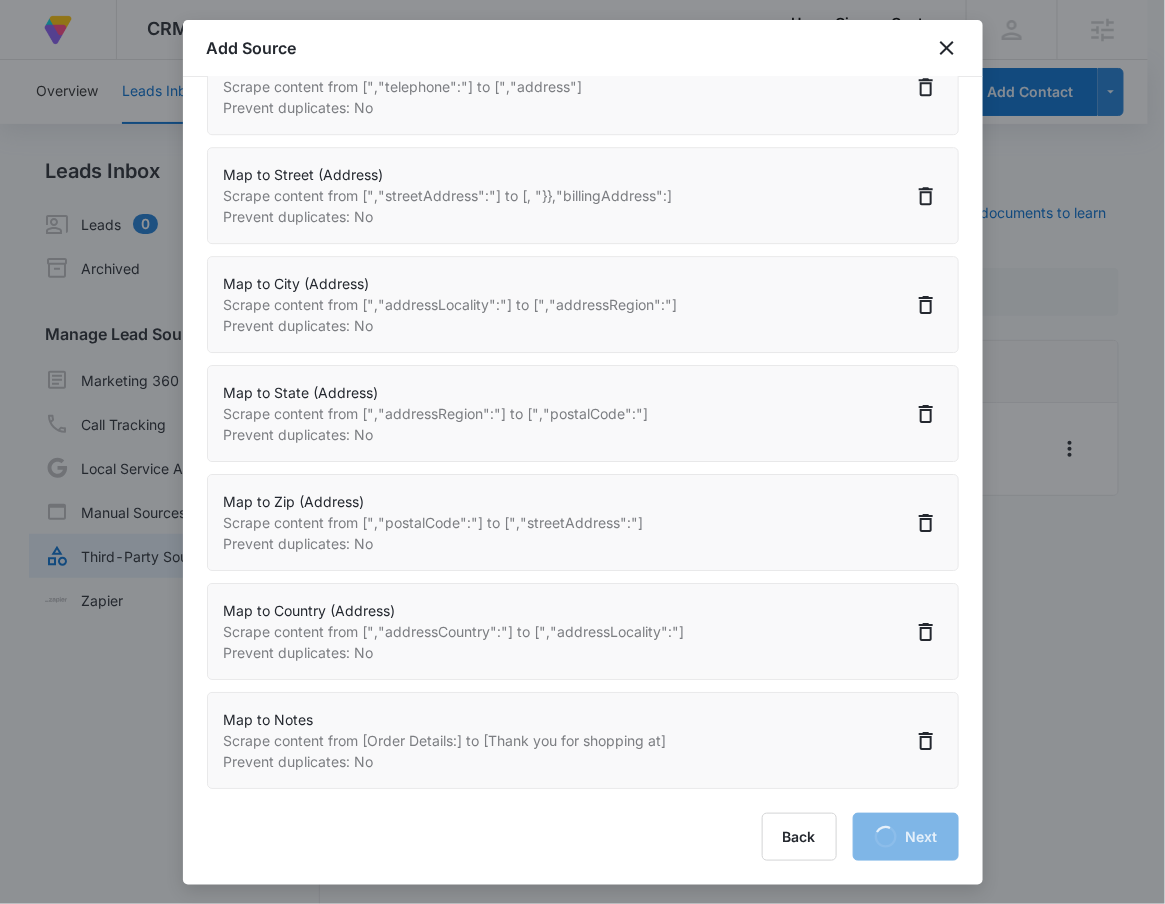 select on "184" 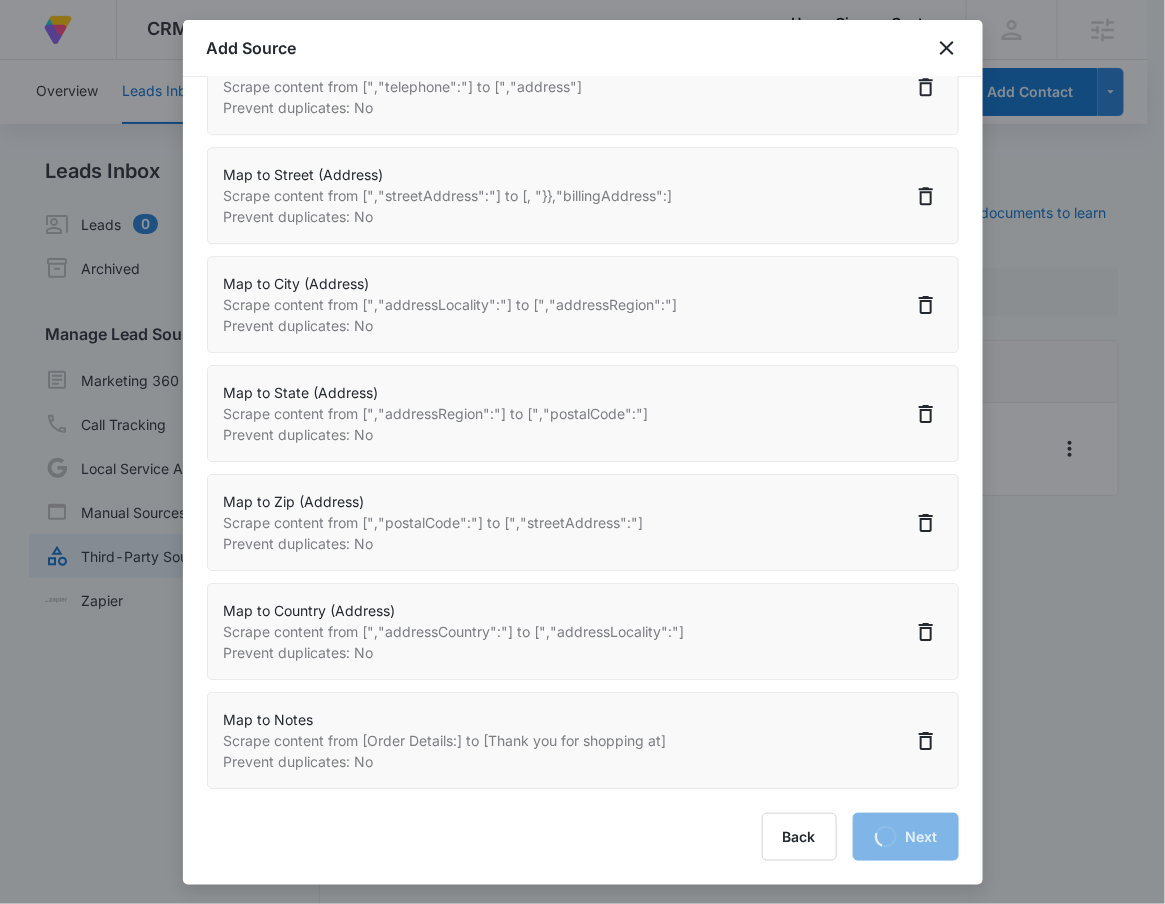 select on "187" 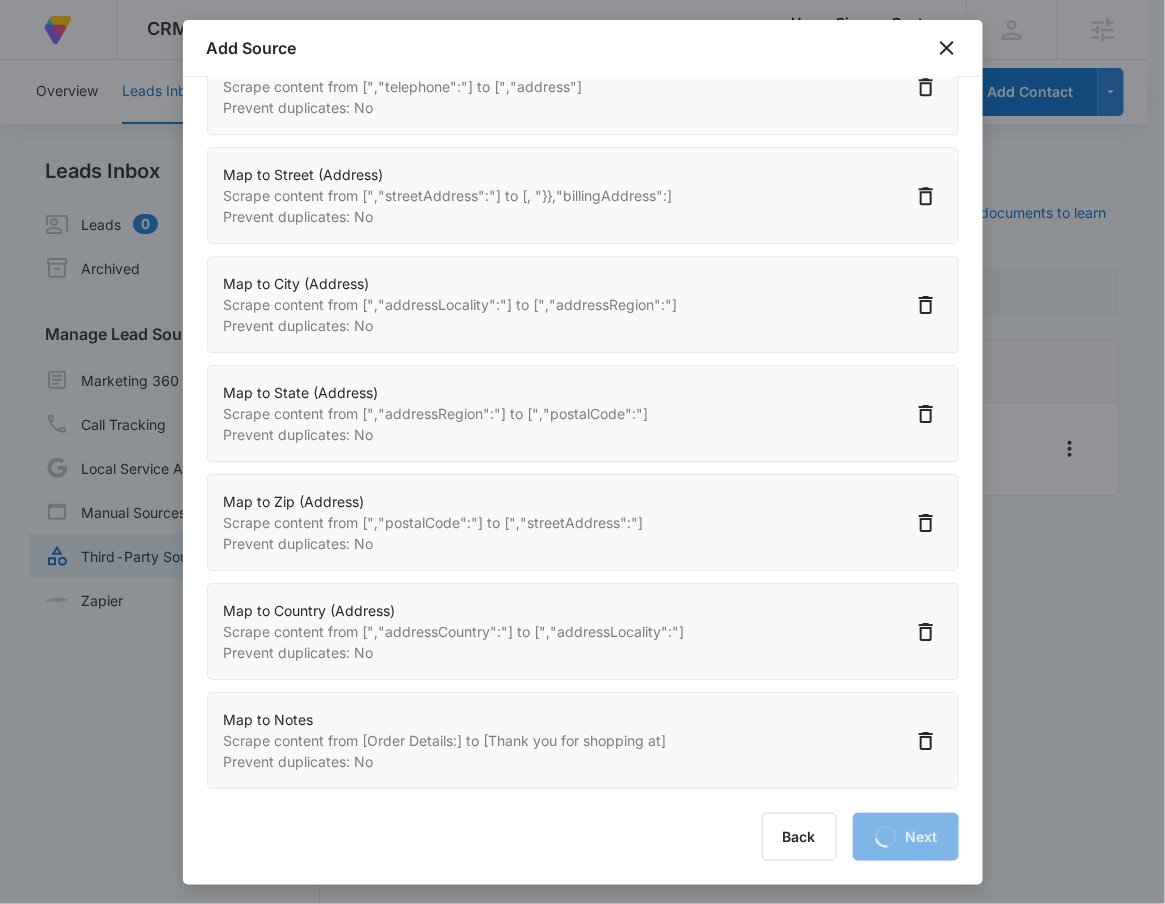 select on "188" 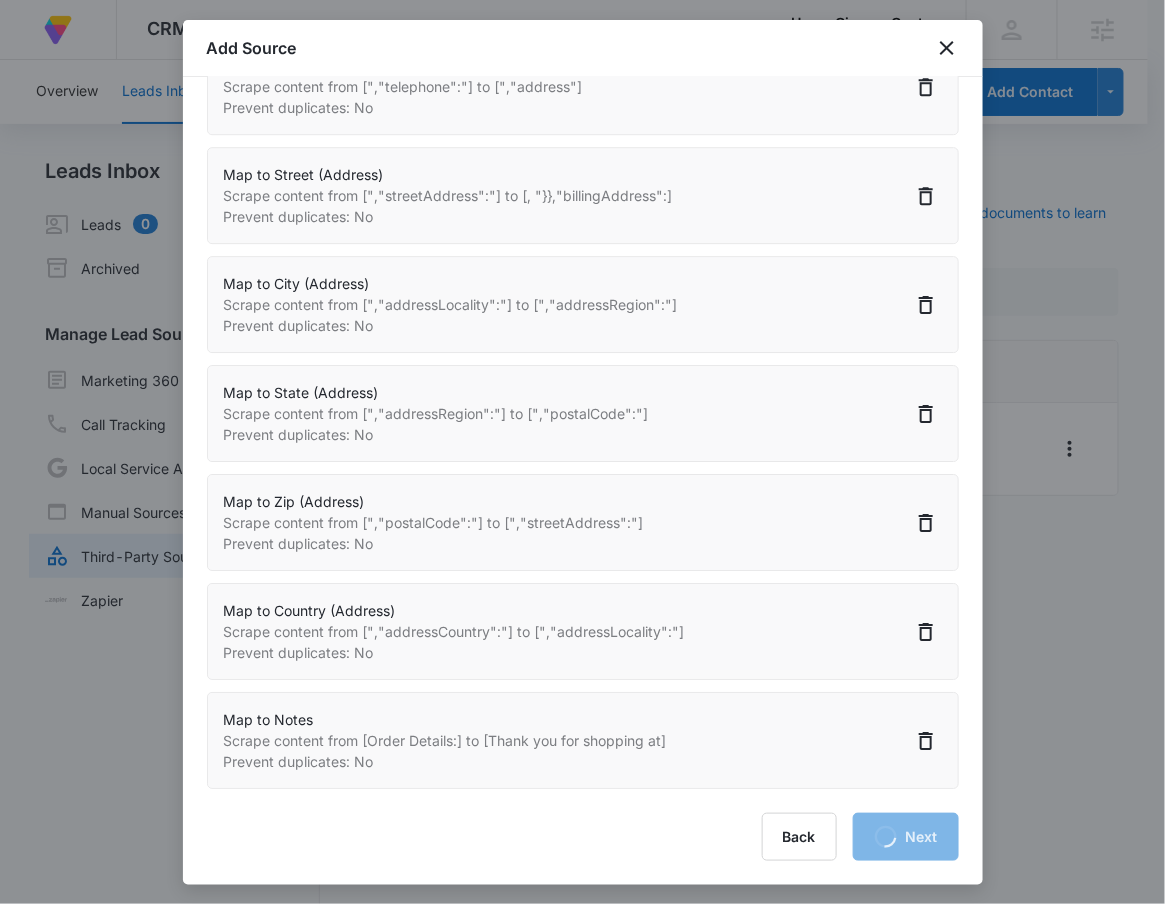 select on "189" 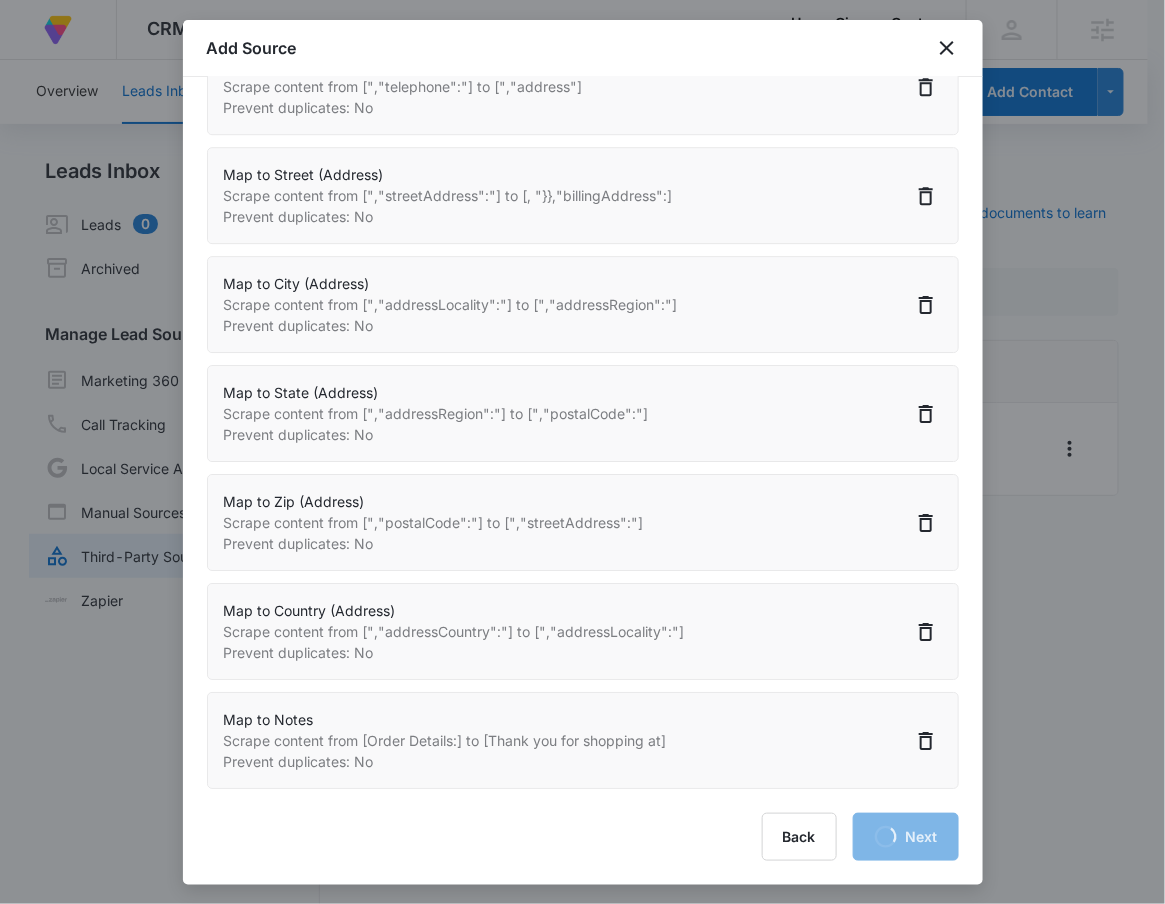 select on "190" 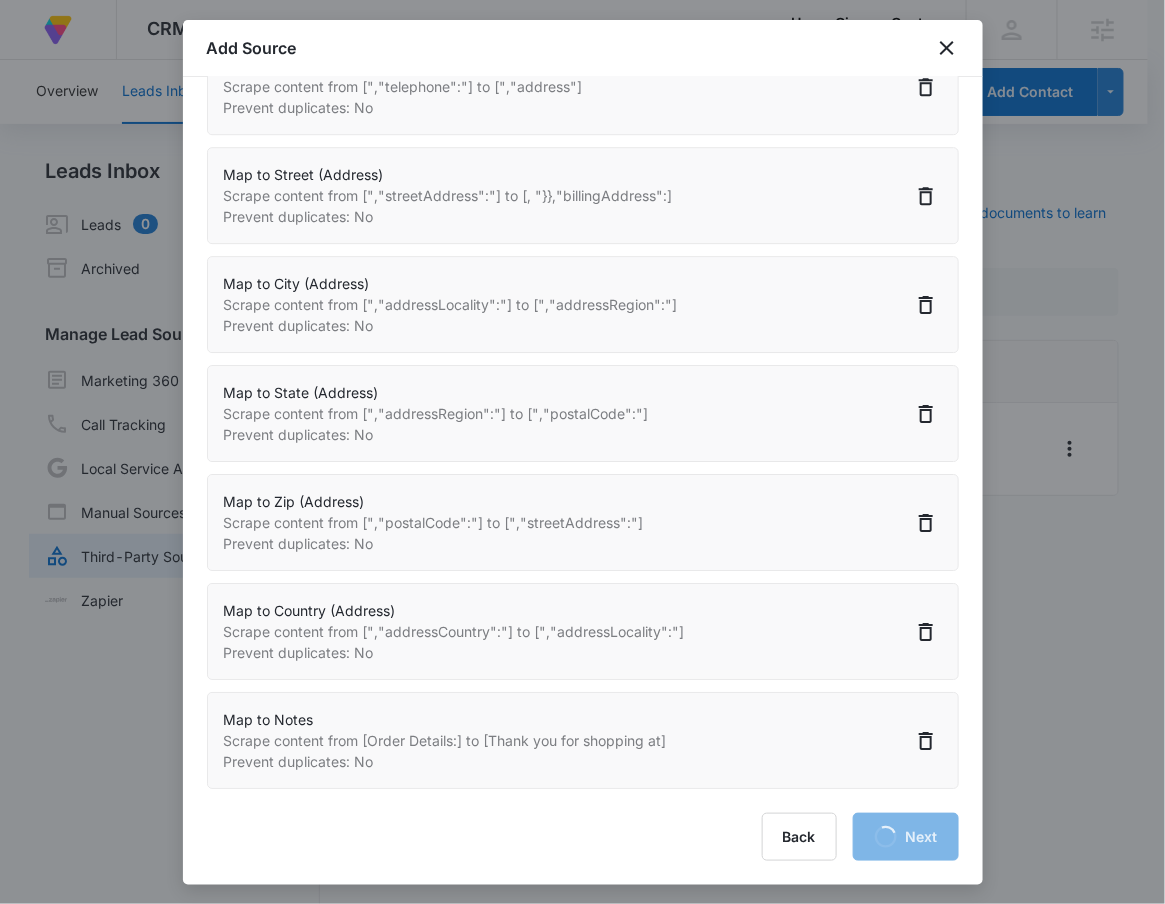 select on "193" 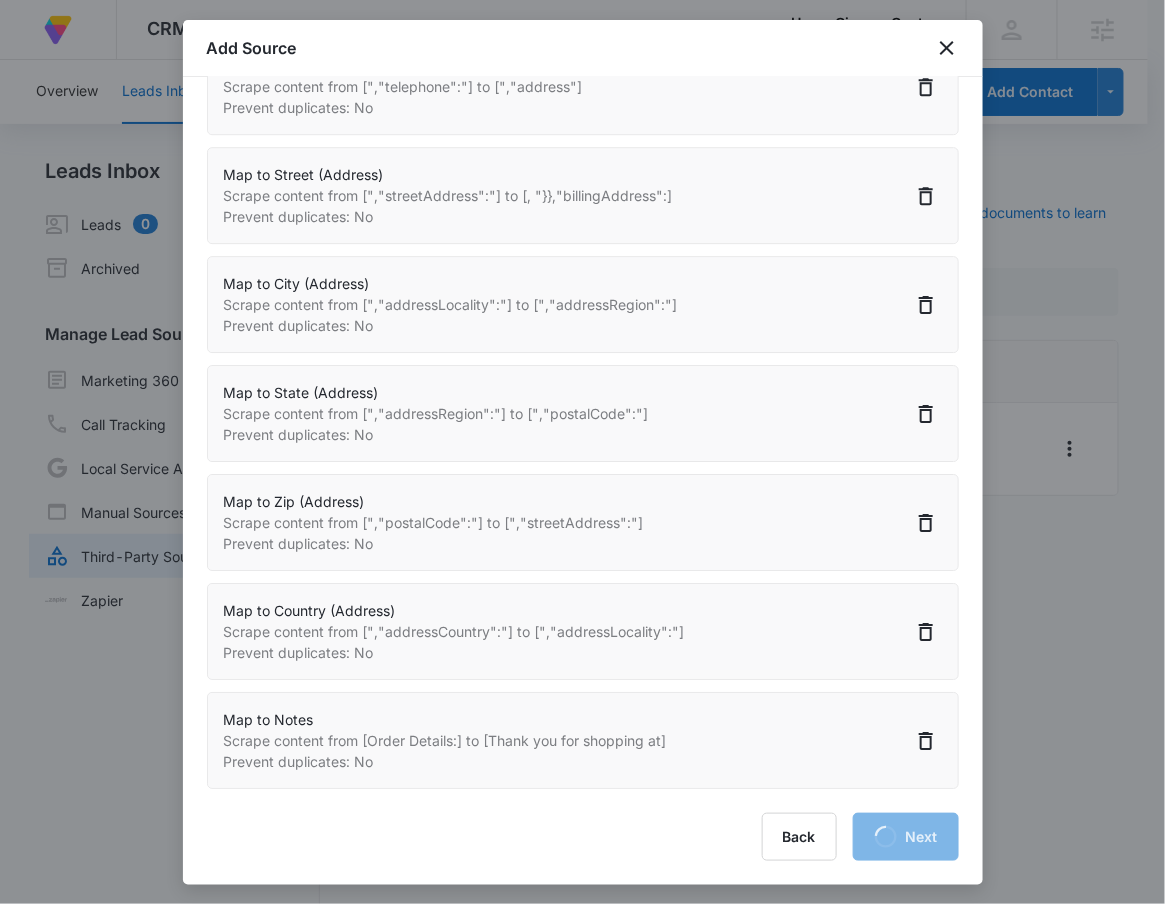 select on "300" 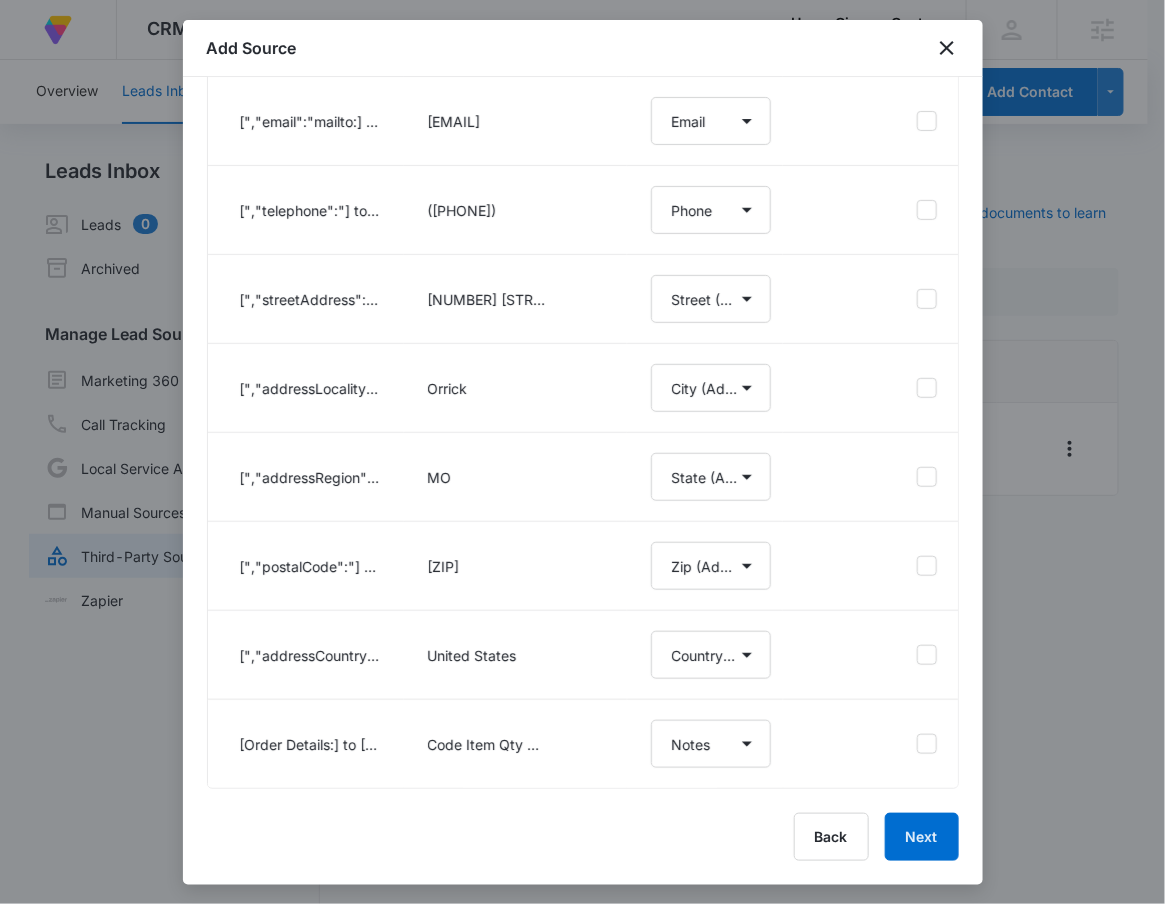 scroll, scrollTop: 0, scrollLeft: 0, axis: both 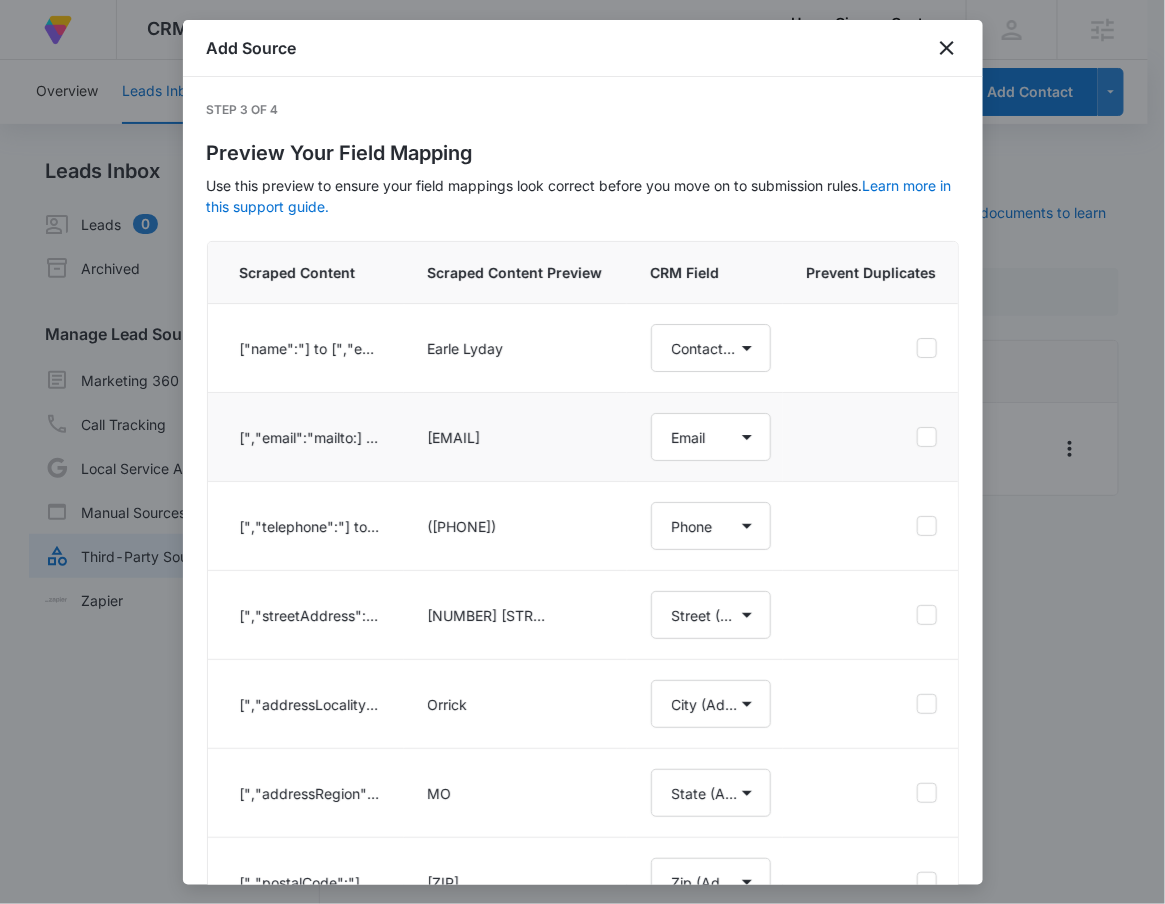click 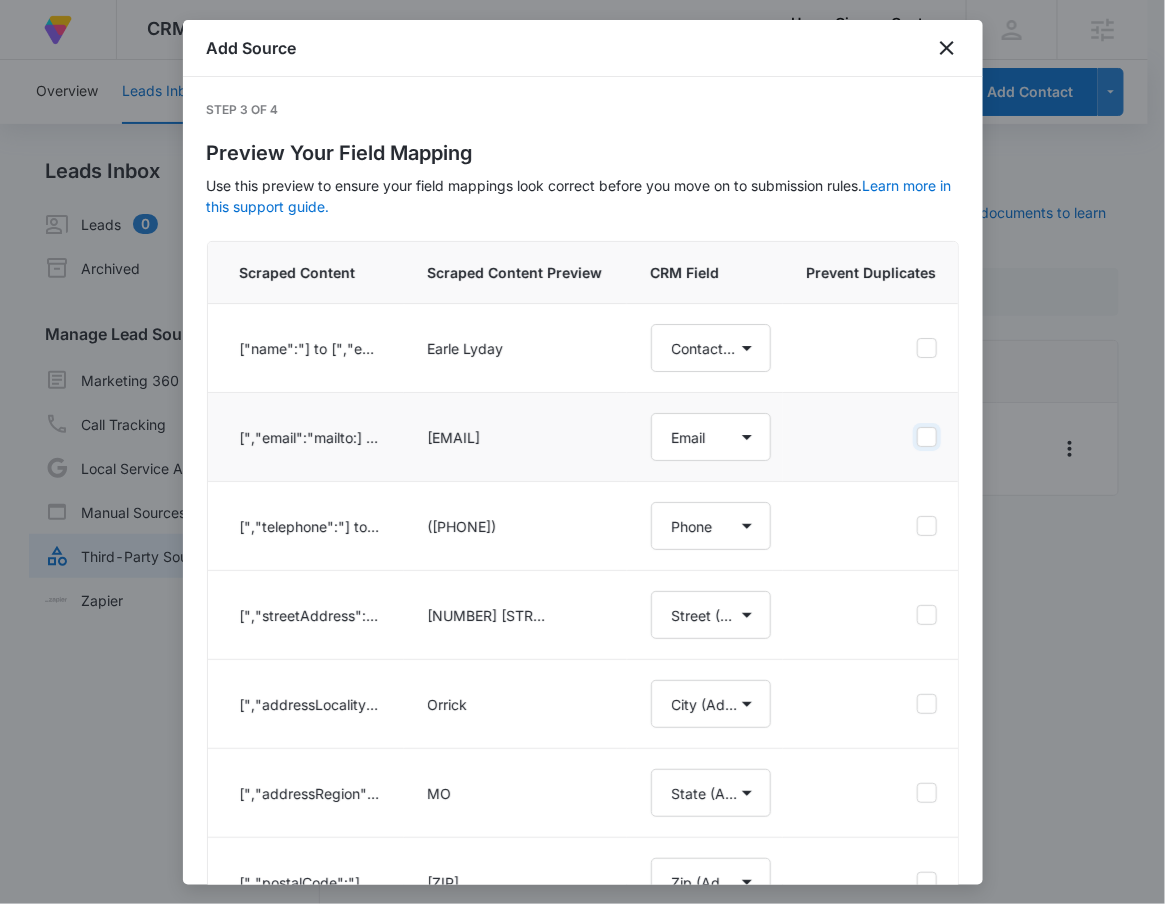 click at bounding box center (916, 437) 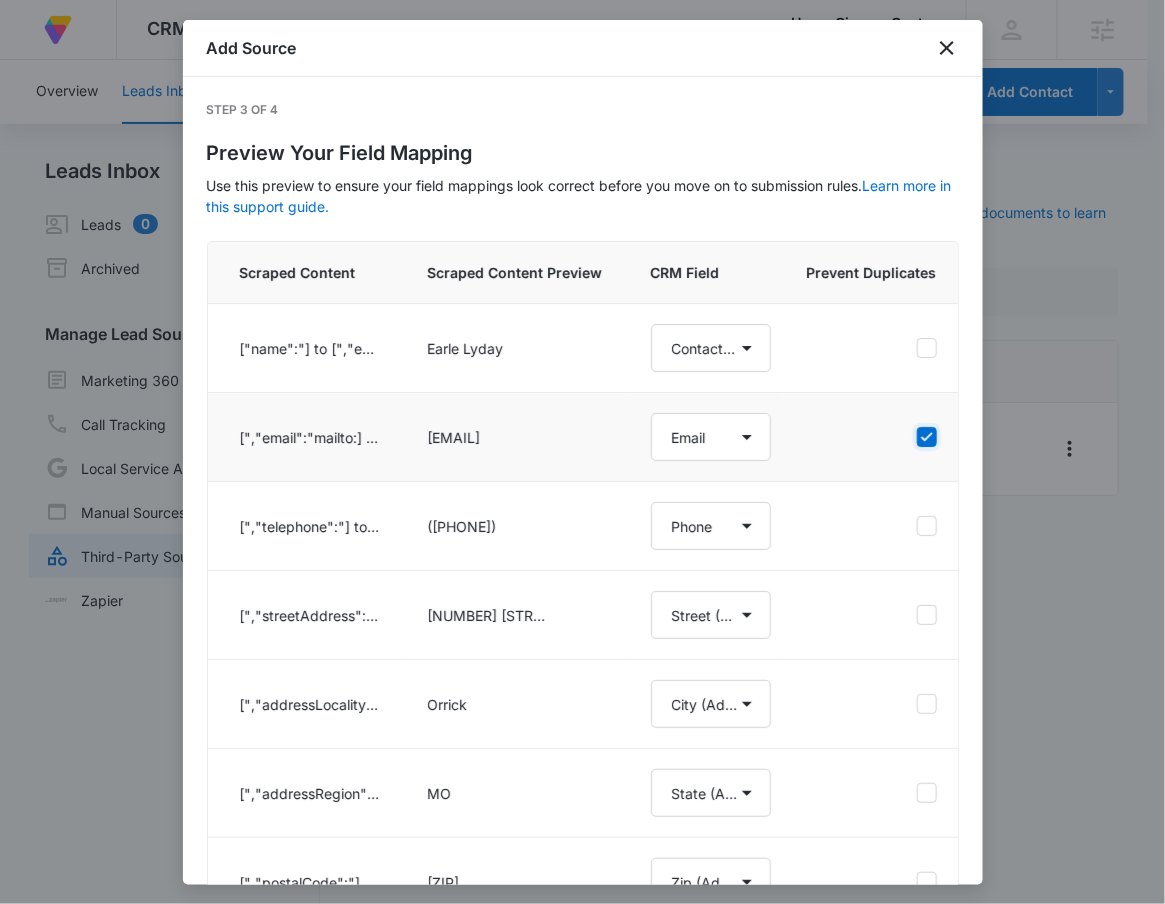 checkbox on "true" 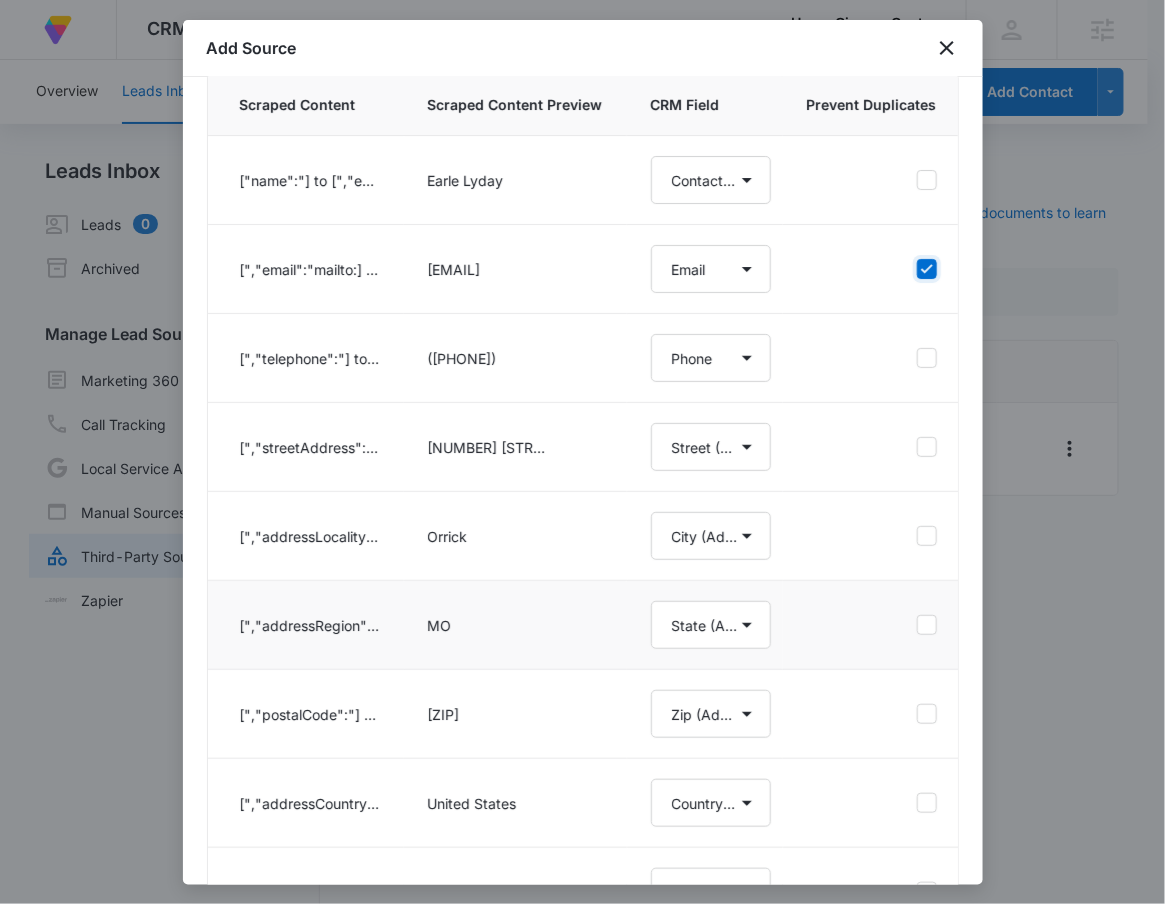 scroll, scrollTop: 333, scrollLeft: 0, axis: vertical 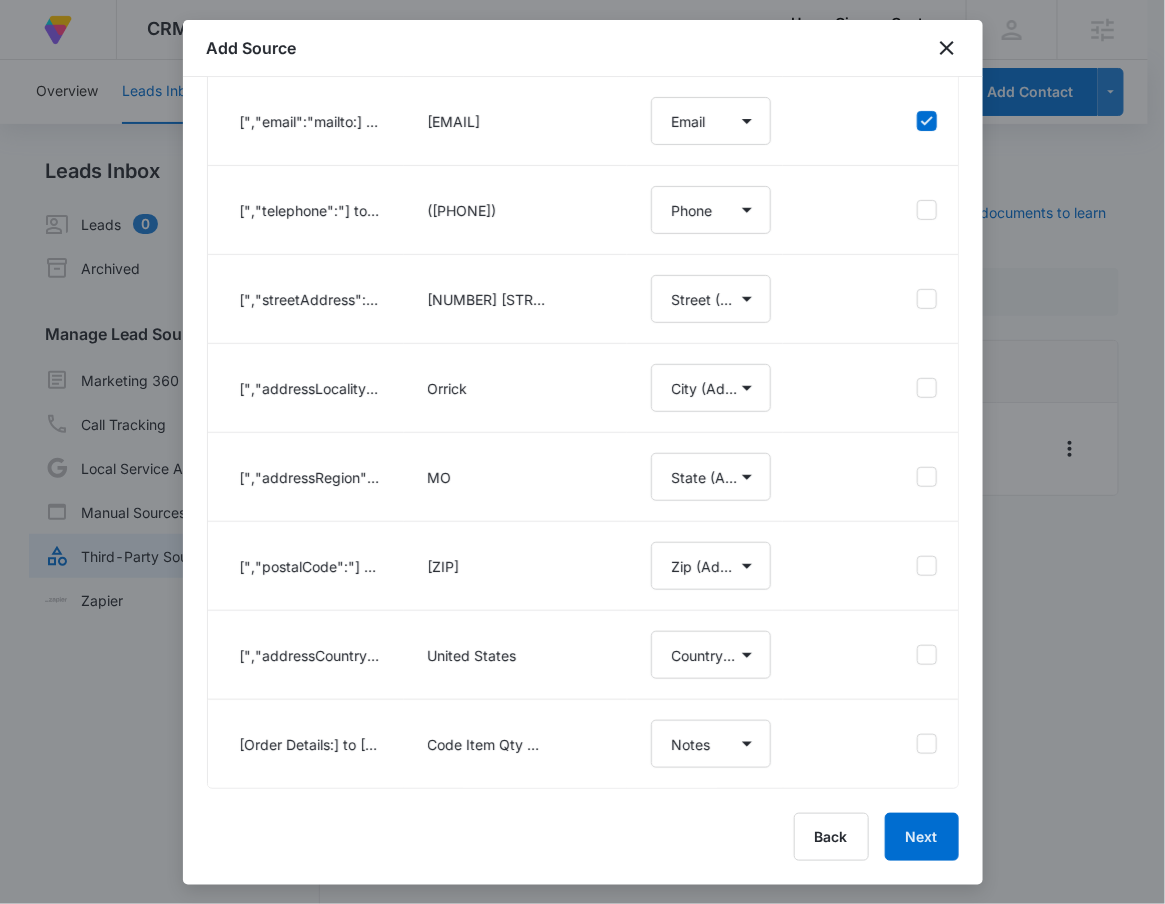 drag, startPoint x: 911, startPoint y: 872, endPoint x: 924, endPoint y: 863, distance: 15.811388 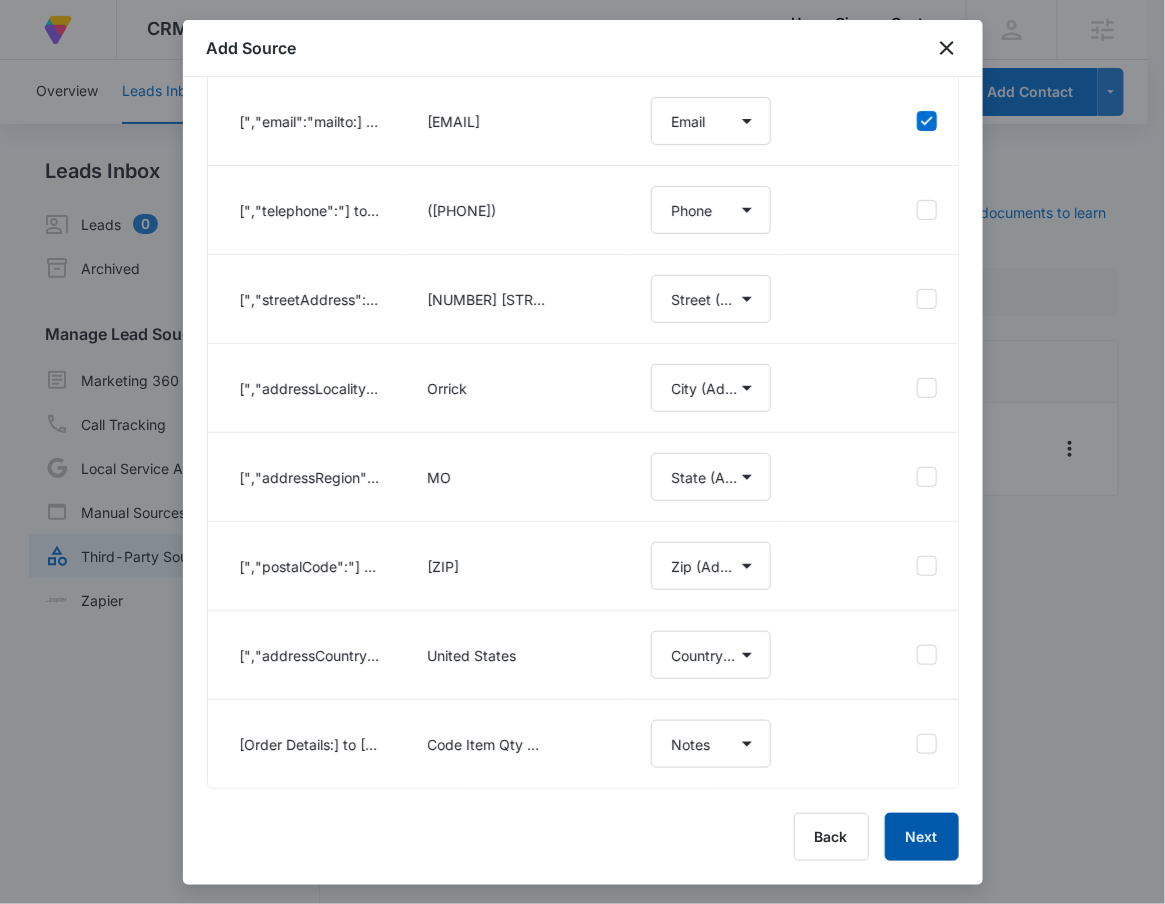 click on "Next" at bounding box center [922, 837] 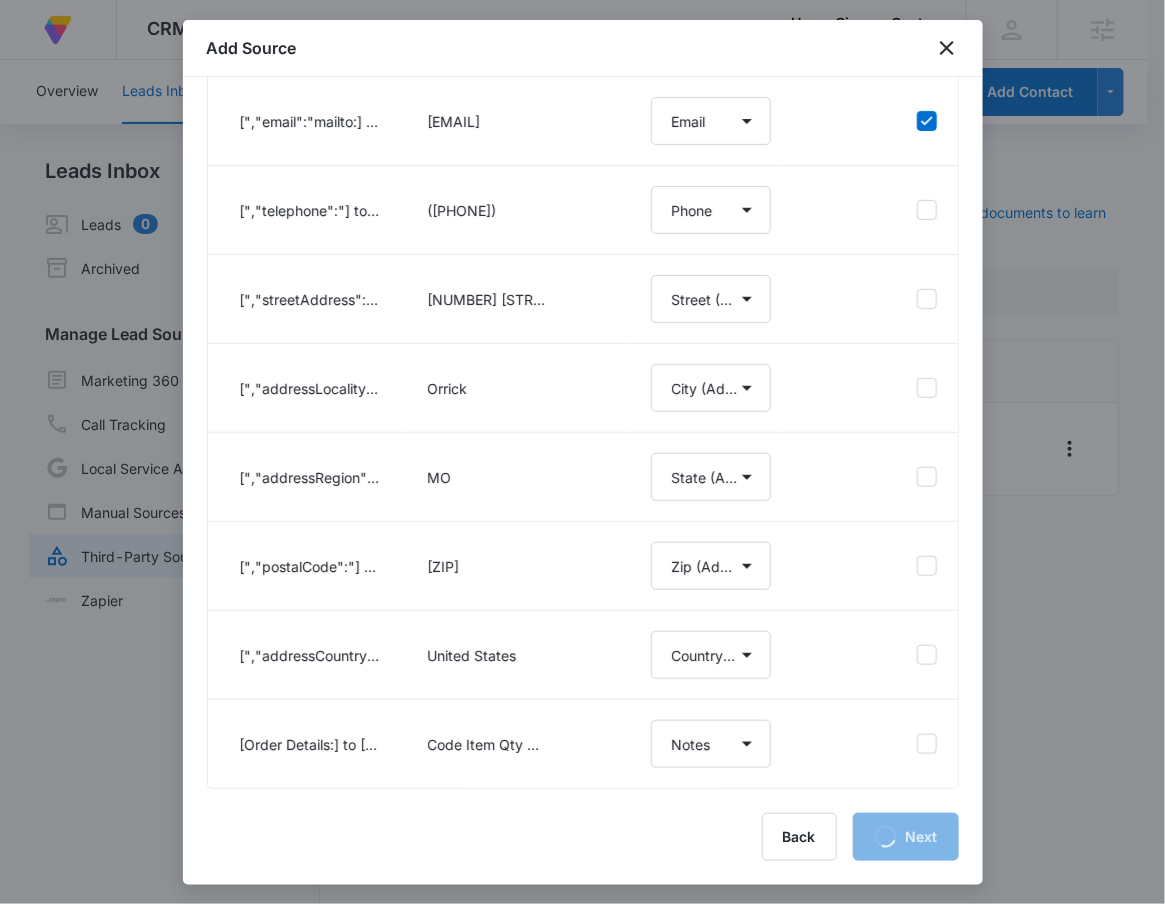 select on "77" 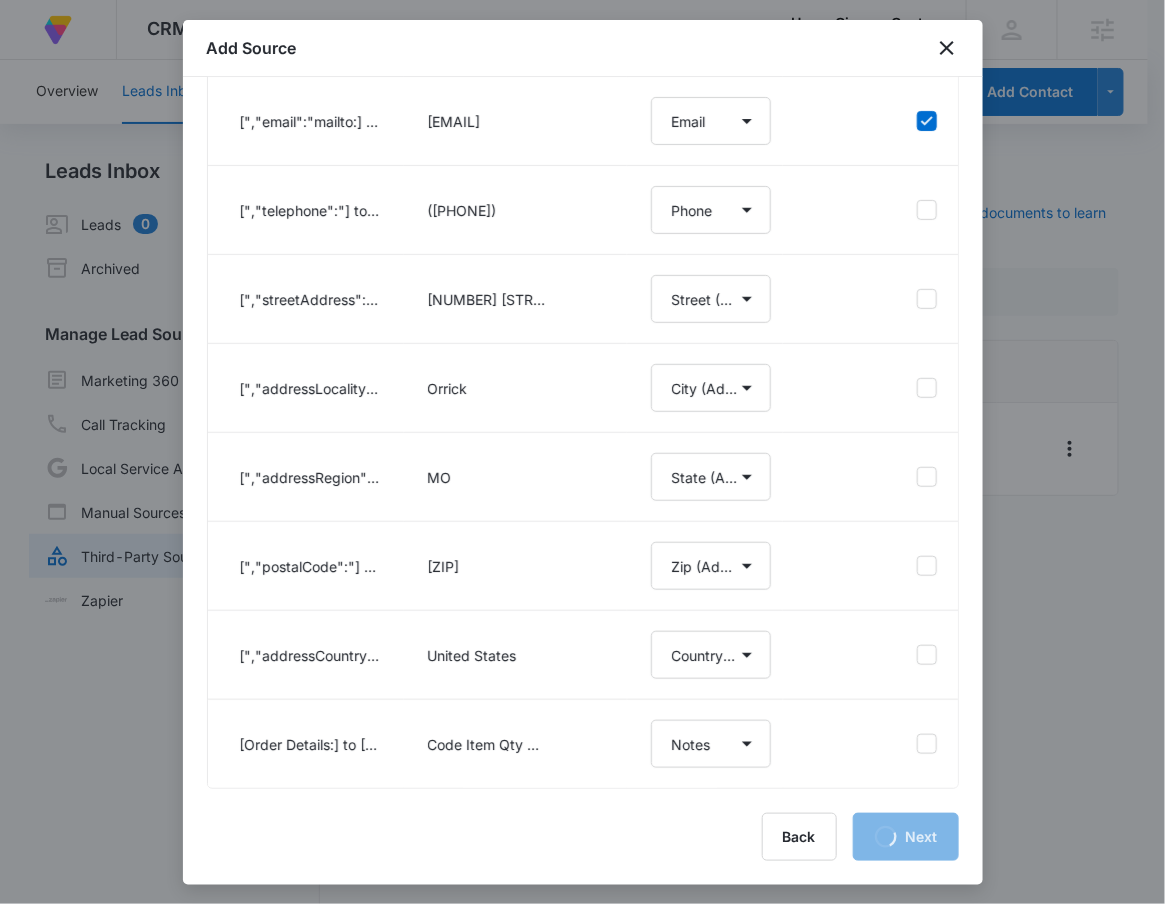 select on "185" 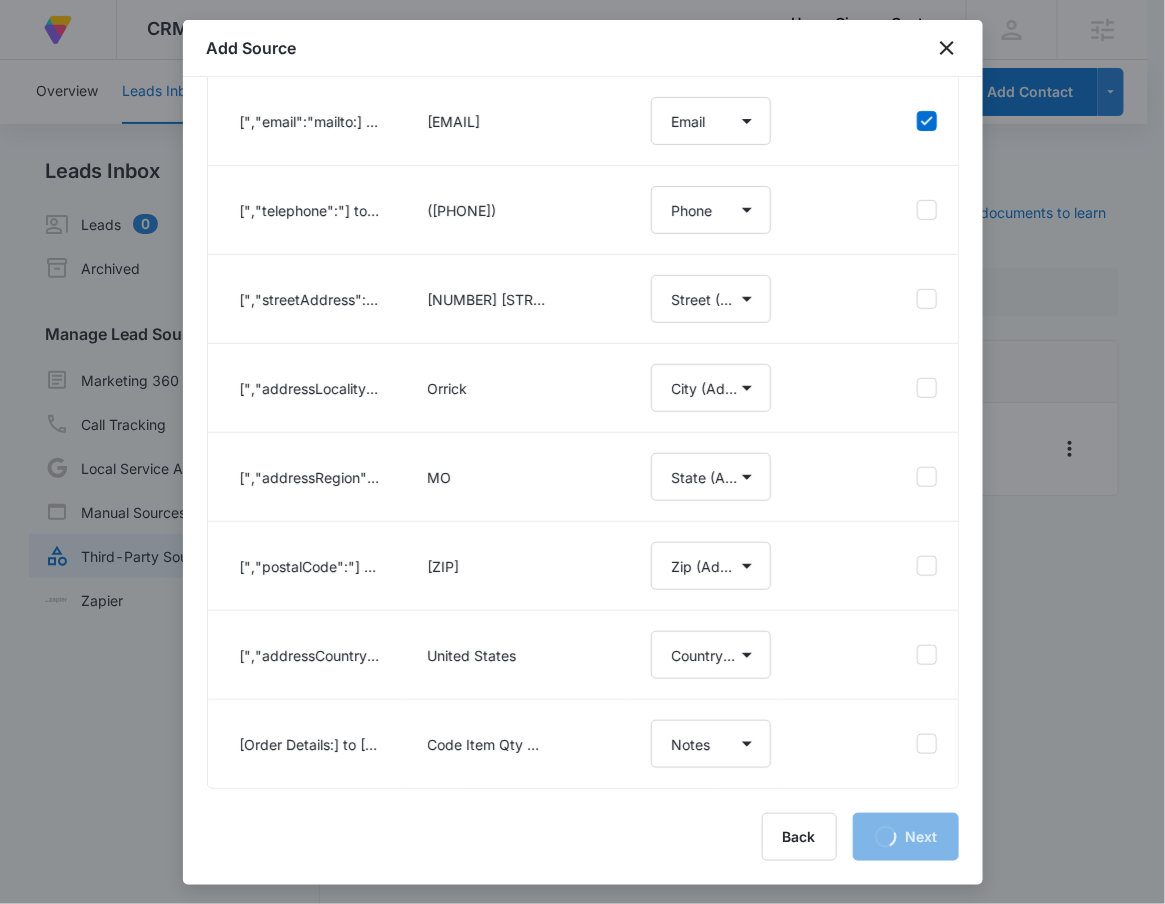 select on "184" 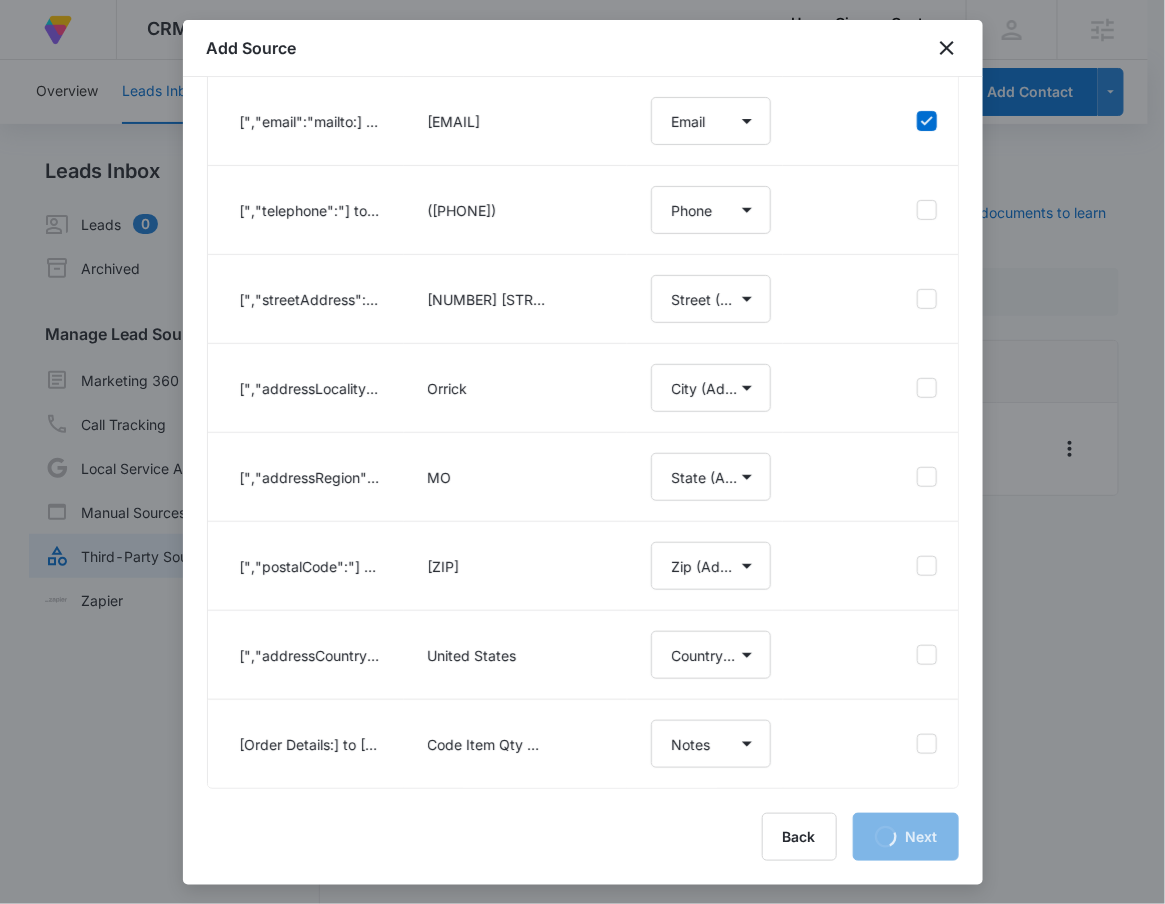 select on "187" 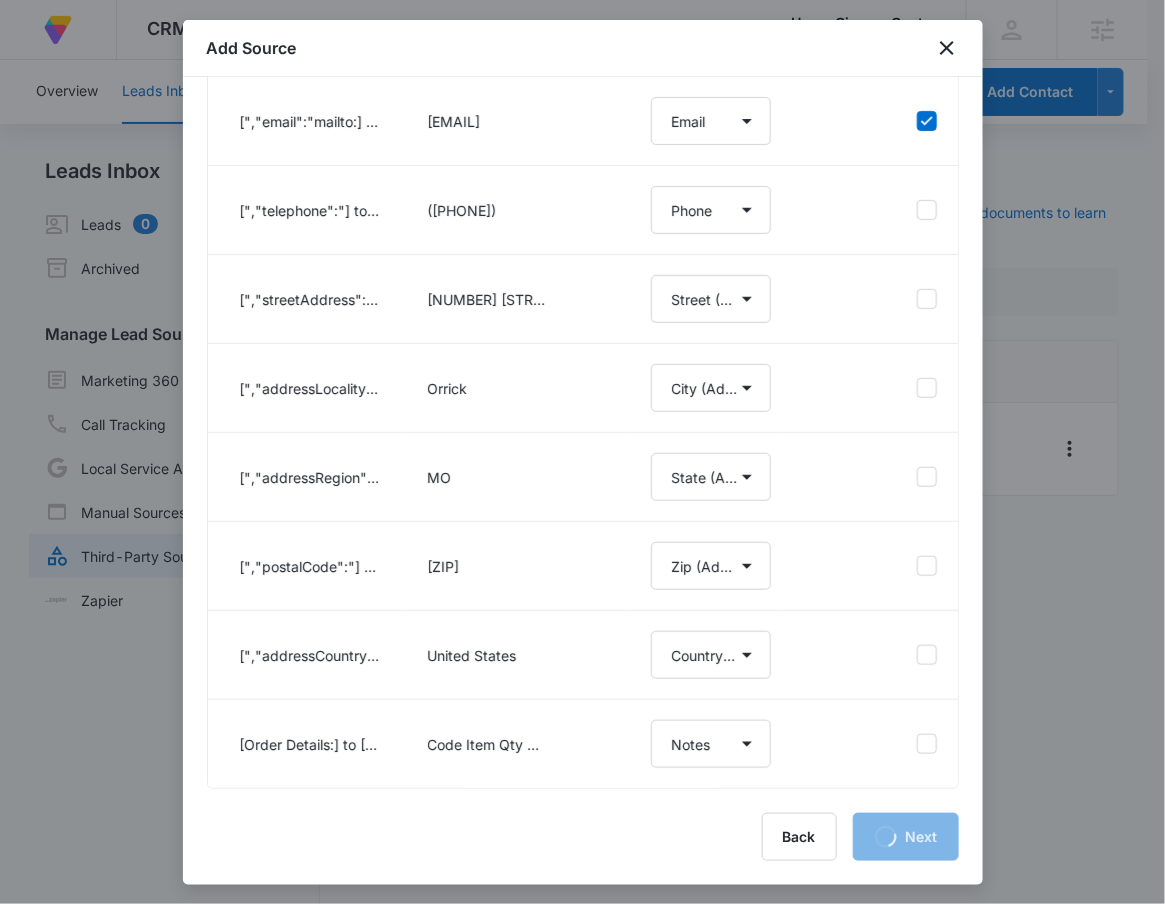 select on "188" 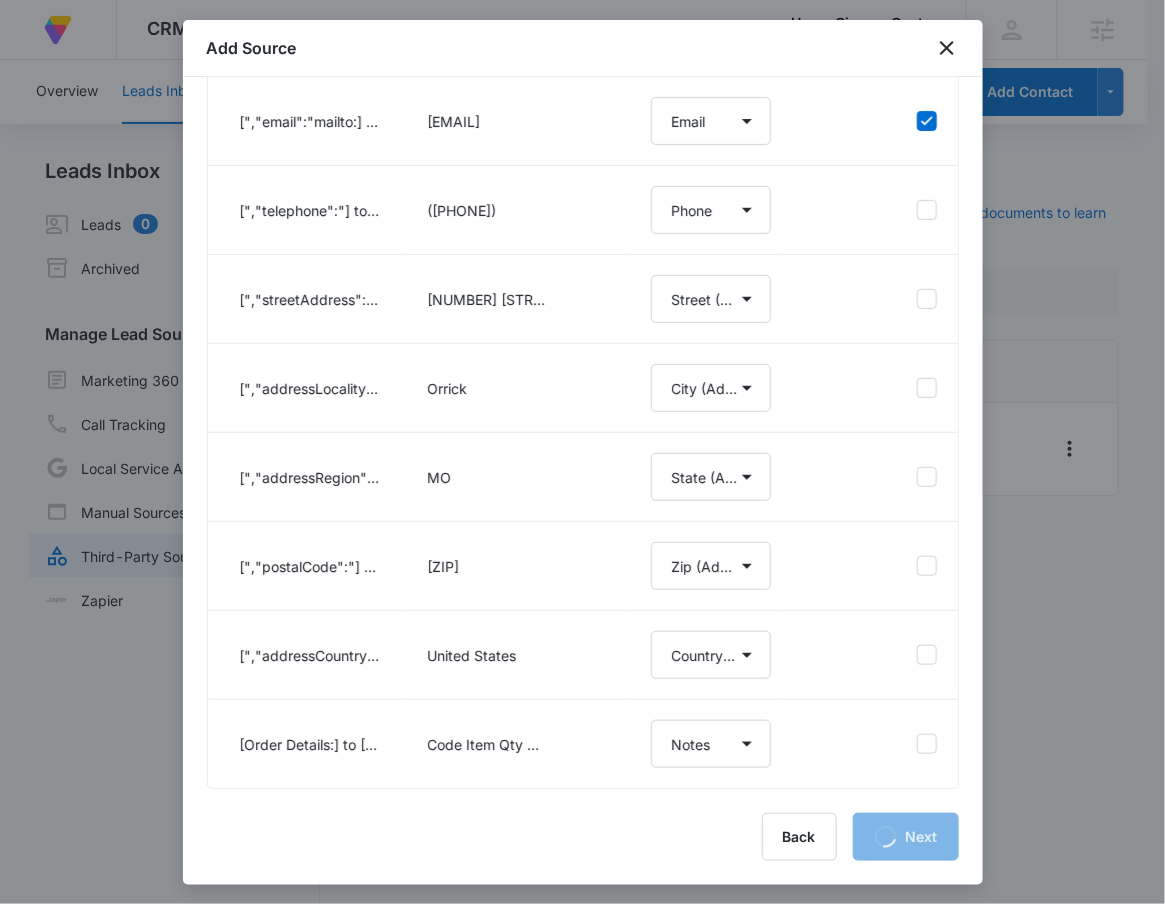 select on "189" 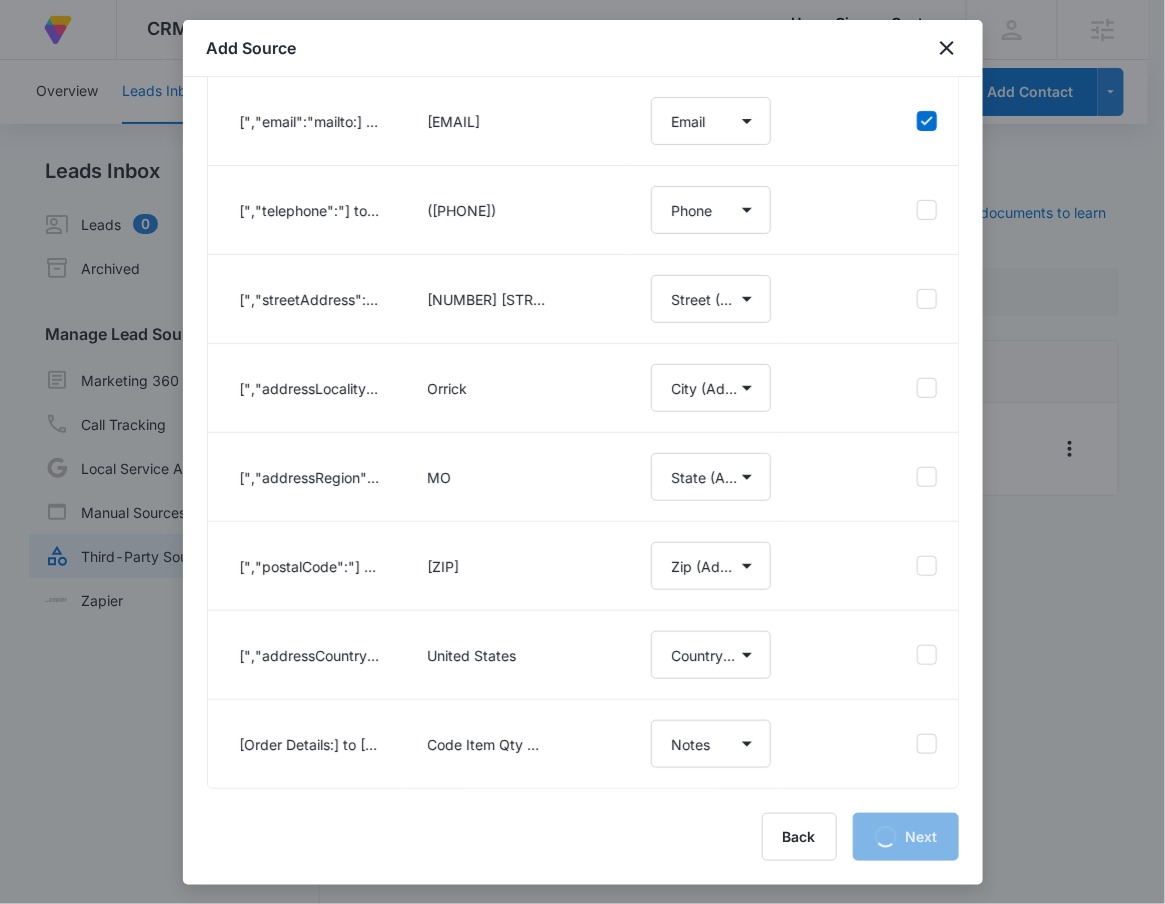 select on "190" 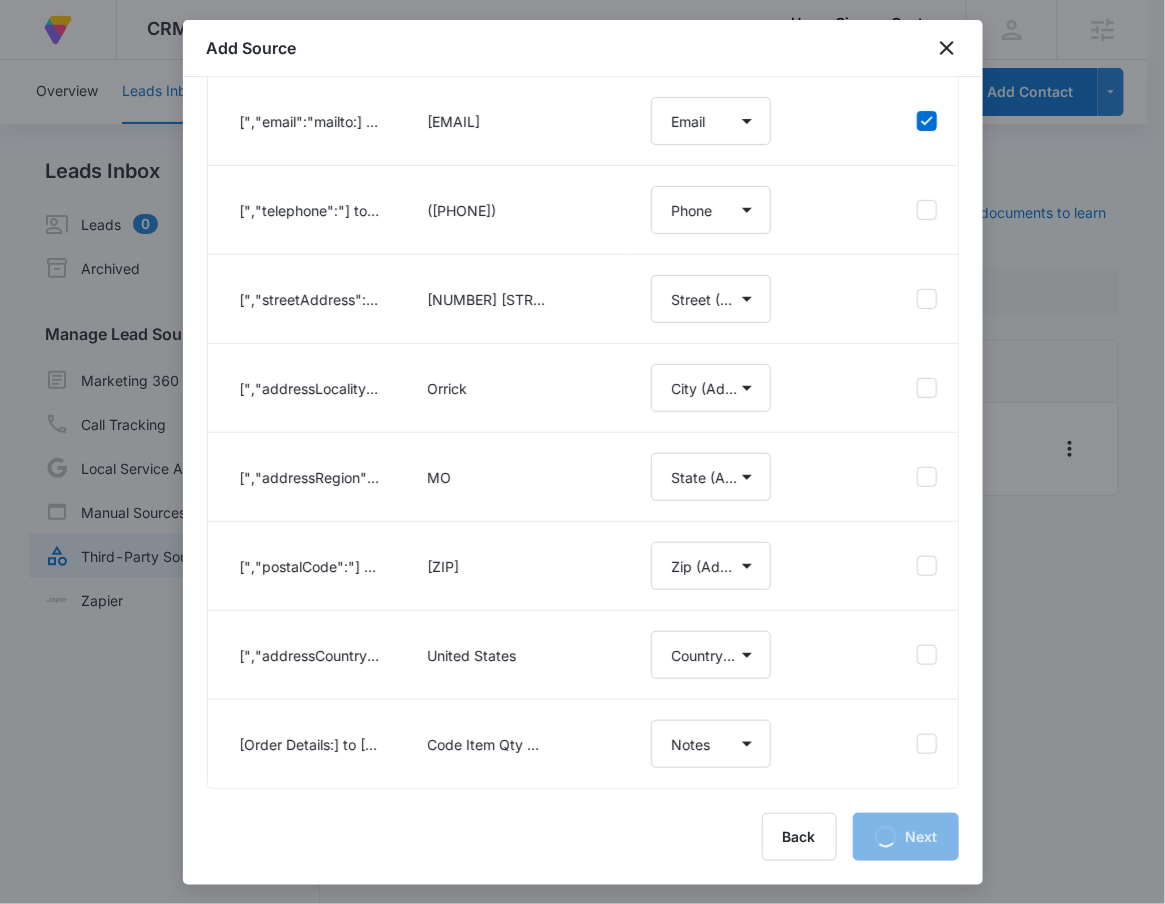 select on "193" 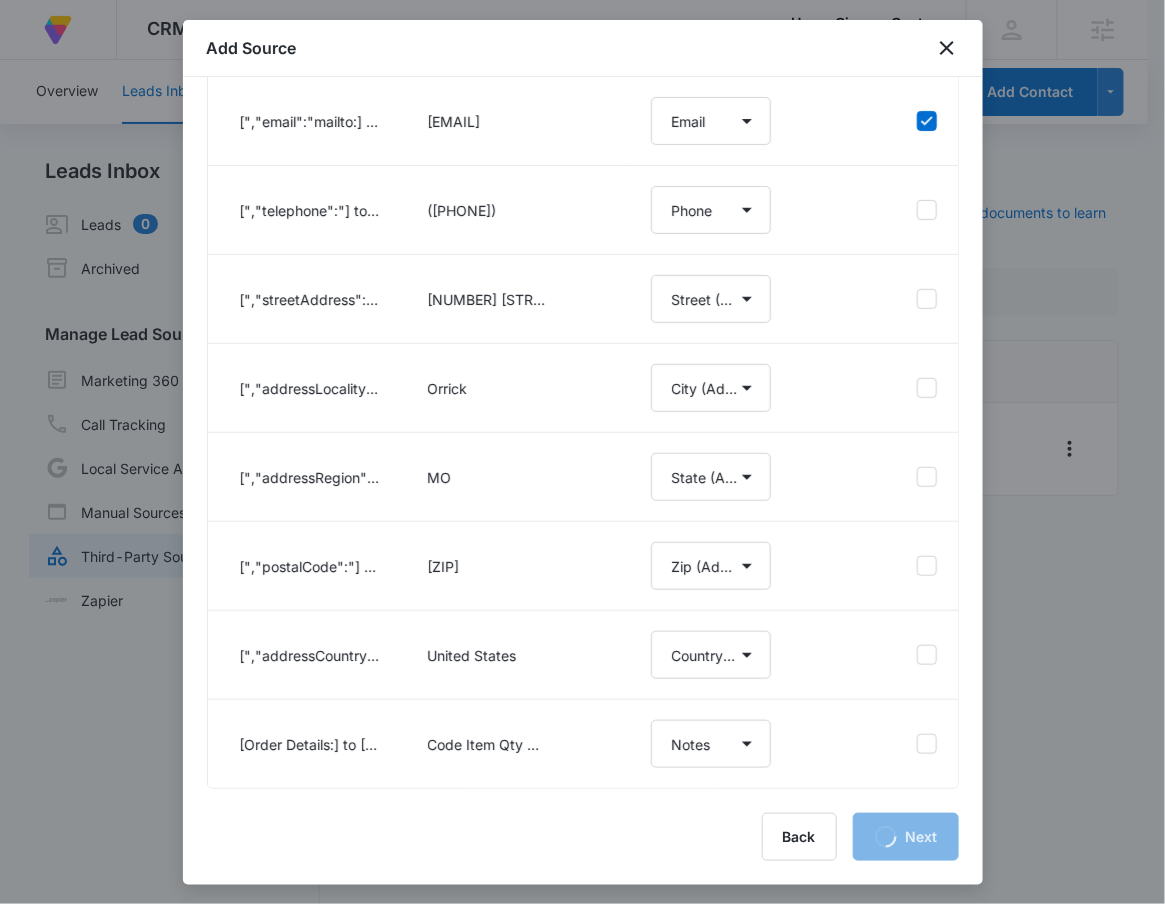 select on "300" 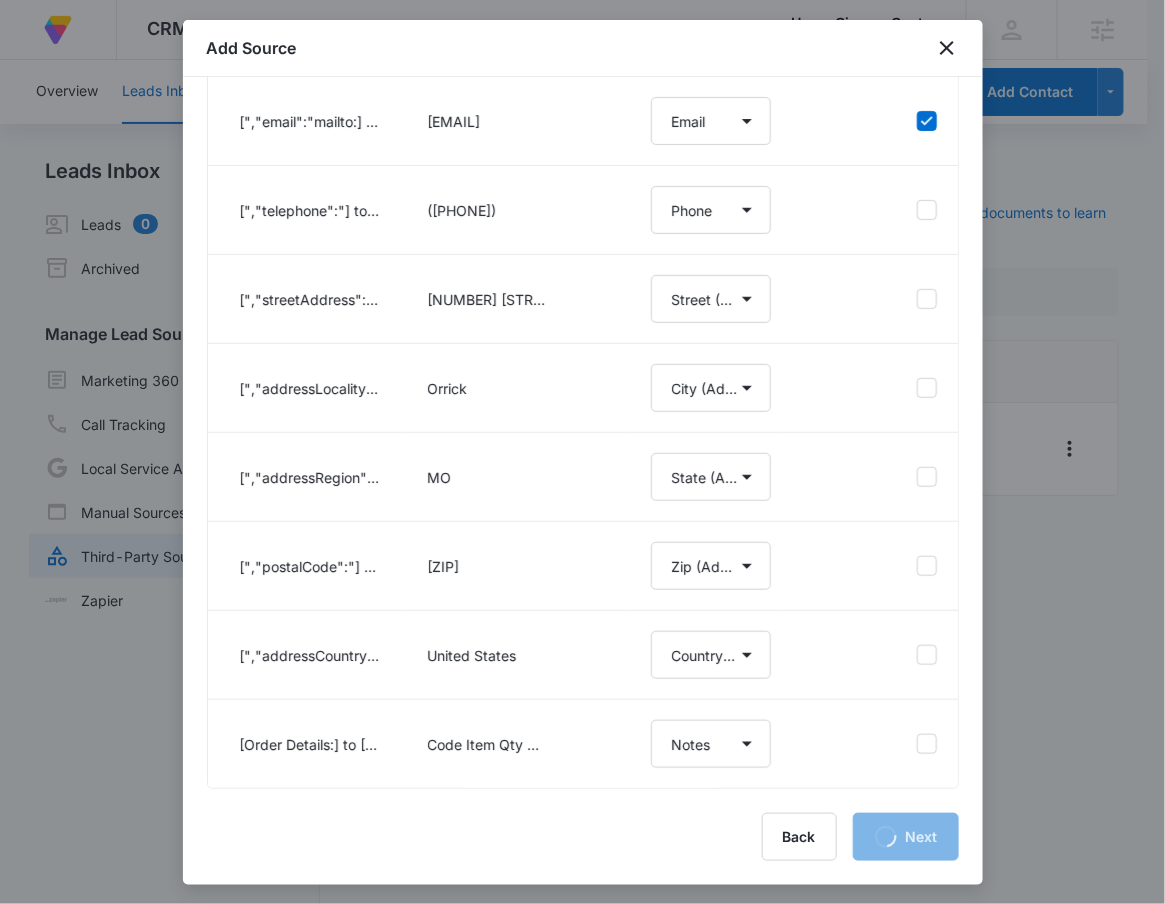scroll, scrollTop: 0, scrollLeft: 0, axis: both 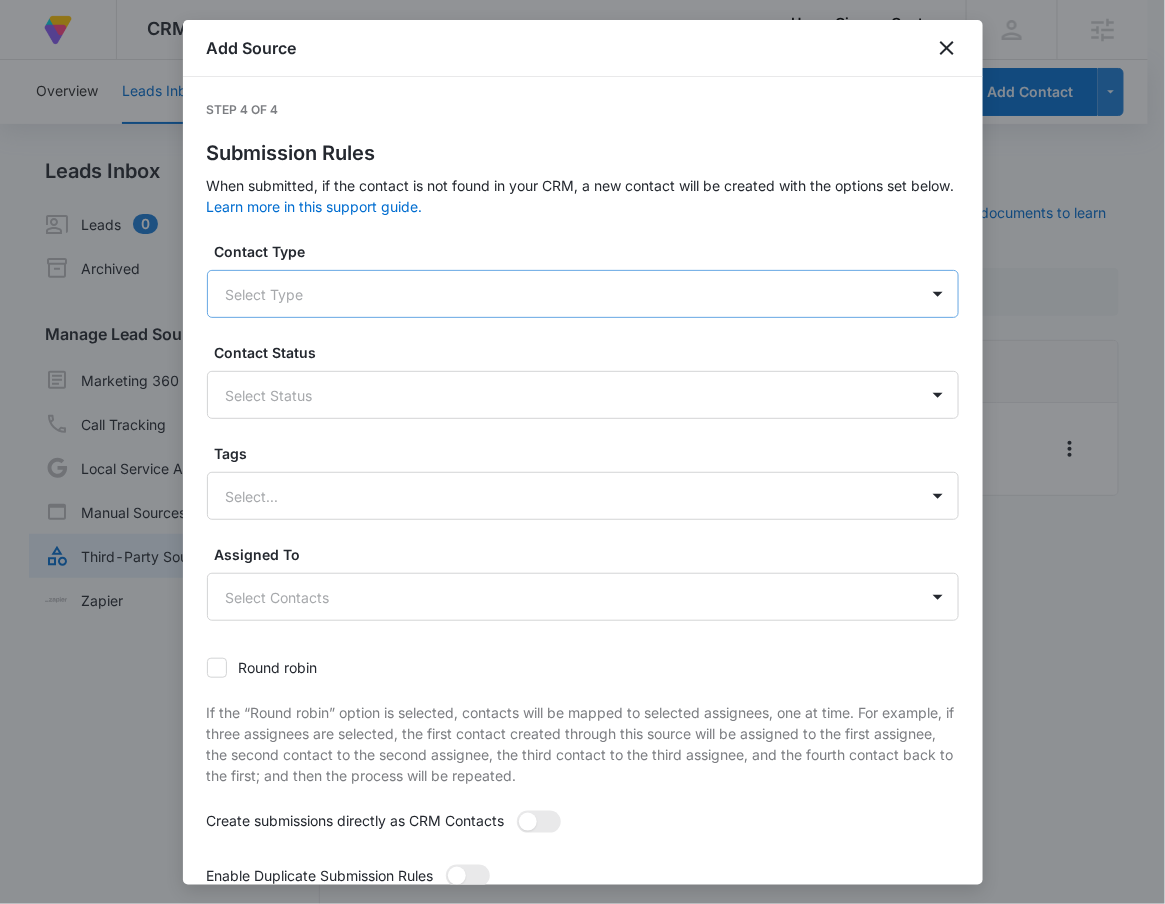 click on "Select Type" at bounding box center (563, 294) 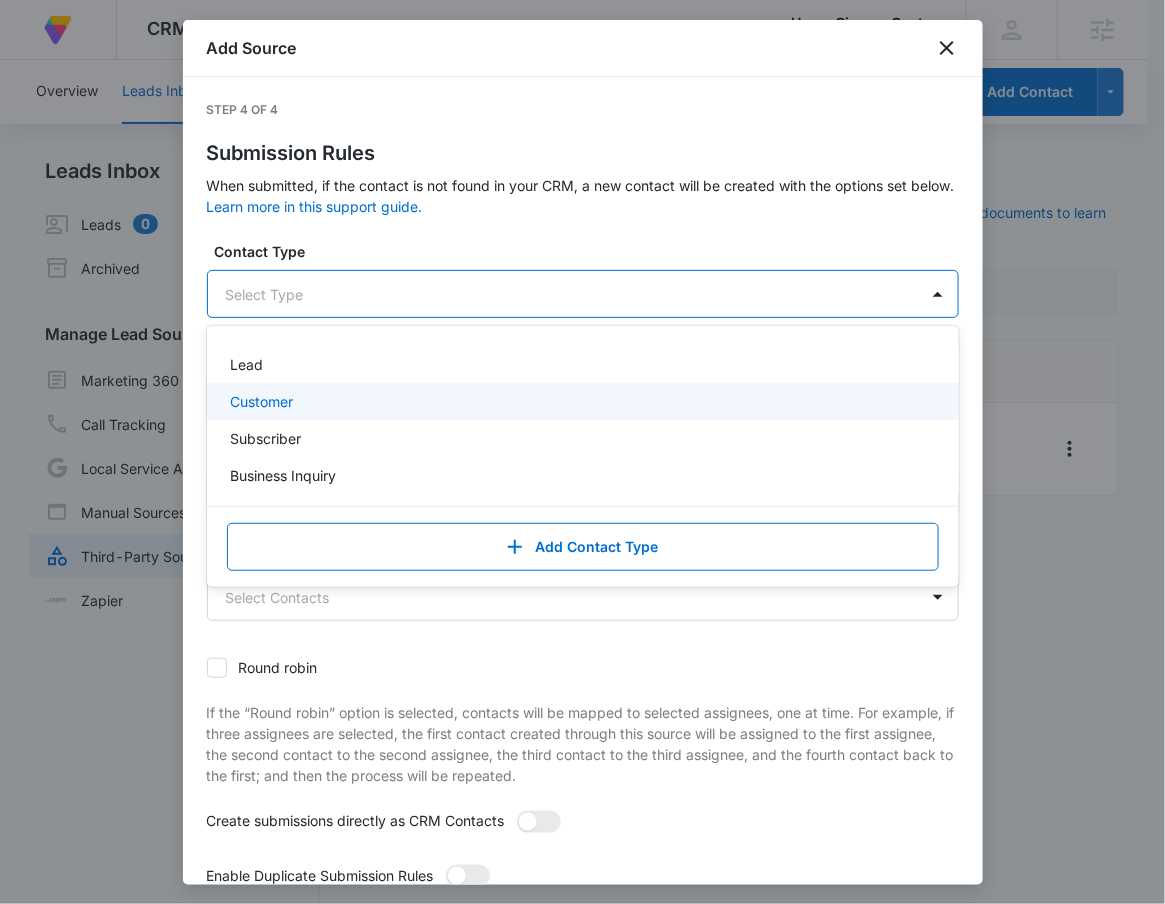click on "Customer" at bounding box center [581, 401] 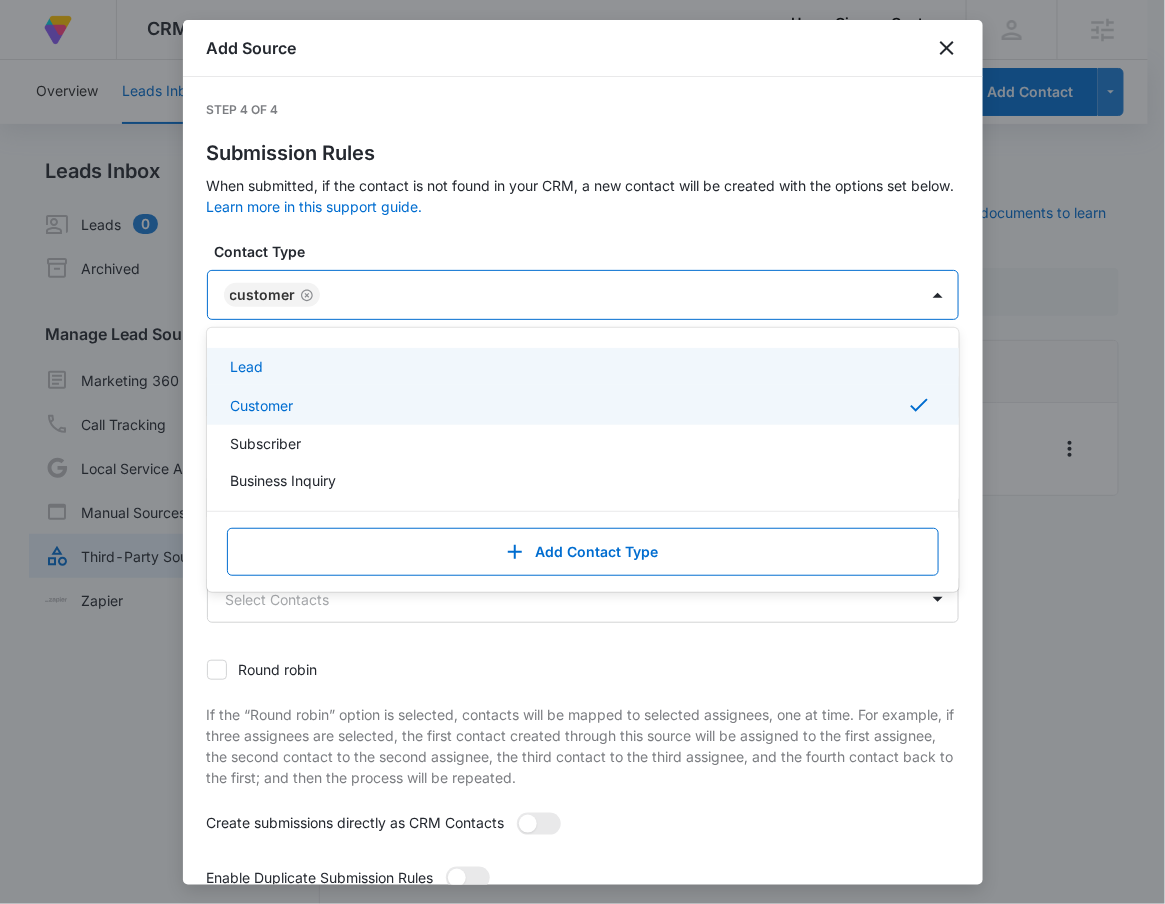 click on "Step 4 of 4 Submission Rules When submitted, if the contact is not found in your CRM, a new contact will be created with the options set below.   Learn more in this support guide. Contact Type option Customer, selected. Lead, 1 of 4. 4 results available. Use Up and Down to choose options, press Enter to select the currently focused option, press Escape to exit the menu, press Tab to select the option and exit the menu. Customer Lead Customer Subscriber Business Inquiry Add Contact Type Contact Status Select Status Tags Select... Assigned To Select Contacts Round robin If the “Round robin” option is selected, contacts will be mapped to selected assignees, one at time. For example, if three assignees are selected, the first contact created through this source will be assigned to the first assignee, the second contact to the second assignee, the third contact to the third assignee, and the fourth contact back to the first; and then the process will be repeated. Create submissions directly as CRM Contacts" at bounding box center [583, 543] 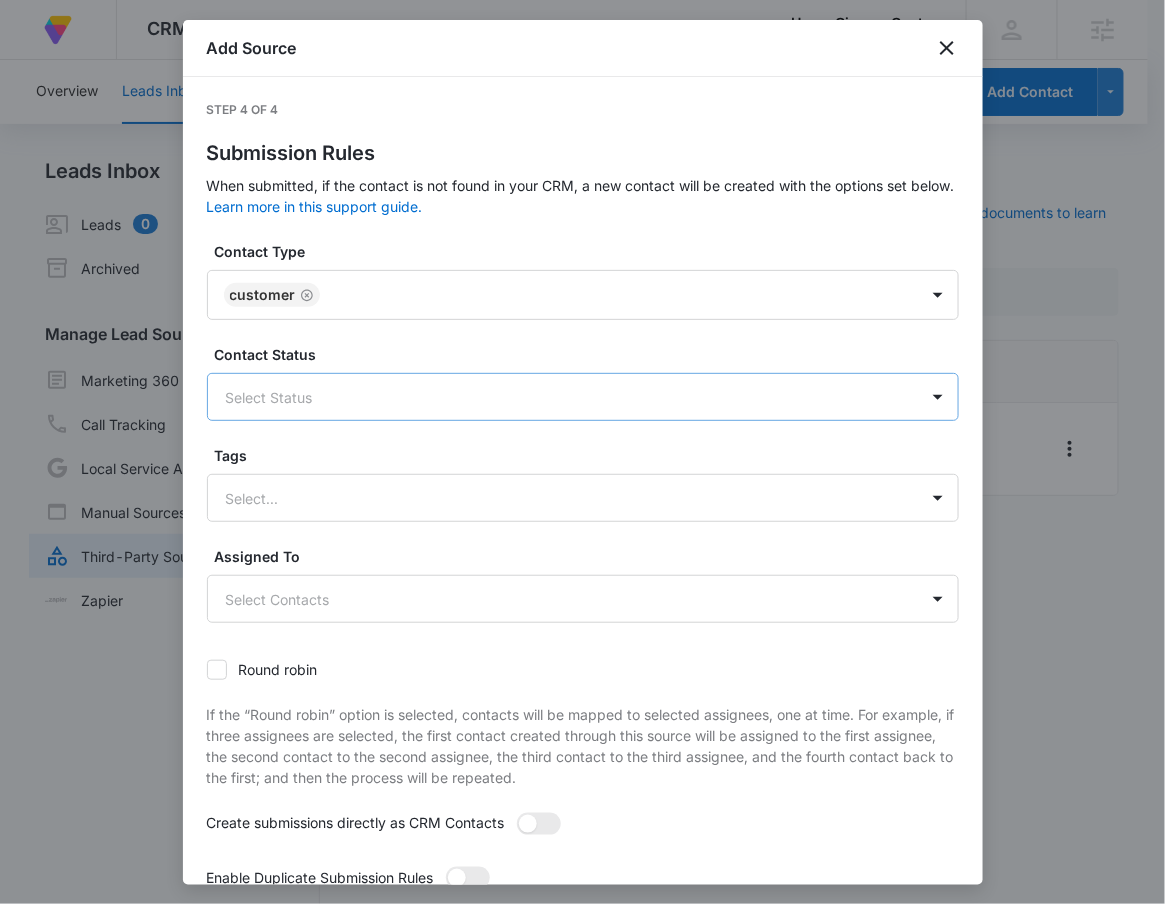 click at bounding box center [559, 397] 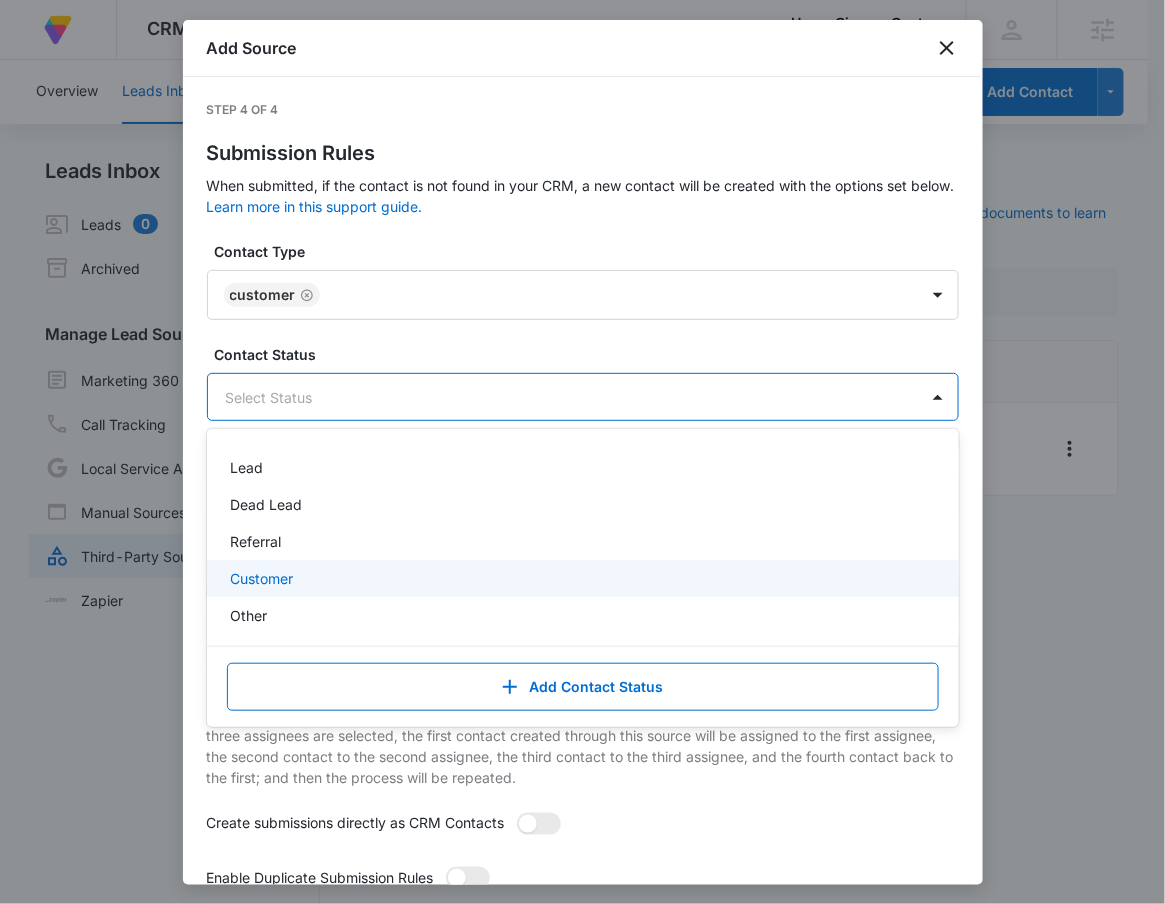 click on "Customer" at bounding box center [581, 578] 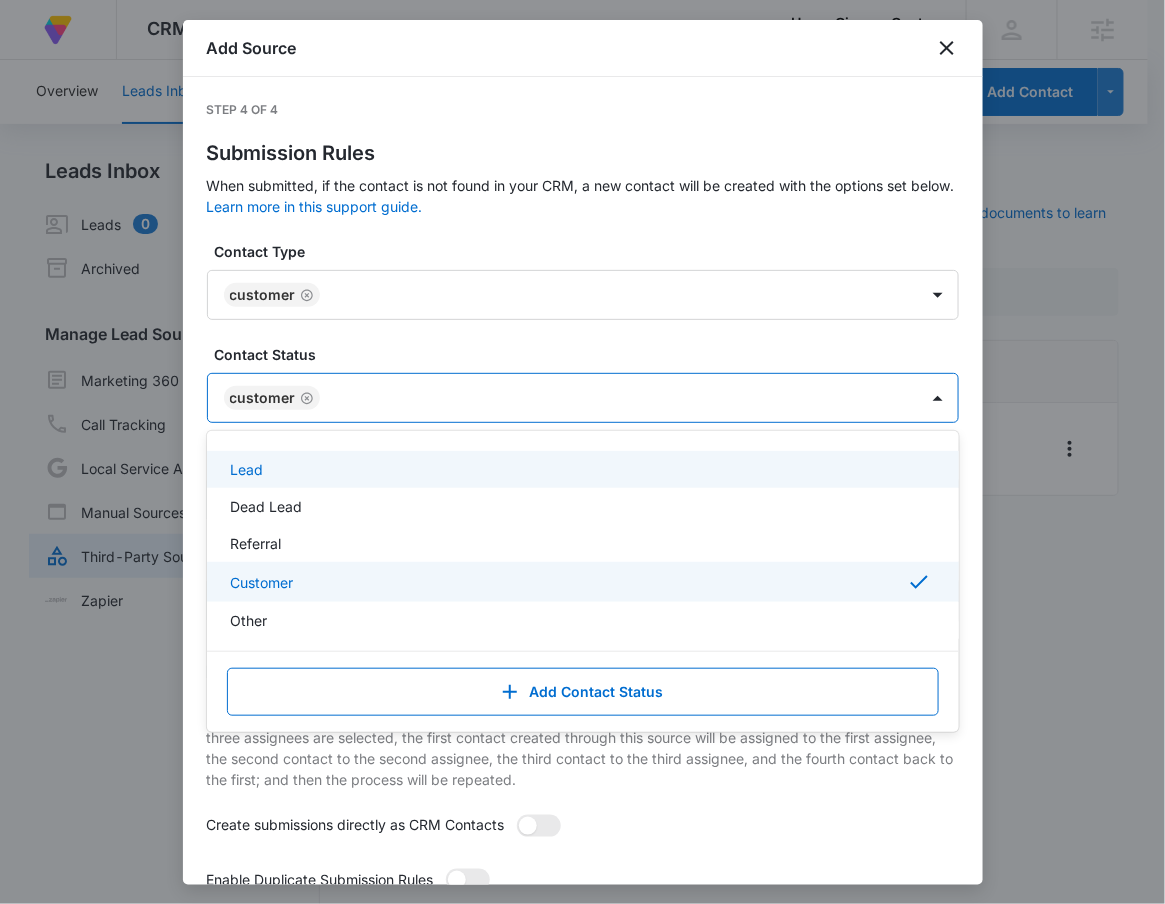 click on "Step 4 of 4 Submission Rules When submitted, if the contact is not found in your CRM, a new contact will be created with the options set below.   Learn more in this support guide. Contact Type Customer Contact Status option Customer, selected. Lead, 1 of 5. 5 results available. Use Up and Down to choose options, press Enter to select the currently focused option, press Escape to exit the menu, press Tab to select the option and exit the menu. Customer Lead Dead Lead Referral Customer Other Add Contact Status Tags Select... Assigned To Select Contacts Round robin If the “Round robin” option is selected, contacts will be mapped to selected assignees, one at time. For example, if three assignees are selected, the first contact created through this source will be assigned to the first assignee, the second contact to the second assignee, the third contact to the third assignee, and the fourth contact back to the first; and then the process will be repeated. Create submissions directly as CRM Contacts Tags Back" at bounding box center (583, 544) 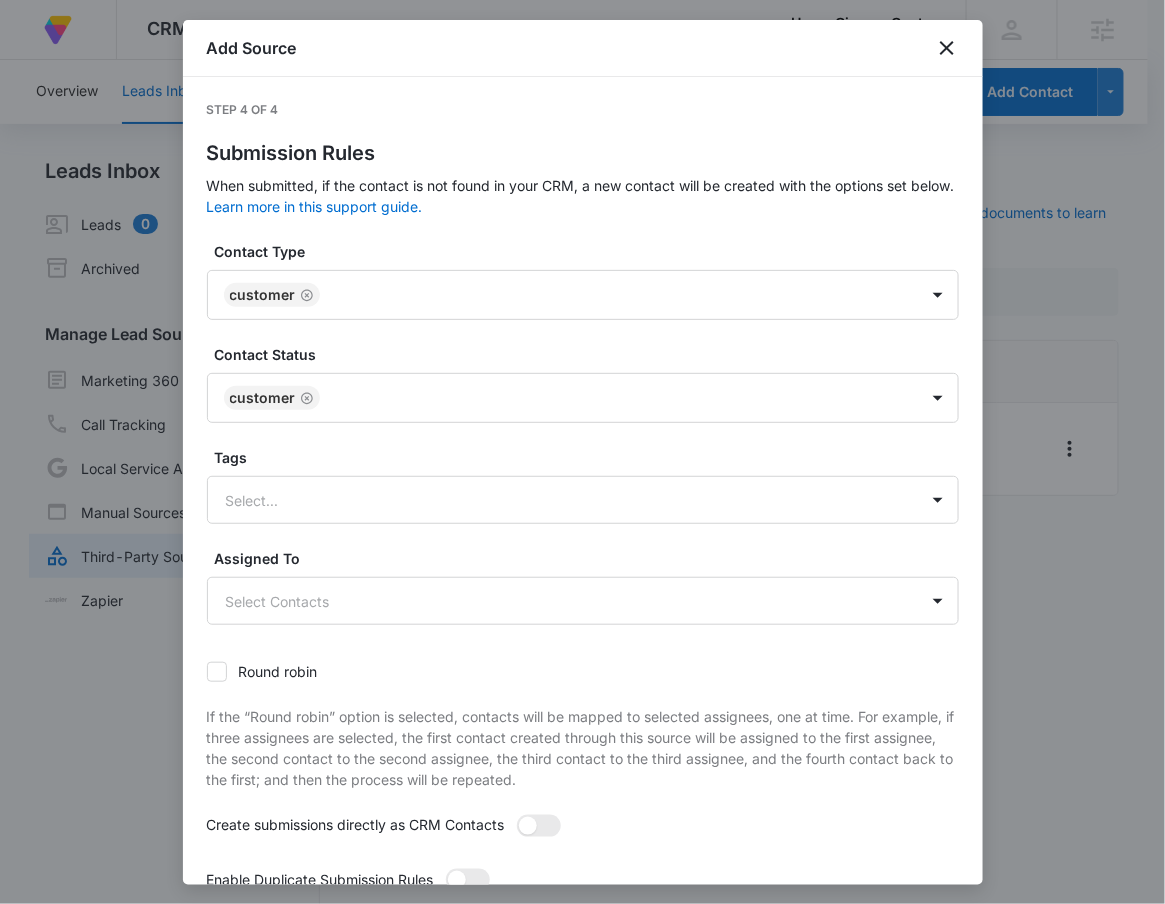scroll, scrollTop: 125, scrollLeft: 0, axis: vertical 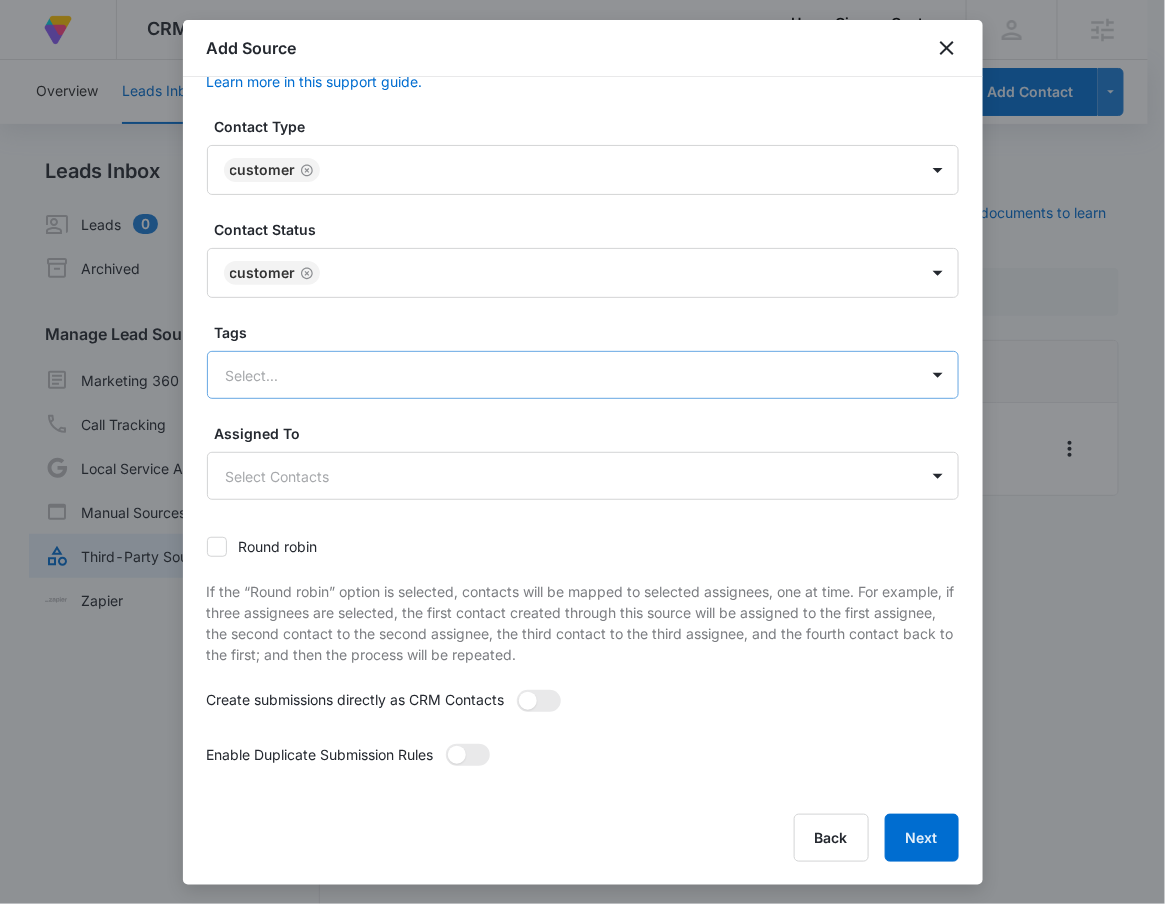 click at bounding box center (559, 375) 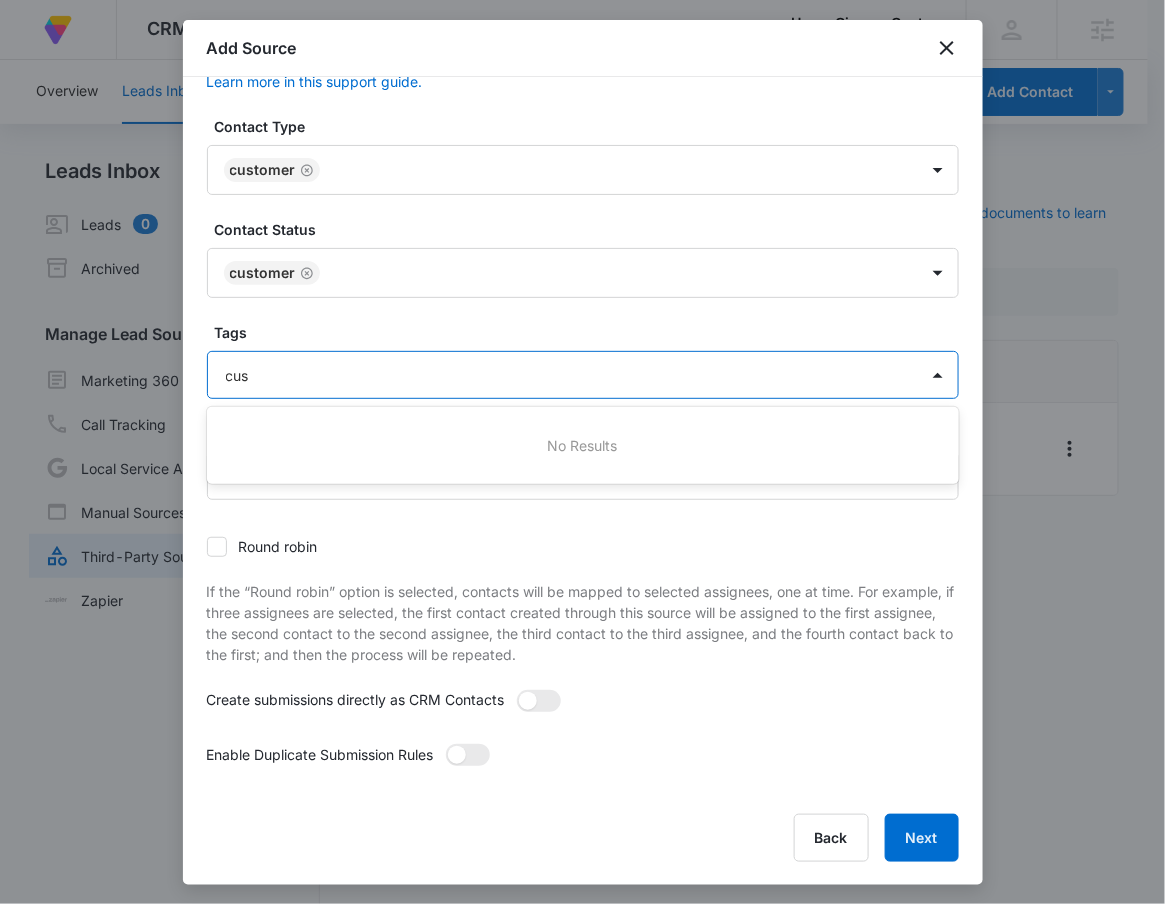 type on "cus" 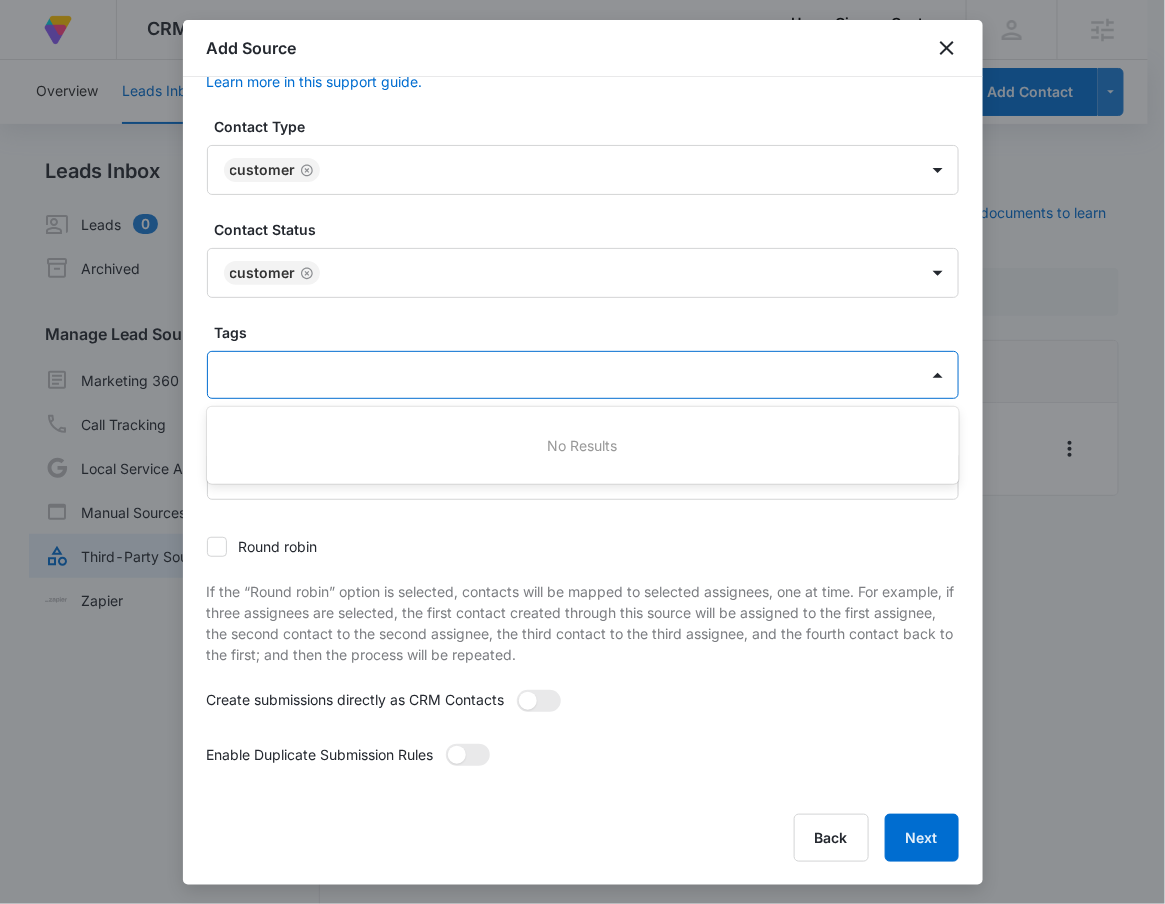 click on "Round robin" at bounding box center (583, 546) 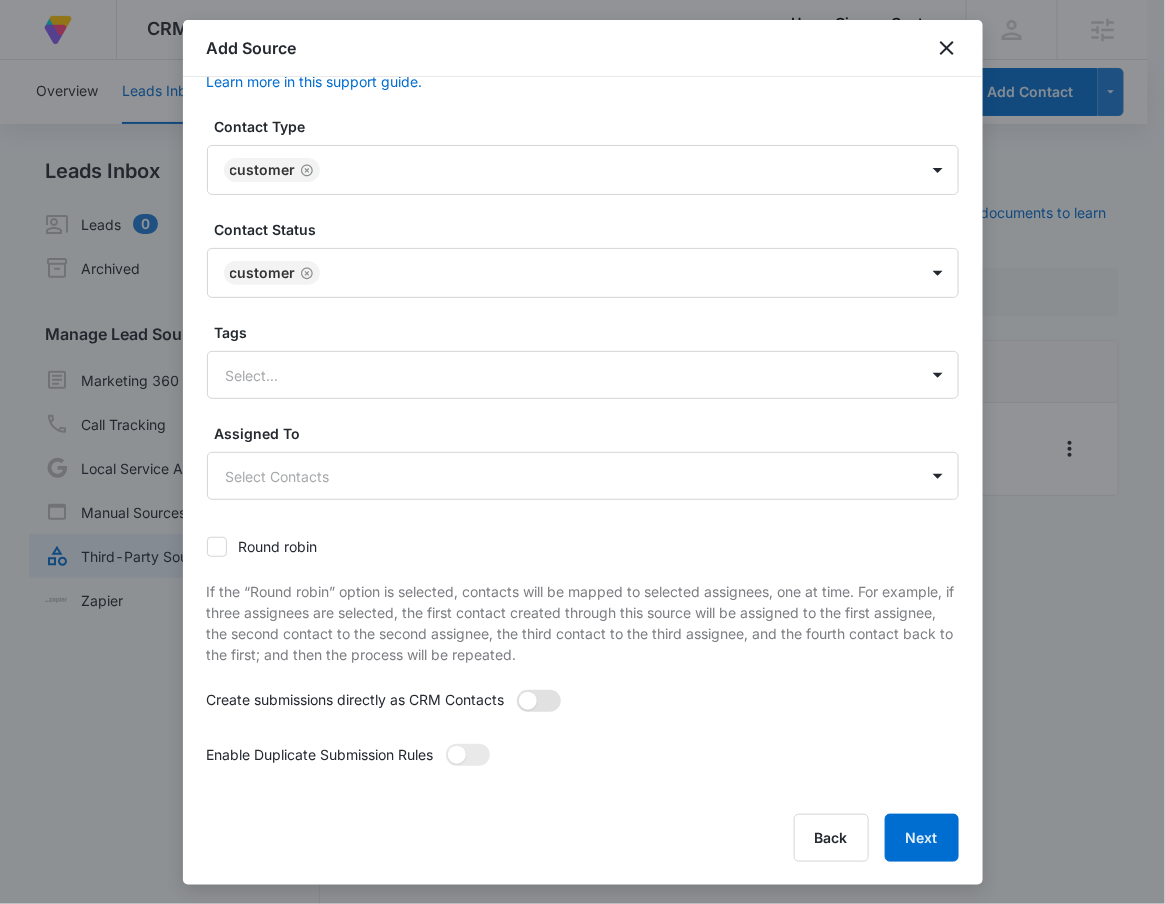 click at bounding box center (539, 701) 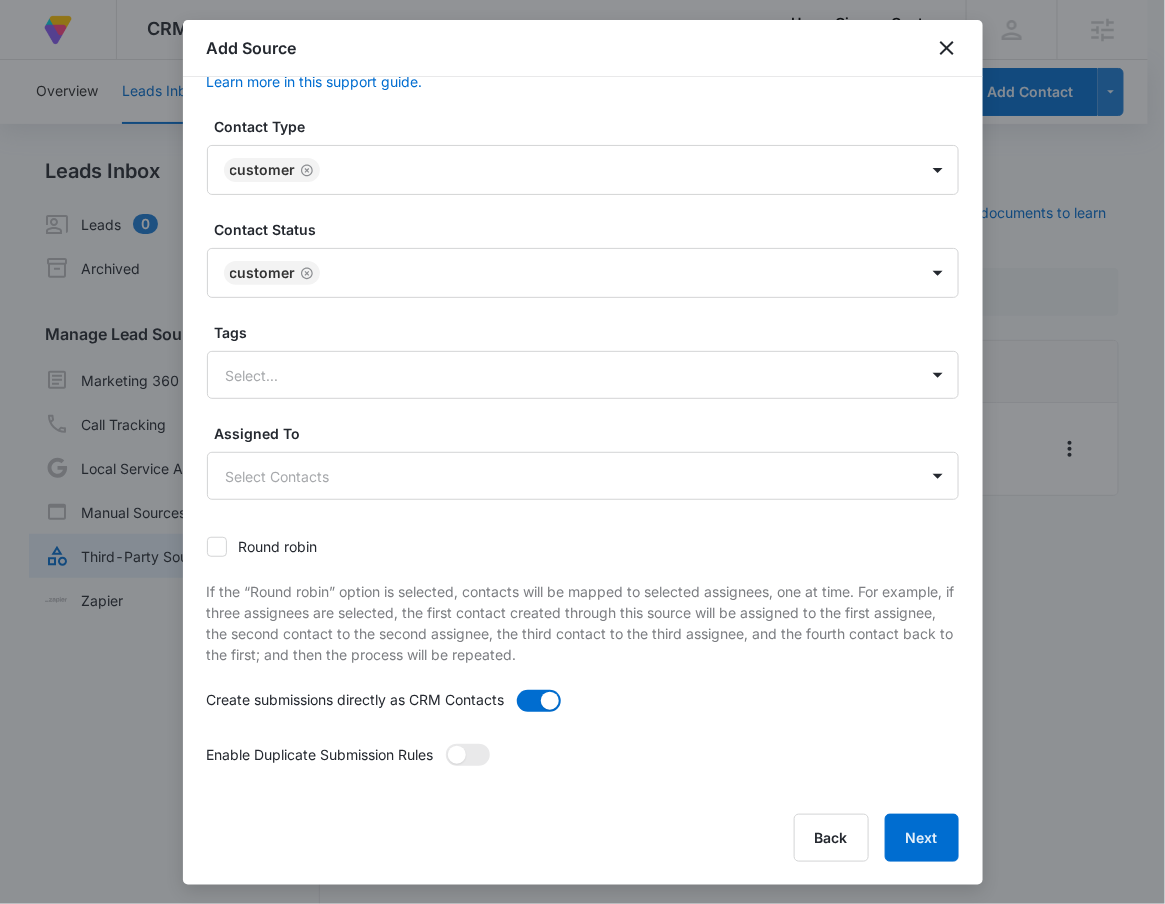 click on "Contact Type Customer Contact Status Customer Tags Select... Assigned To Select Contacts Round robin If the “Round robin” option is selected, contacts will be mapped to selected assignees, one at time. For example, if three assignees are selected, the first contact created through this source will be assigned to the first assignee, the second contact to the second assignee, the third contact to the third assignee, and the fourth contact back to the first; and then the process will be repeated. Create submissions directly as CRM Contacts Enable Duplicate Submission Rules Duplicate Submission Rules If 'Enabled' and the contact resubmits their information through this source, the contacts information will be updated based upon these rules. Contact Type Select Duplicate Rule Append to existing Contact Type Contact Status Select Duplicate Rule Append to existing Contact Status Tags Select... Append to existing Contact Tags Assigned To Select Duplicate Rule Append to existing Contacts" at bounding box center (583, 453) 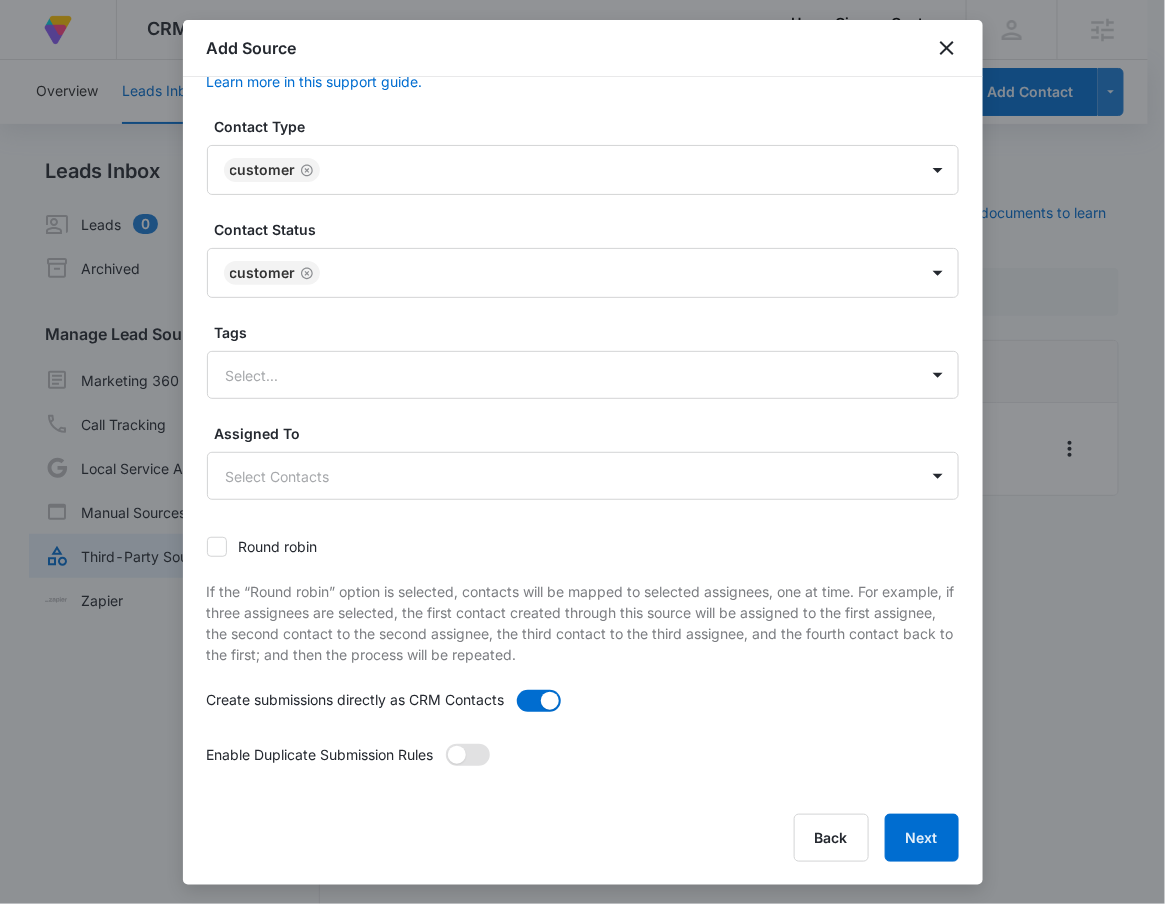 click at bounding box center [468, 755] 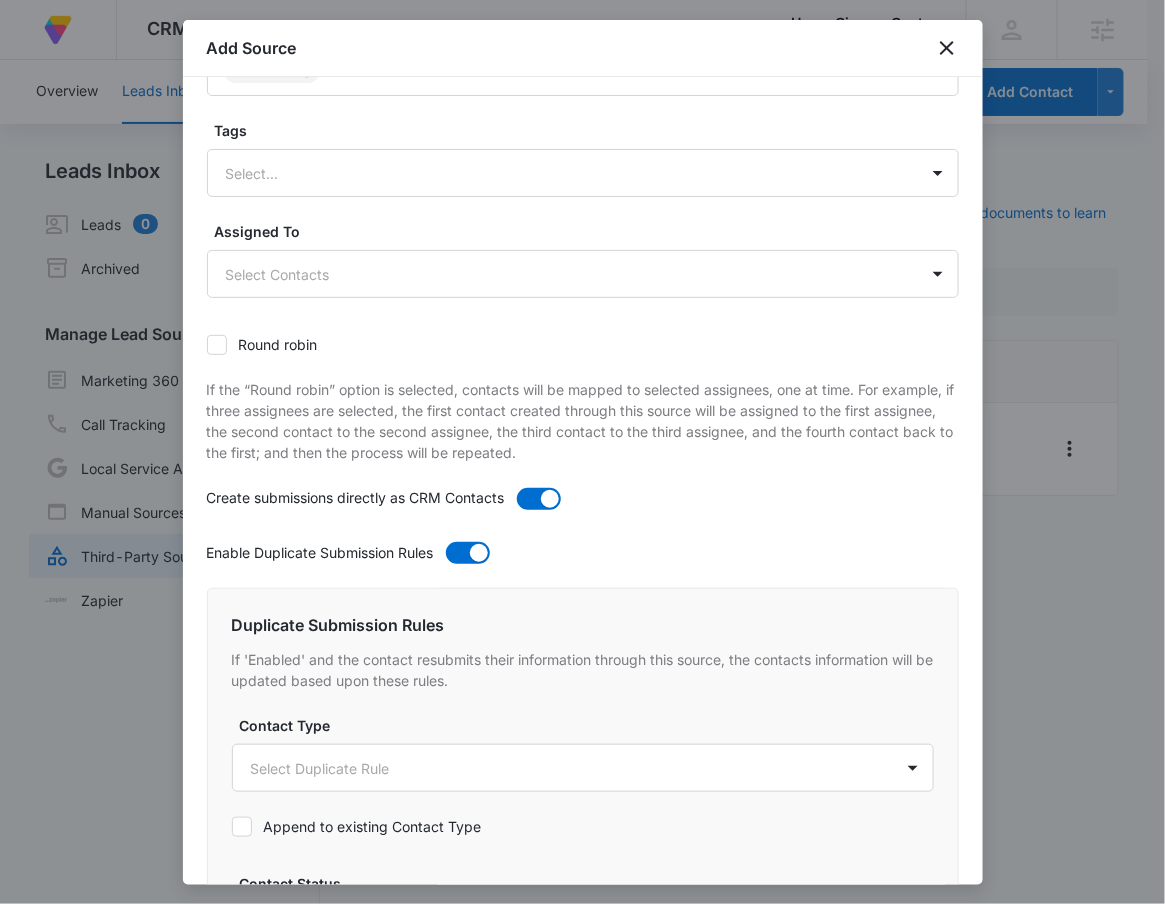 scroll, scrollTop: 655, scrollLeft: 0, axis: vertical 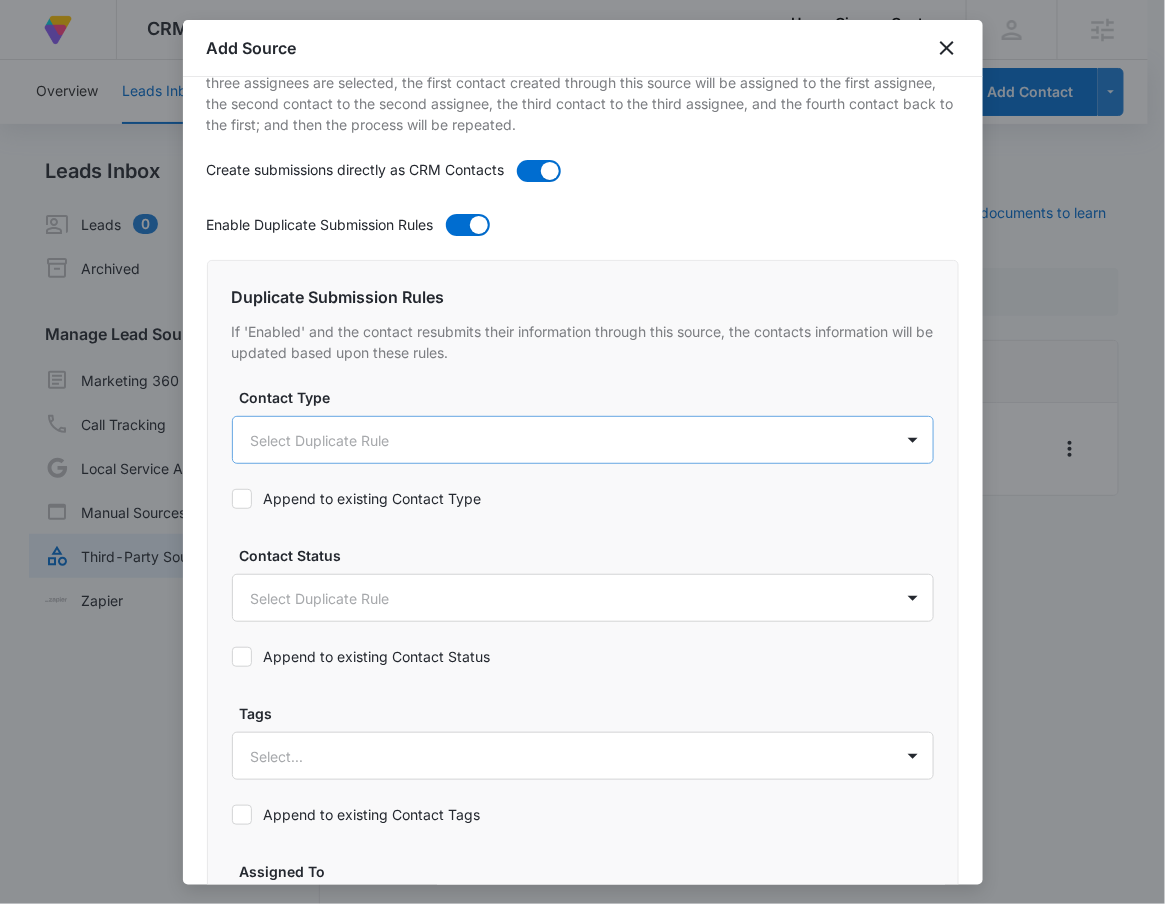 click on "At Volusion, we work hard to foster a great work environment where everyone feels welcome and excited to grow the company—and our merchants' businesses. Go to Dashboard Powered by   CRM Apps Reputation Forms CRM Email Social Payments POS Content Ads Intelligence Files Brand Settings Home Cinema Center LLC M330812 Your Accounts View All RN [FIRST] [LAST] [EMAIL] My Profile Notifications Support Logout Terms & Conditions   •   Privacy Policy Agencies Overview Leads Inbox Contacts Organizations History Deals Projects Tasks Calendar Lists Reports Settings Add Contact Leads Inbox Leads 0 Archived Manage Lead Sources Marketing 360 Forms Call Tracking Local Service Ads Manual Sources Third-Party Sources Zapier Third-Party Sources Manually sync your third-party platform sources and assign them to contacts.   Visit our support documents to learn more. Source Source Name Submissions   Volusion - Purchasers --- Showing   1-1   of   1
Add Source Step 4 of 4 Submission Rules   Customer" at bounding box center (582, 464) 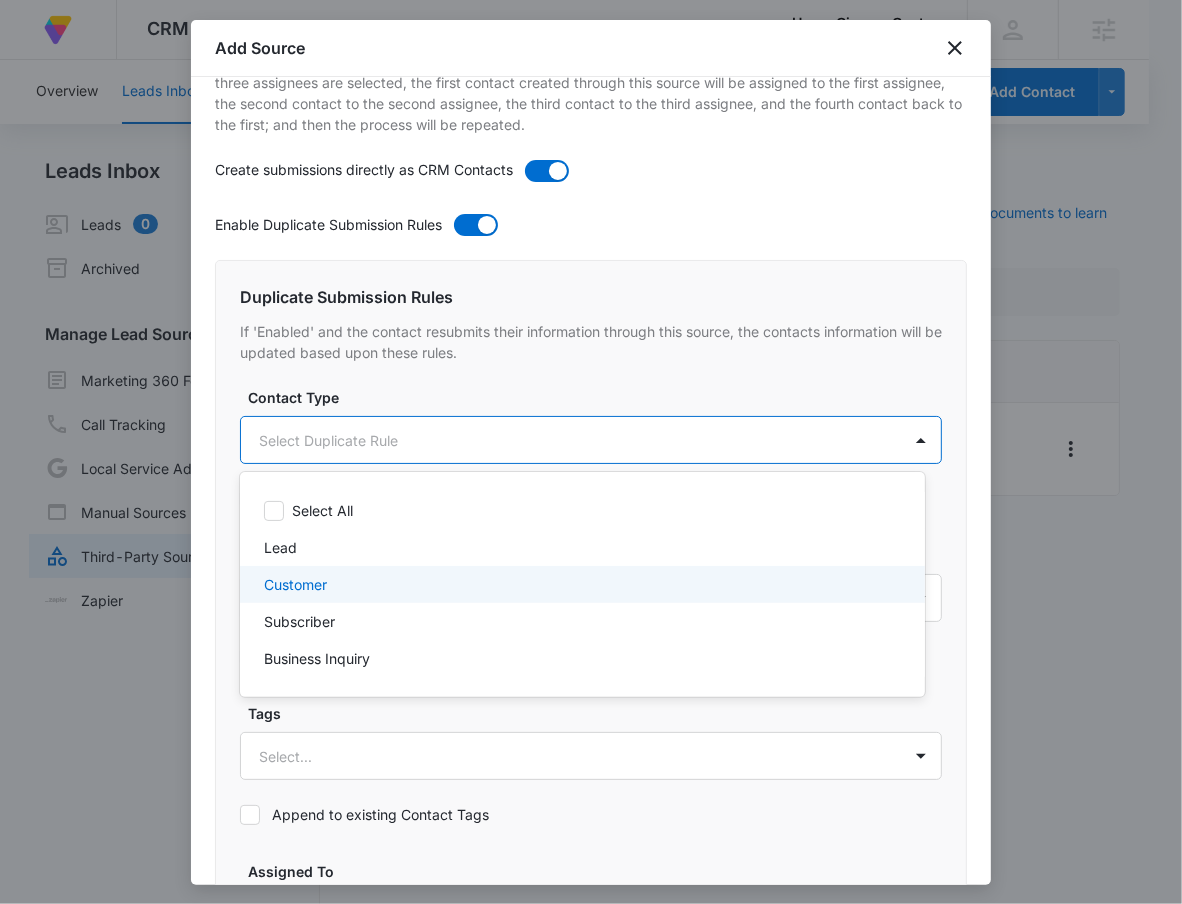 click on "Customer" at bounding box center (580, 584) 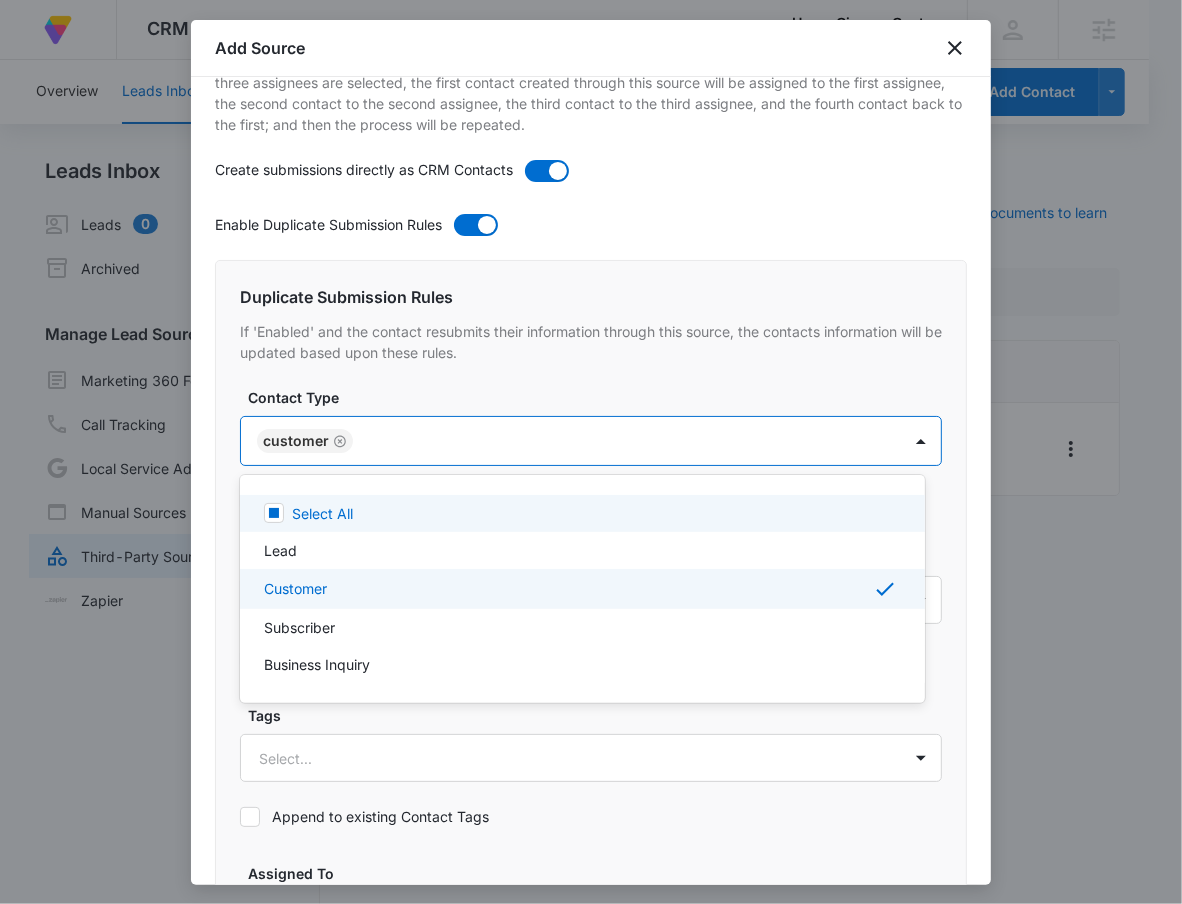 click at bounding box center [591, 452] 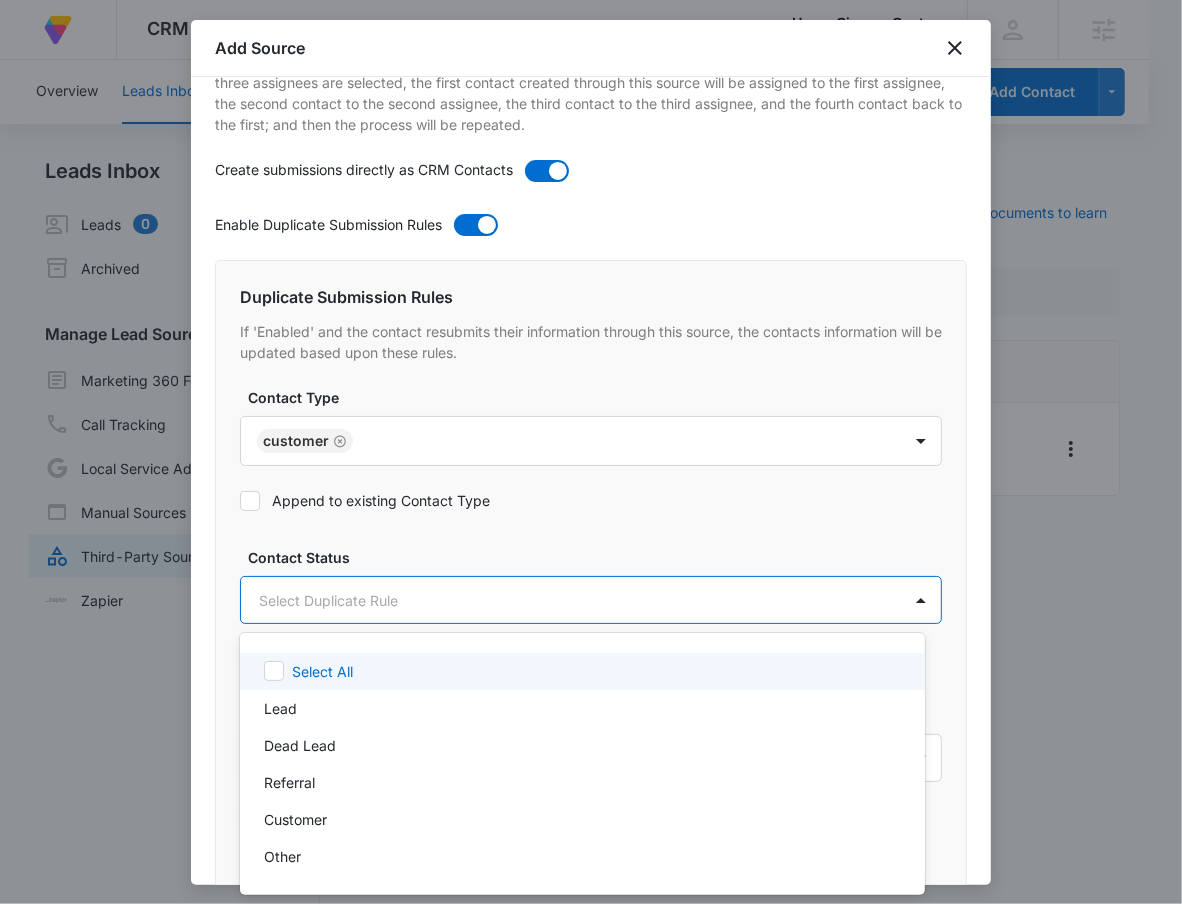 click on "At Volusion, we work hard to foster a great work environment where everyone feels welcome and excited to grow the company—and our merchants' businesses. Go to Dashboard Powered by   CRM Apps Reputation Forms CRM Email Social Payments POS Content Ads Intelligence Files Brand Settings Home Cinema Center LLC M330812 Your Accounts View All RN [FIRST] [LAST] [EMAIL] My Profile Notifications Support Logout Terms & Conditions   •   Privacy Policy Agencies Overview Leads Inbox Contacts Organizations History Deals Projects Tasks Calendar Lists Reports Settings Add Contact Leads Inbox Leads 0 Archived Manage Lead Sources Marketing 360 Forms Call Tracking Local Service Ads Manual Sources Third-Party Sources Zapier Third-Party Sources Manually sync your third-party platform sources and assign them to contacts.   Visit our support documents to learn more. Source Source Name Submissions   Volusion - Purchasers --- Showing   1-1   of   1
Add Source Step 4 of 4 Submission Rules   Customer" at bounding box center (591, 452) 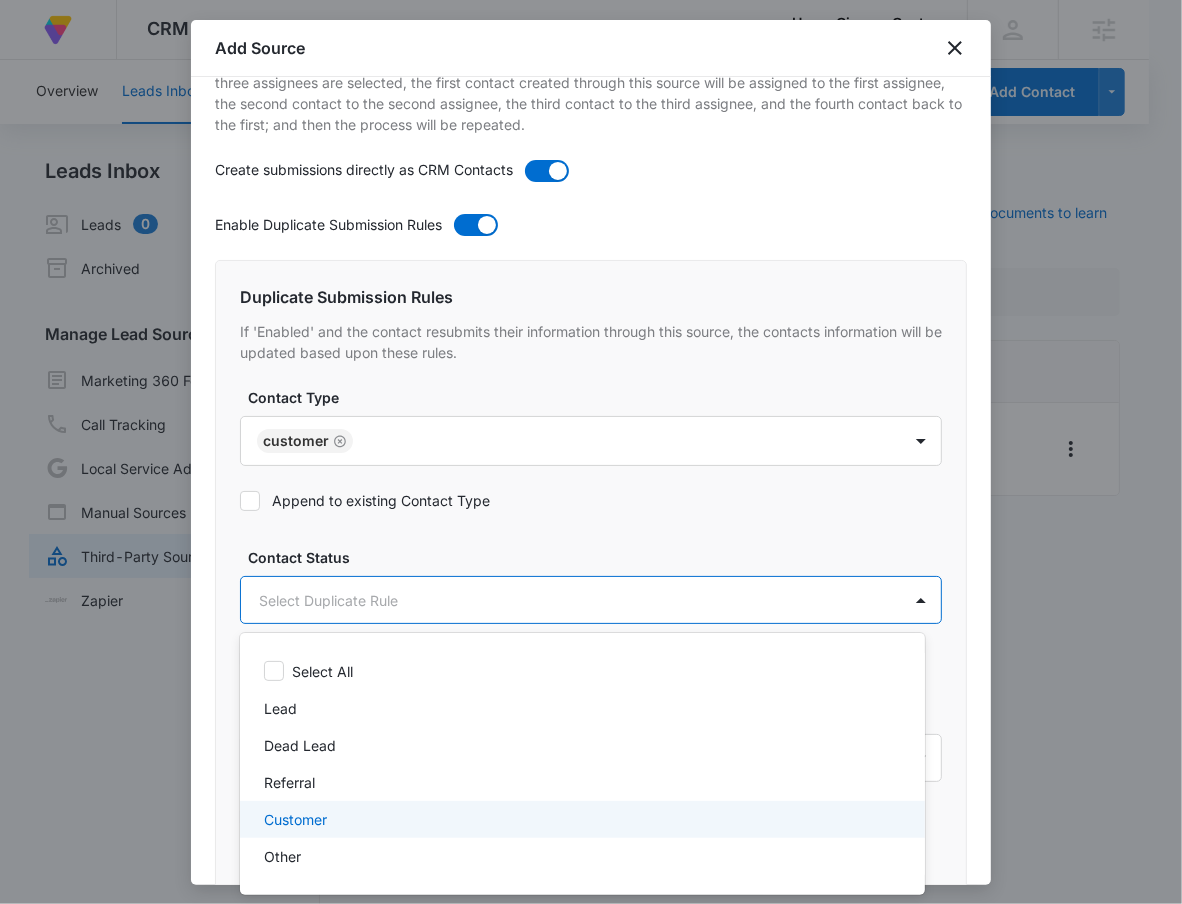 click on "Customer" at bounding box center (582, 819) 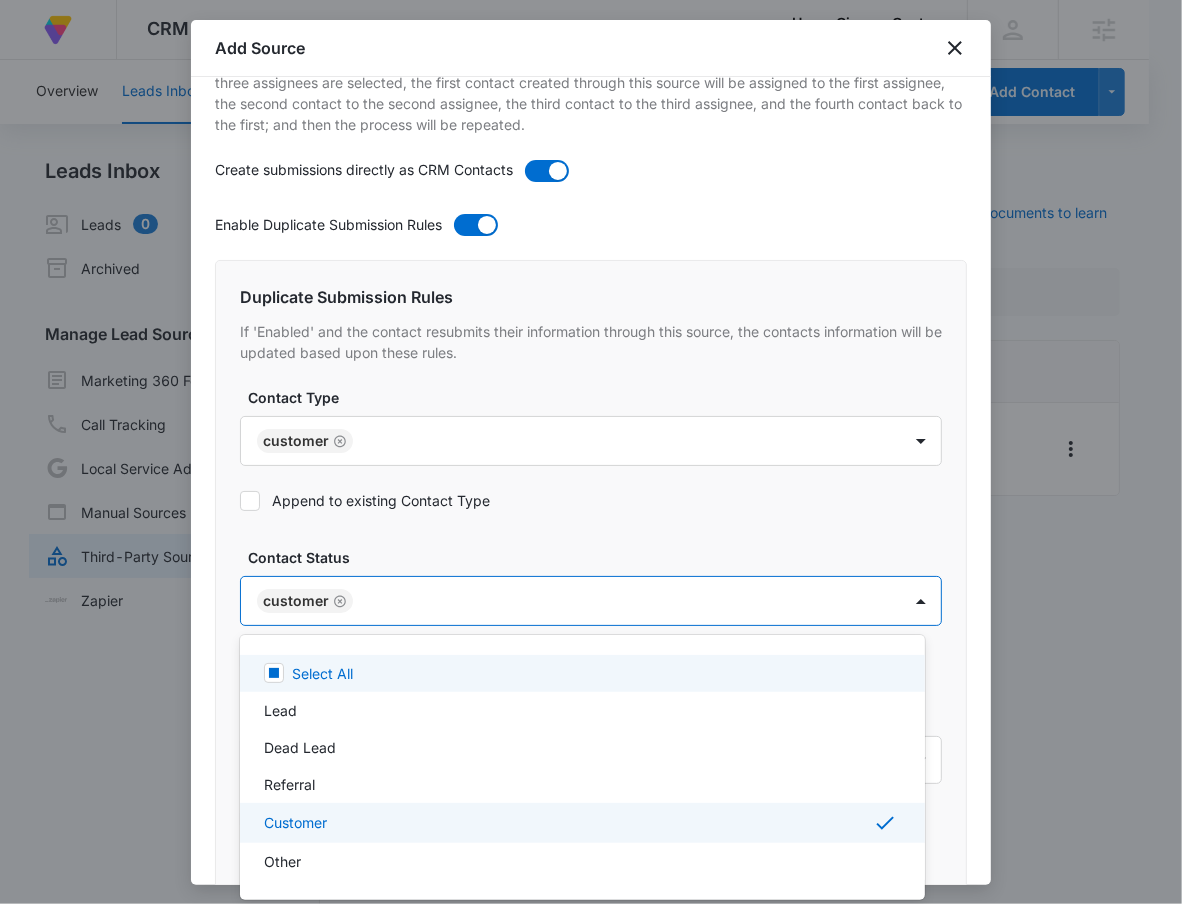 click at bounding box center (591, 452) 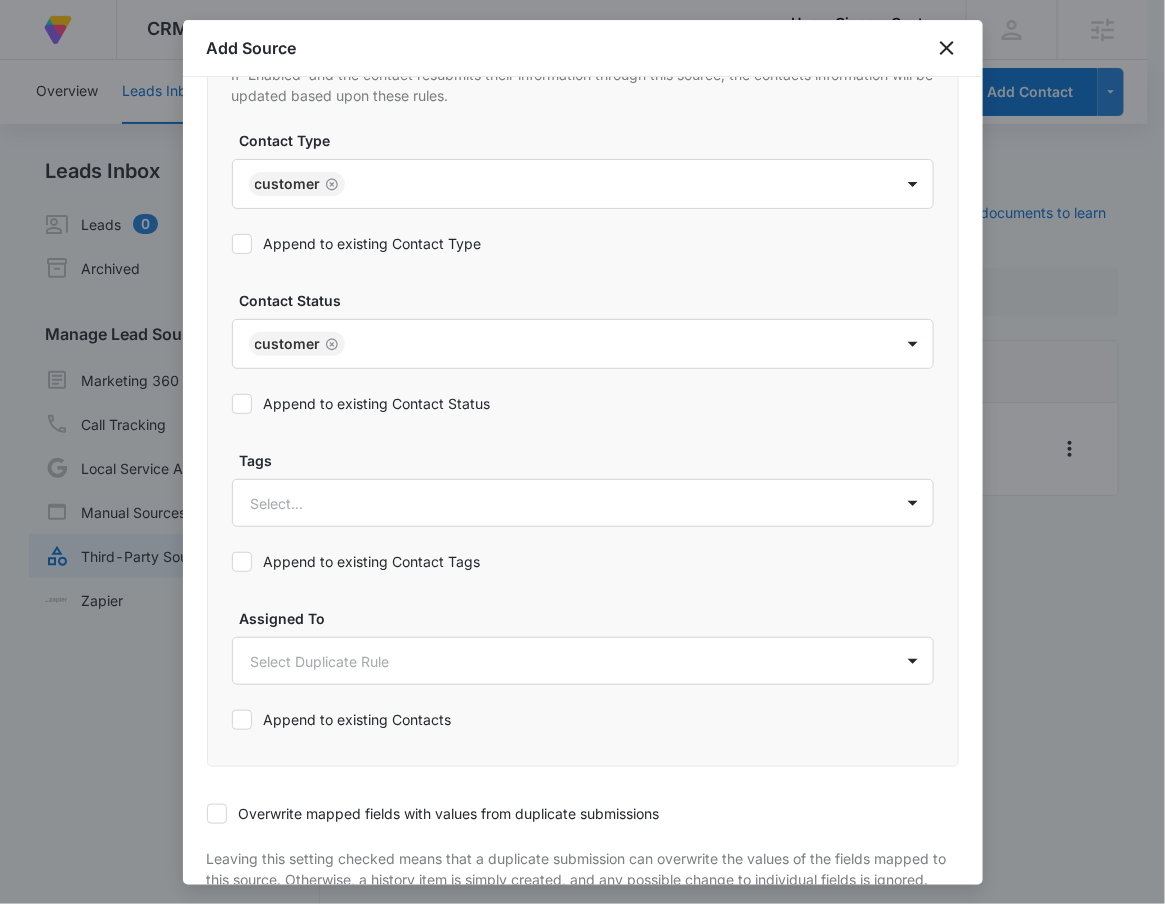scroll, scrollTop: 1047, scrollLeft: 0, axis: vertical 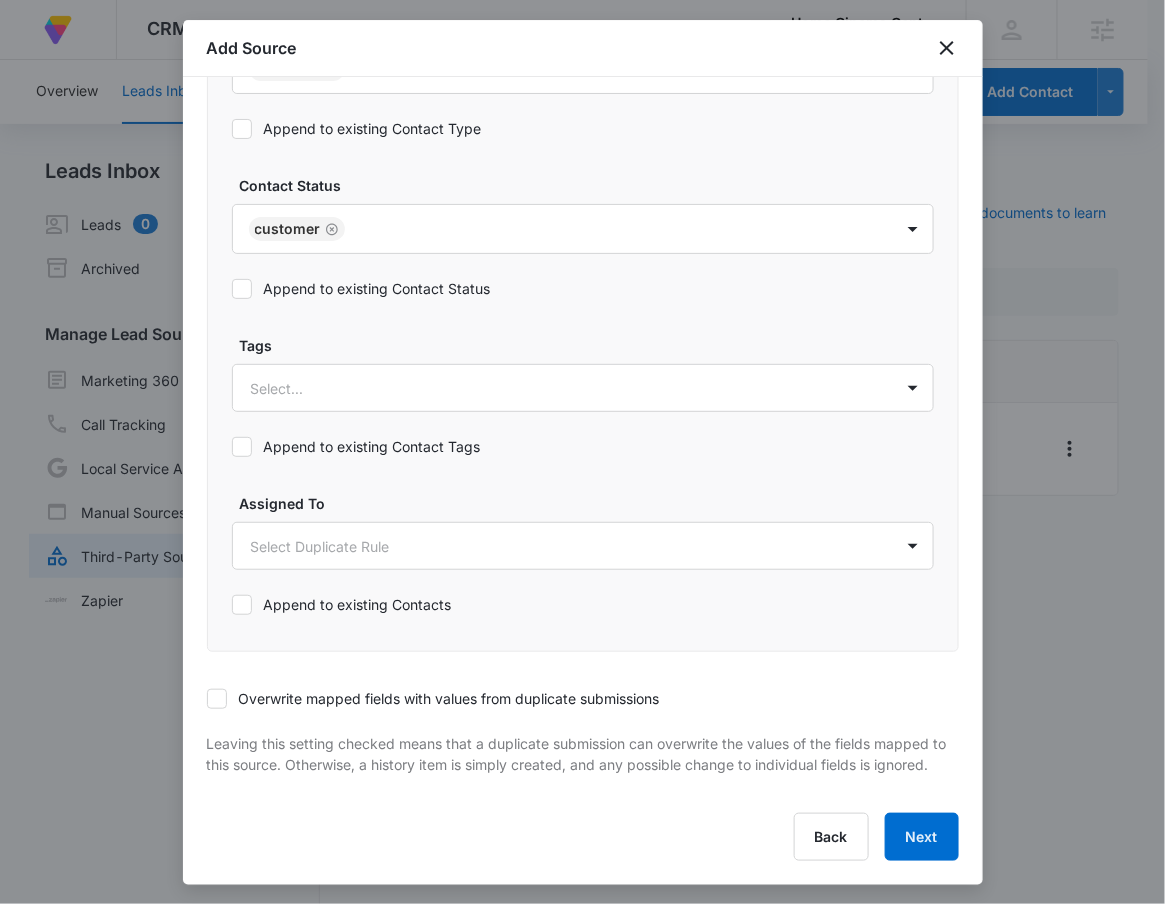 click on "Overwrite mapped fields with values from duplicate submissions" at bounding box center (433, 698) 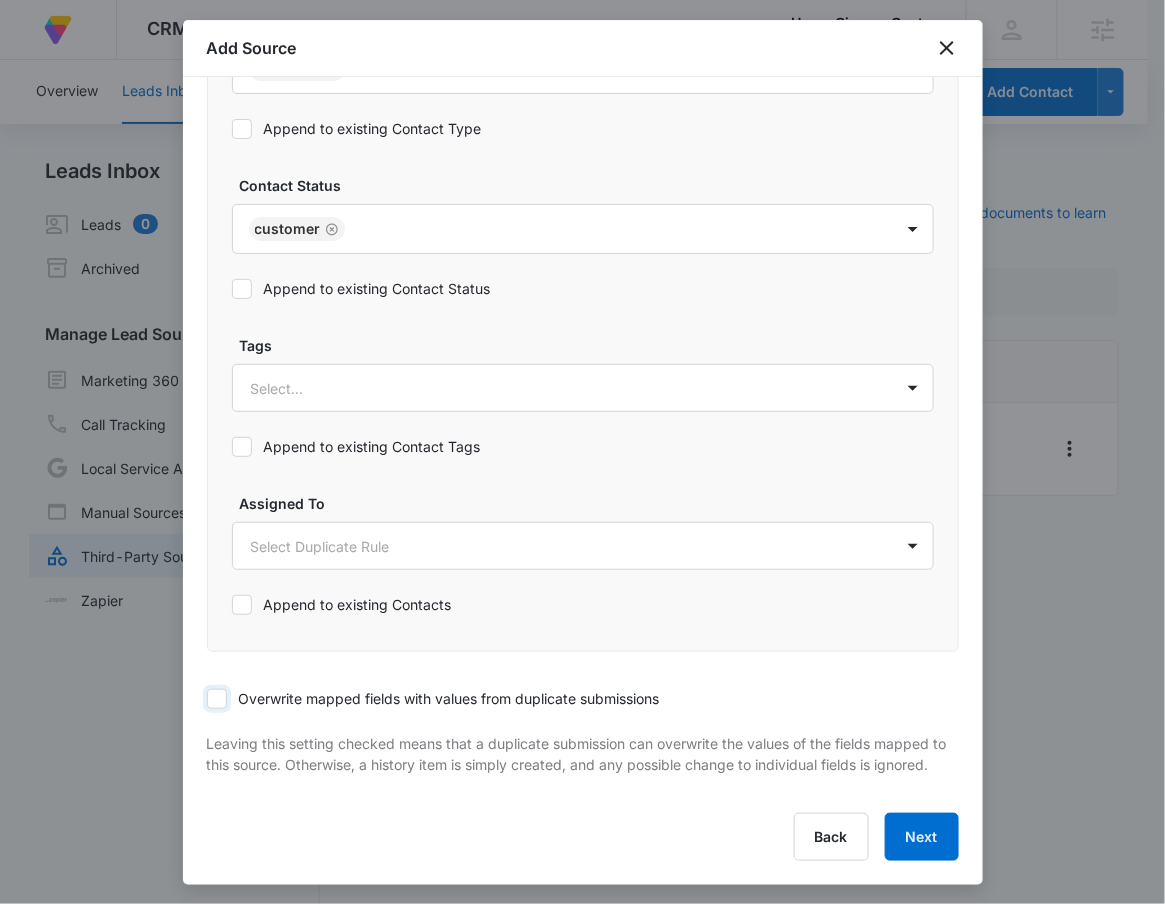 click on "Overwrite mapped fields with values from duplicate submissions" at bounding box center (207, 699) 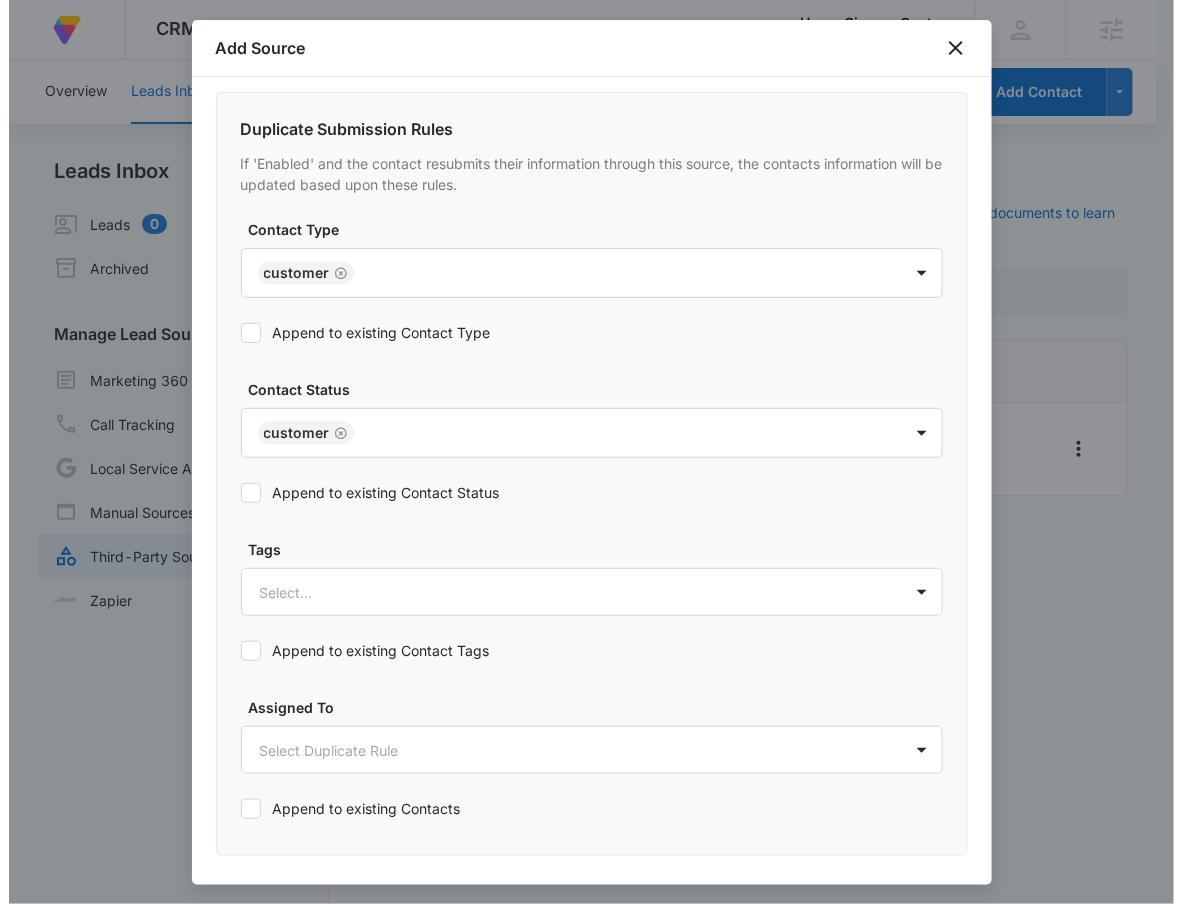 scroll, scrollTop: 998, scrollLeft: 0, axis: vertical 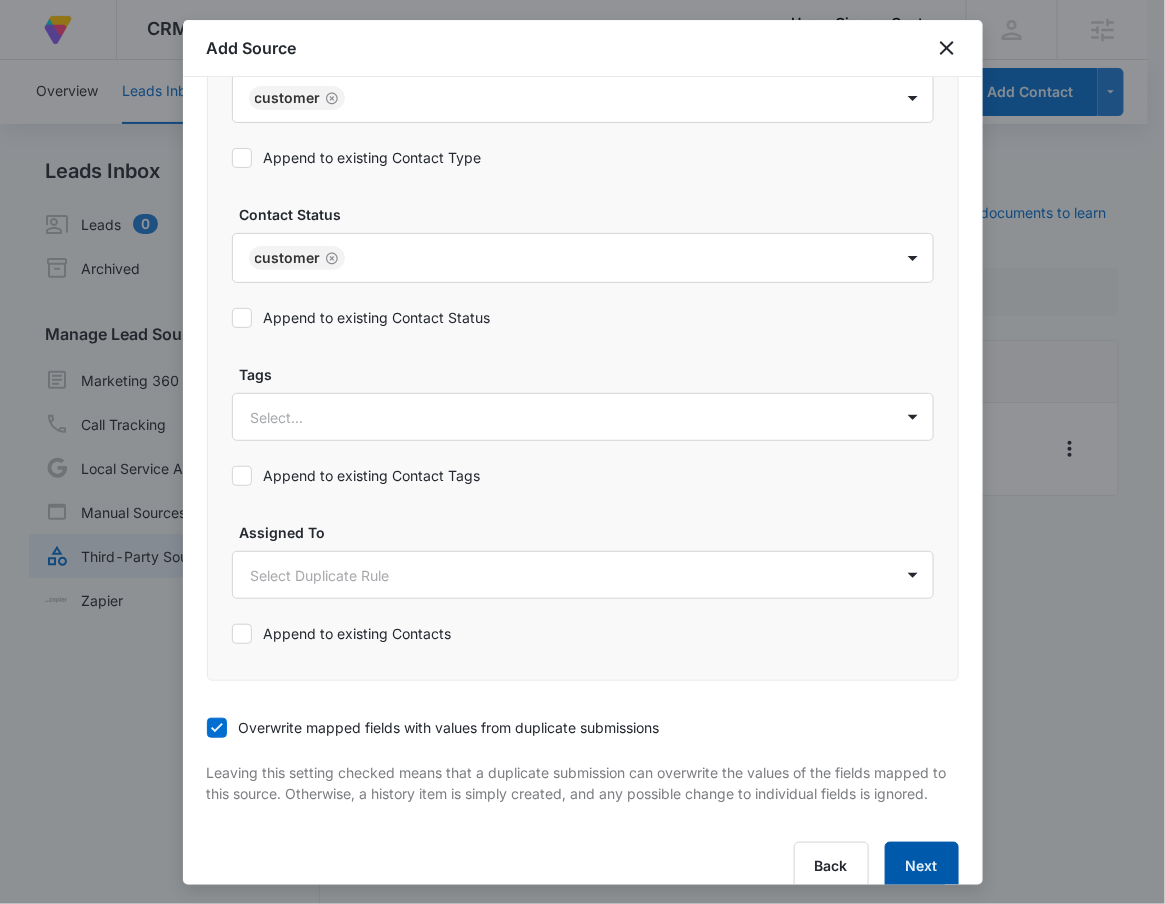 click on "Next" at bounding box center (922, 866) 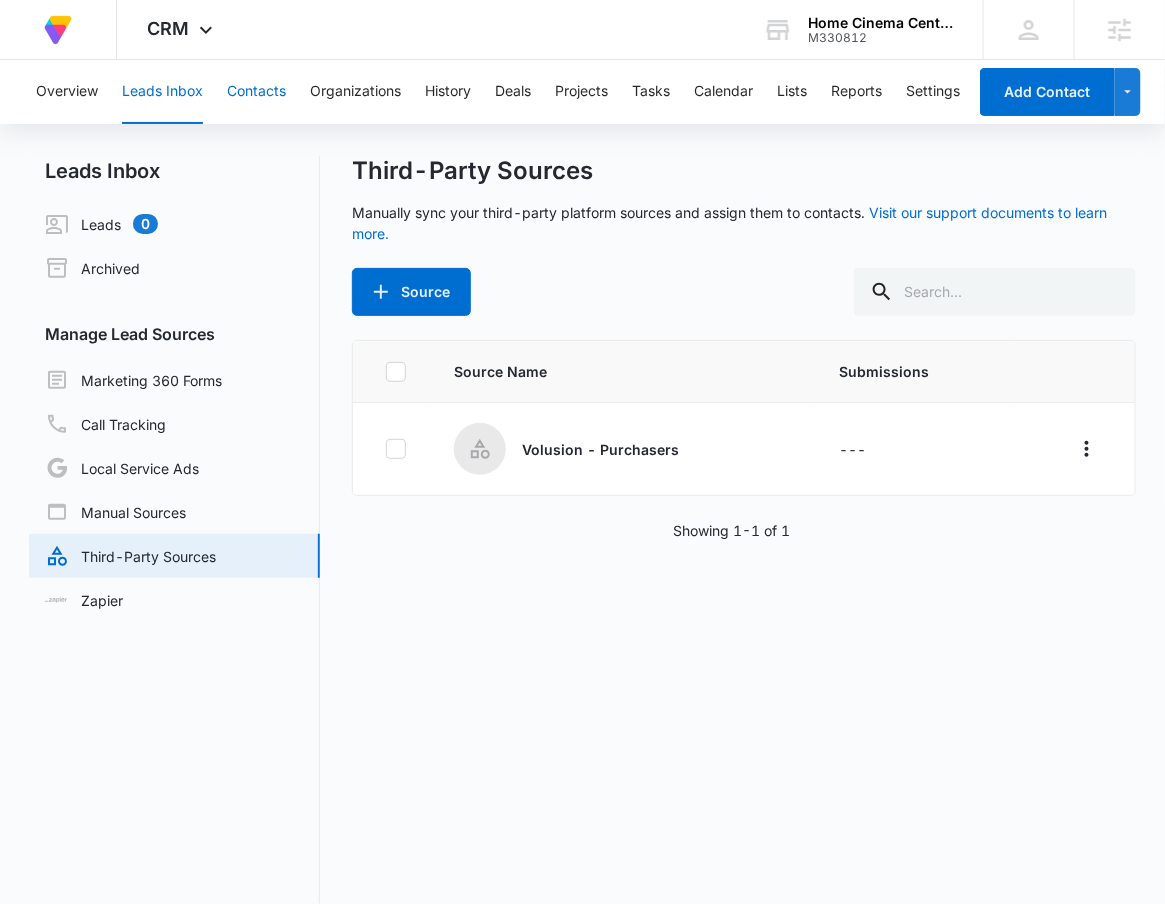 click on "Contacts" at bounding box center [256, 92] 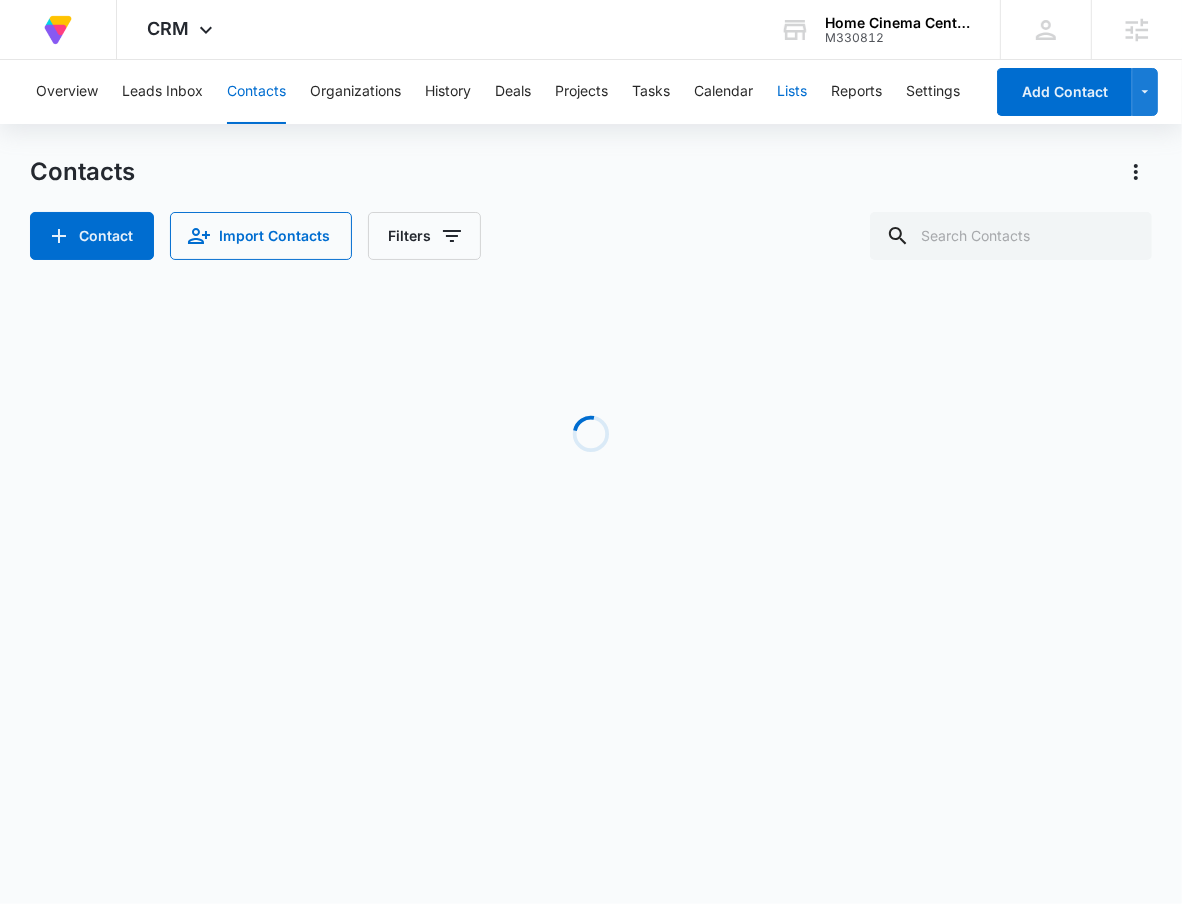 click on "Lists" at bounding box center [792, 92] 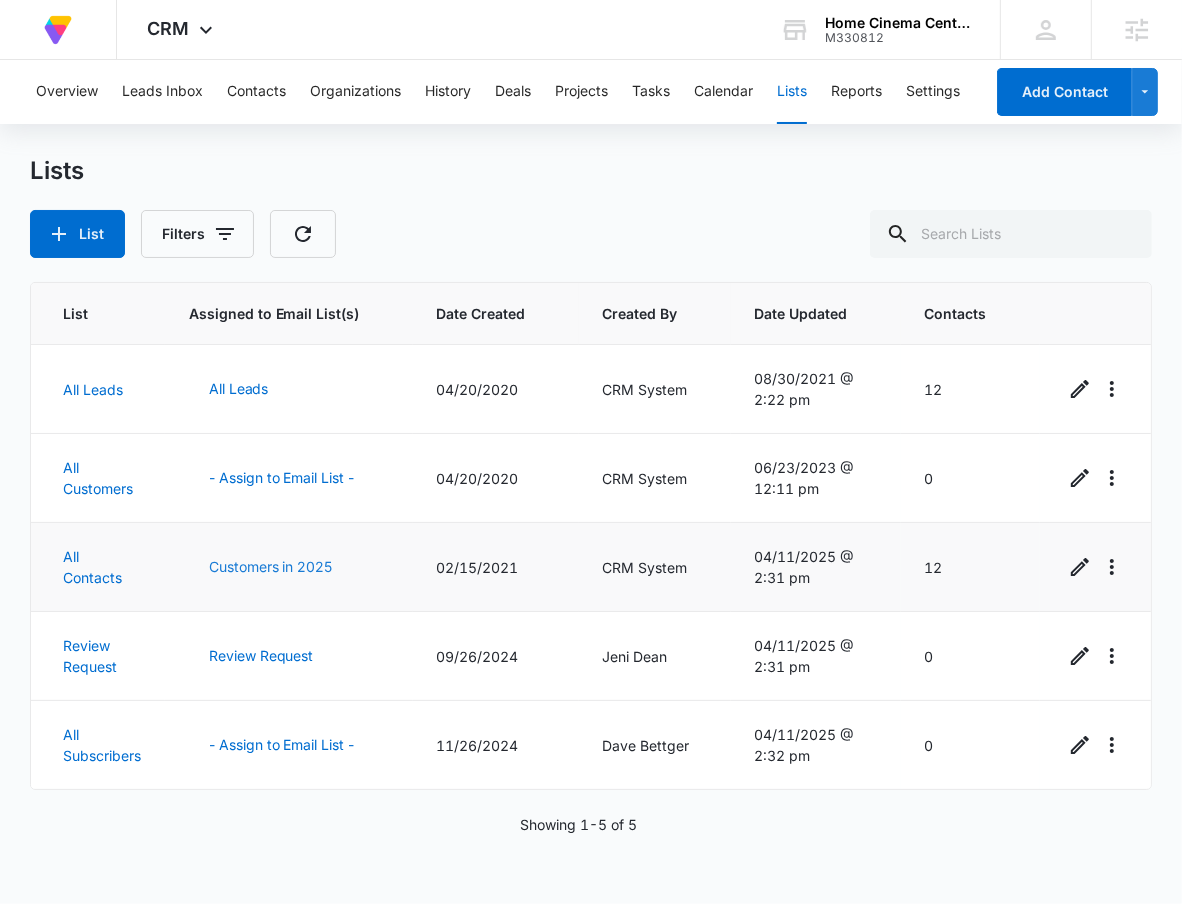 click on "Customers in 2025" at bounding box center (271, 567) 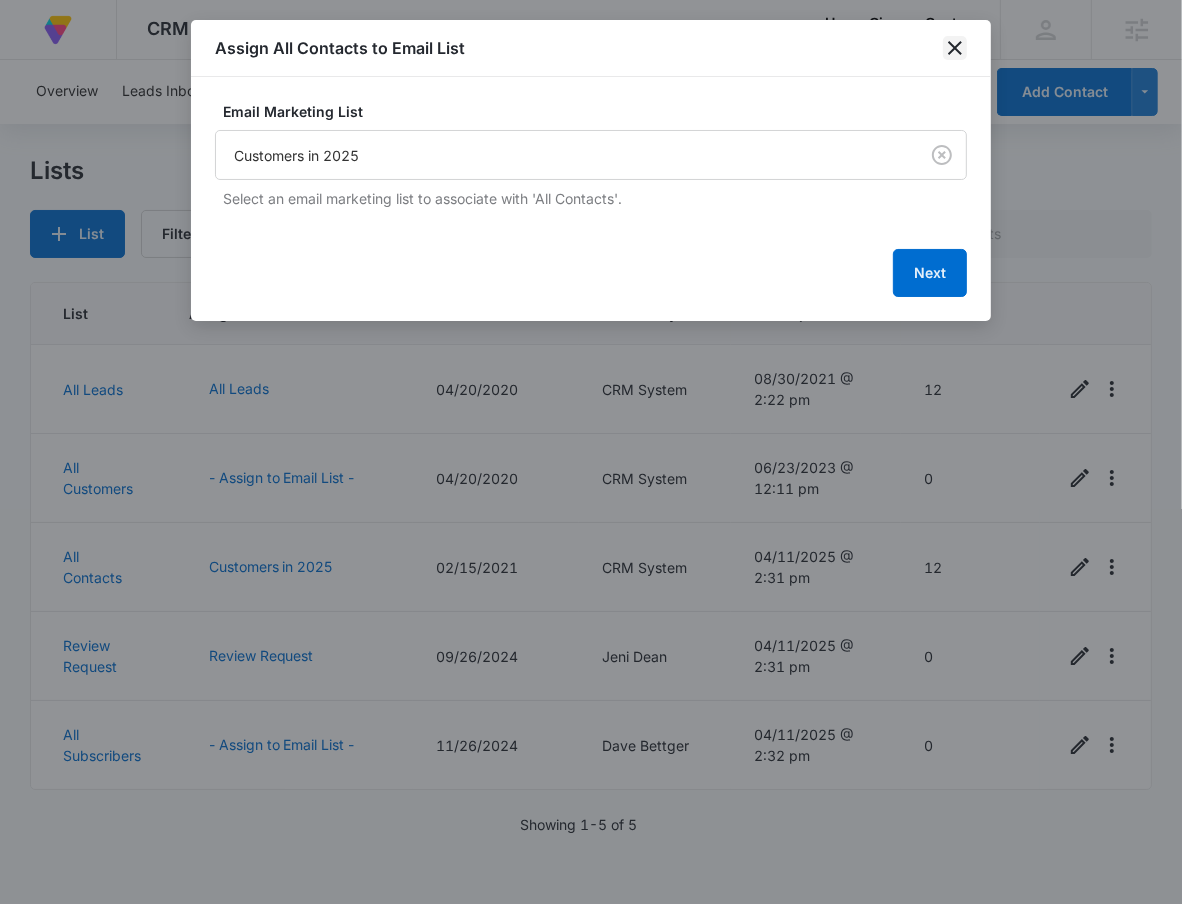 click 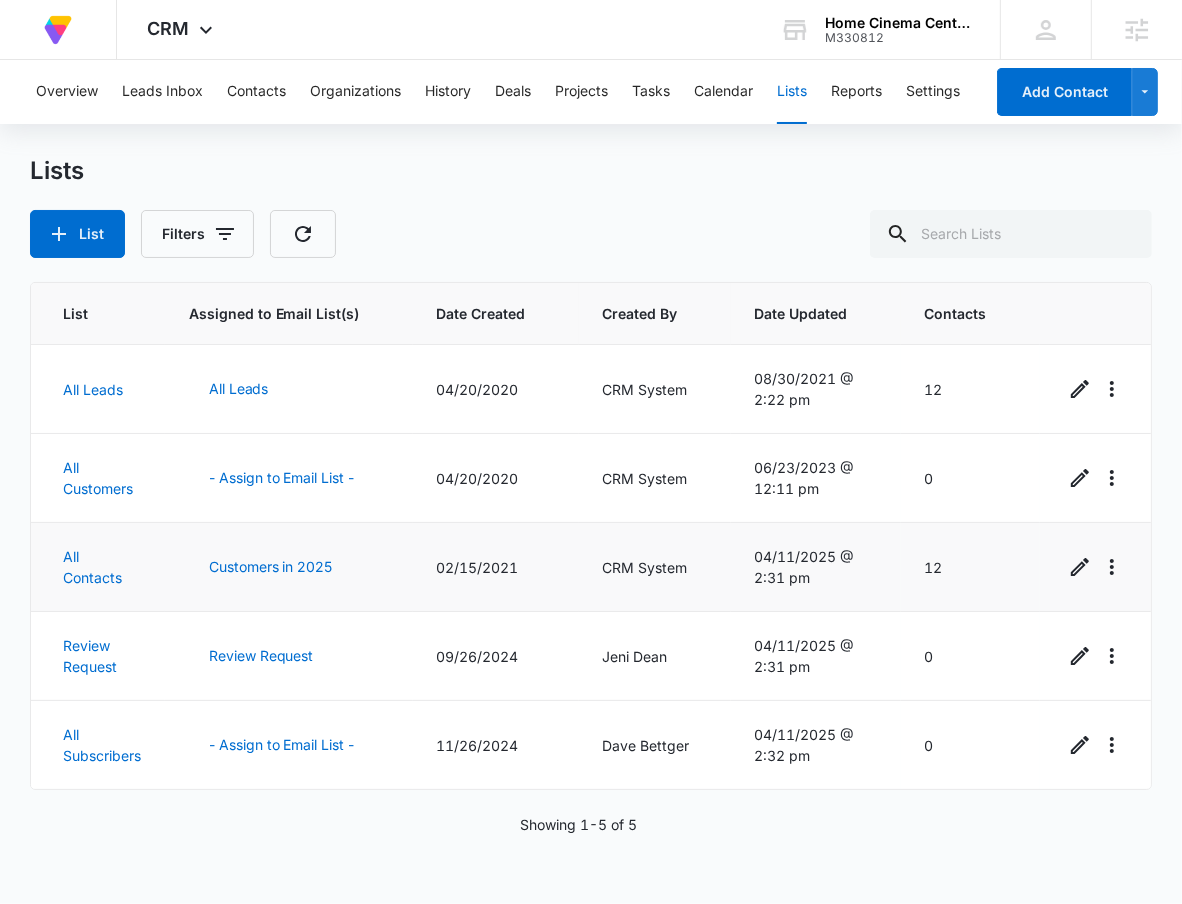 click on "All Contacts" at bounding box center [98, 567] 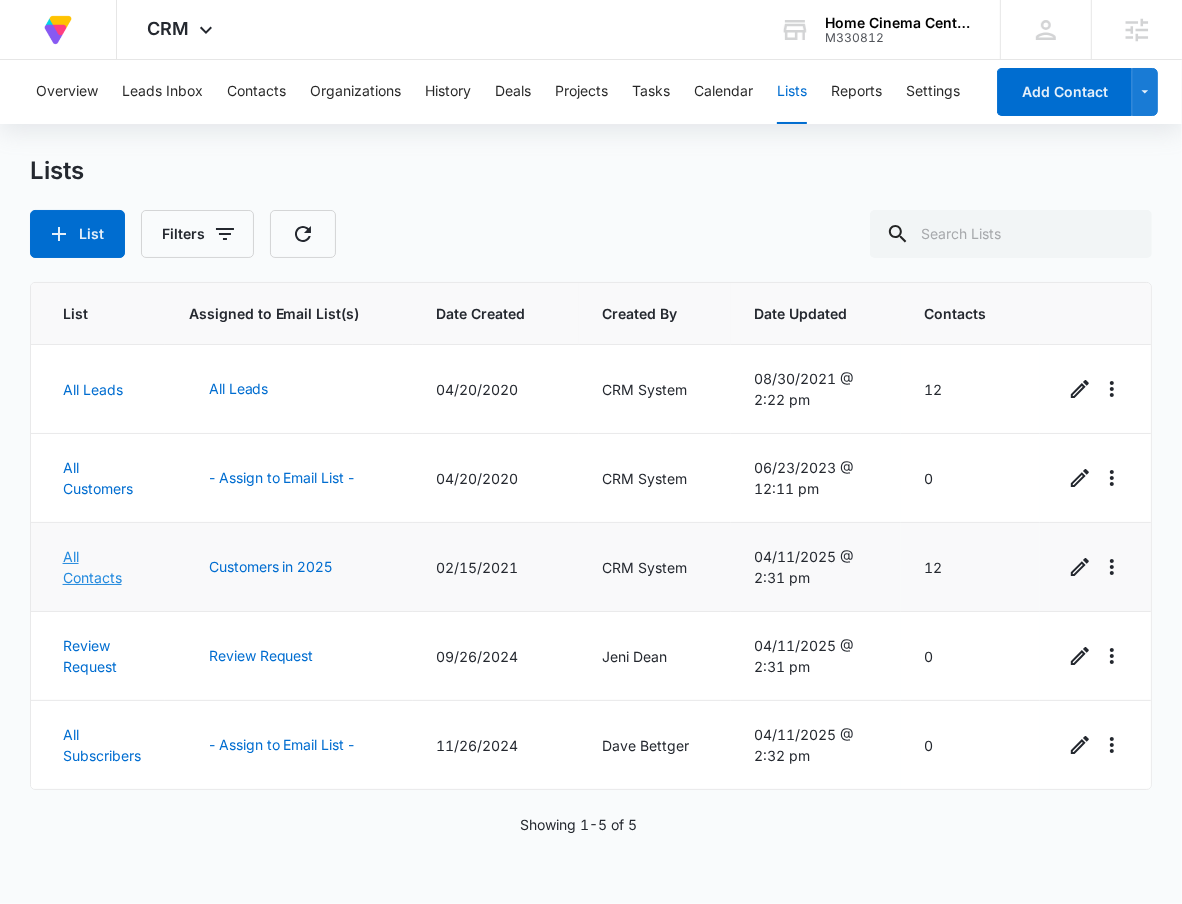 click on "All Contacts" at bounding box center [92, 567] 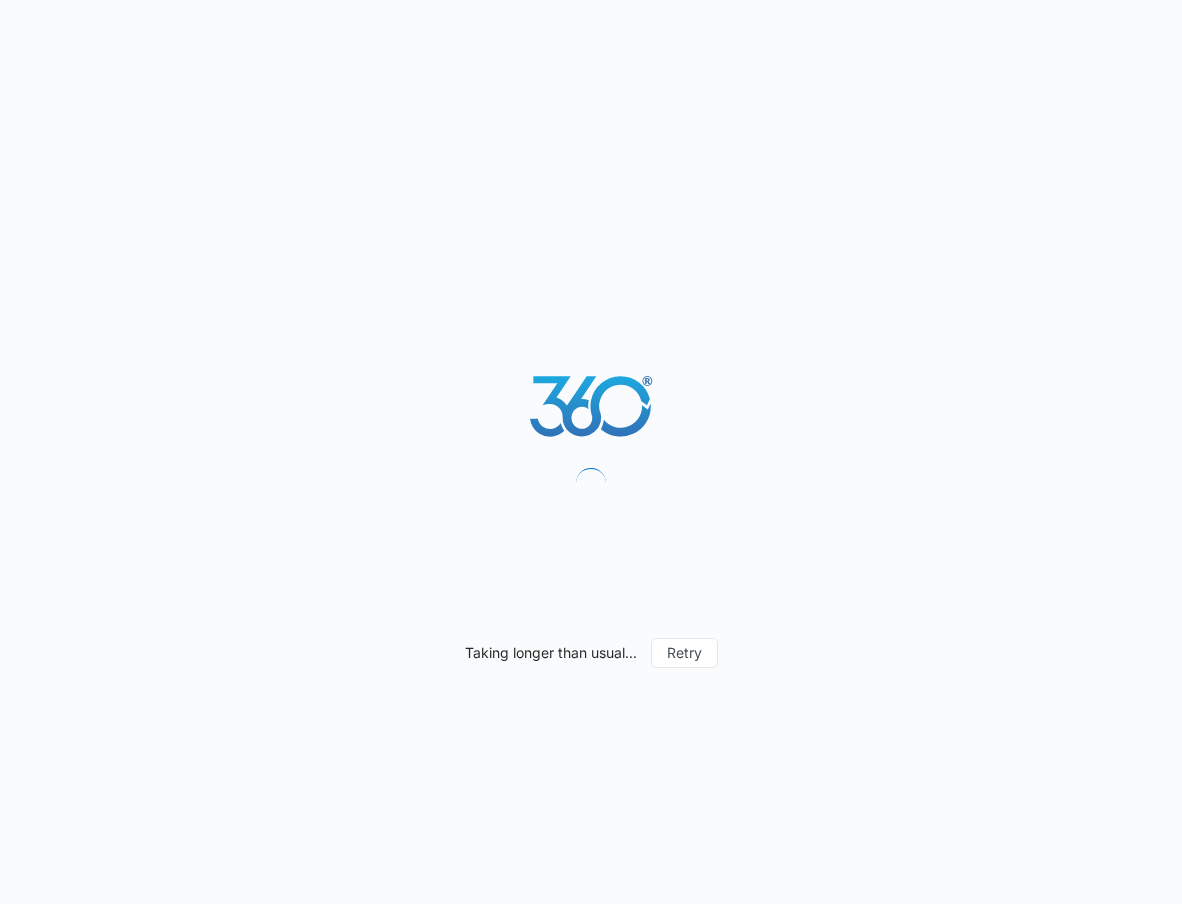 scroll, scrollTop: 0, scrollLeft: 0, axis: both 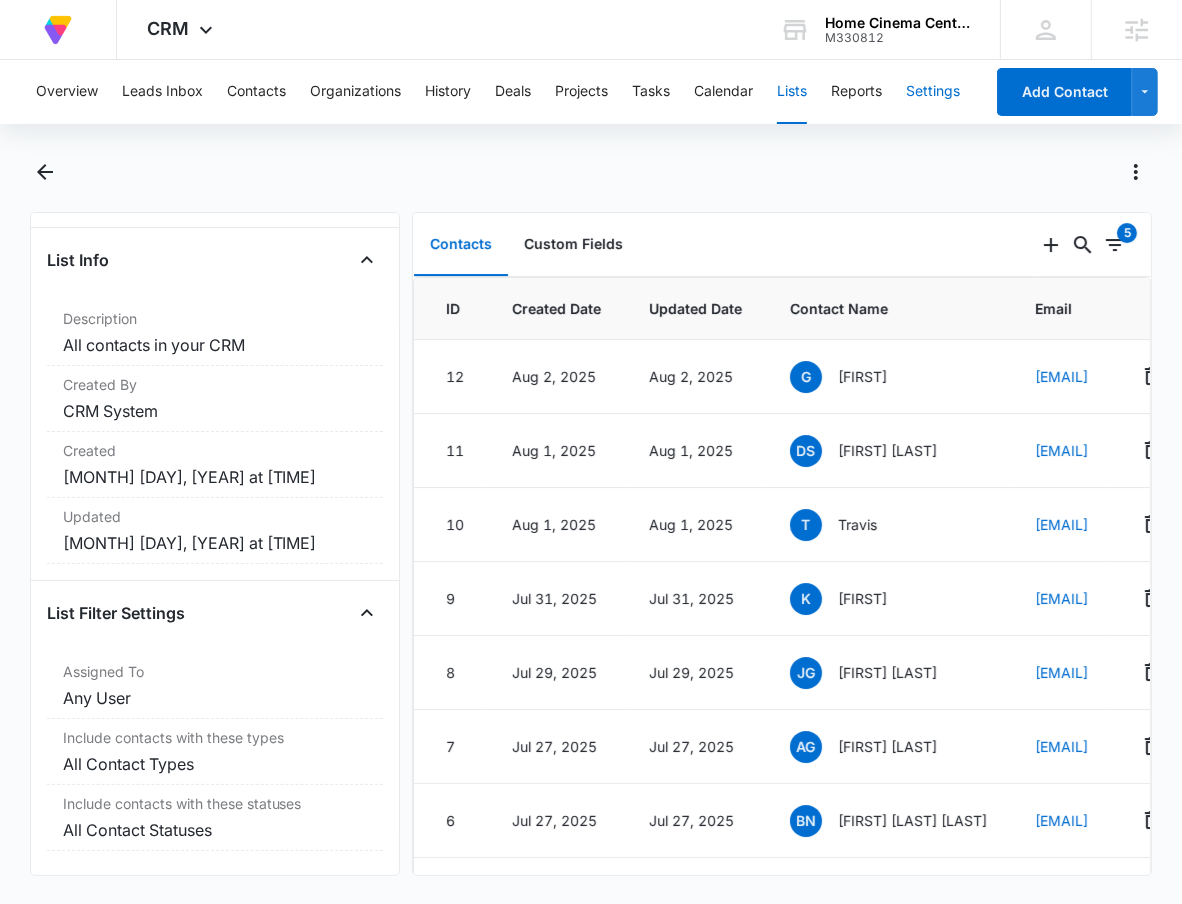 click on "Settings" at bounding box center (933, 92) 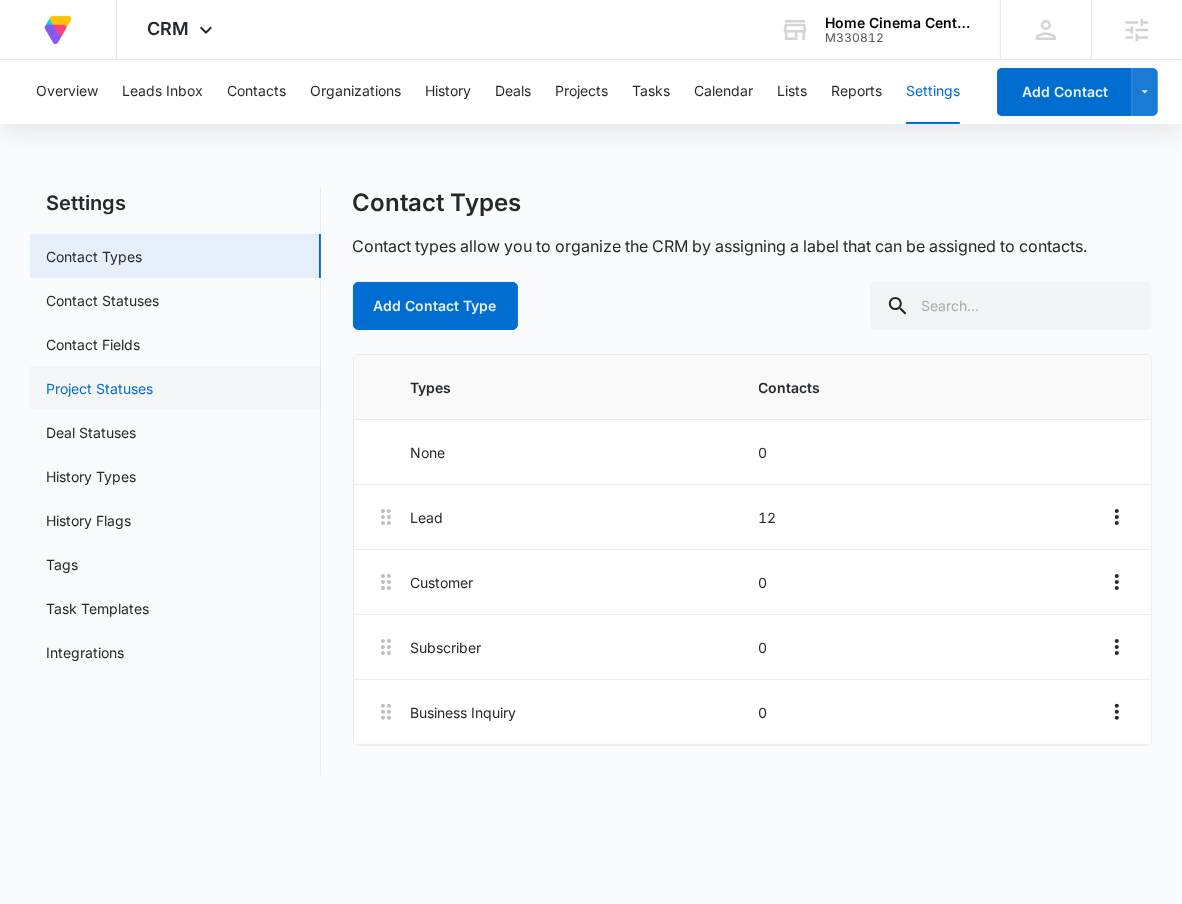 click on "Project Statuses" at bounding box center [99, 388] 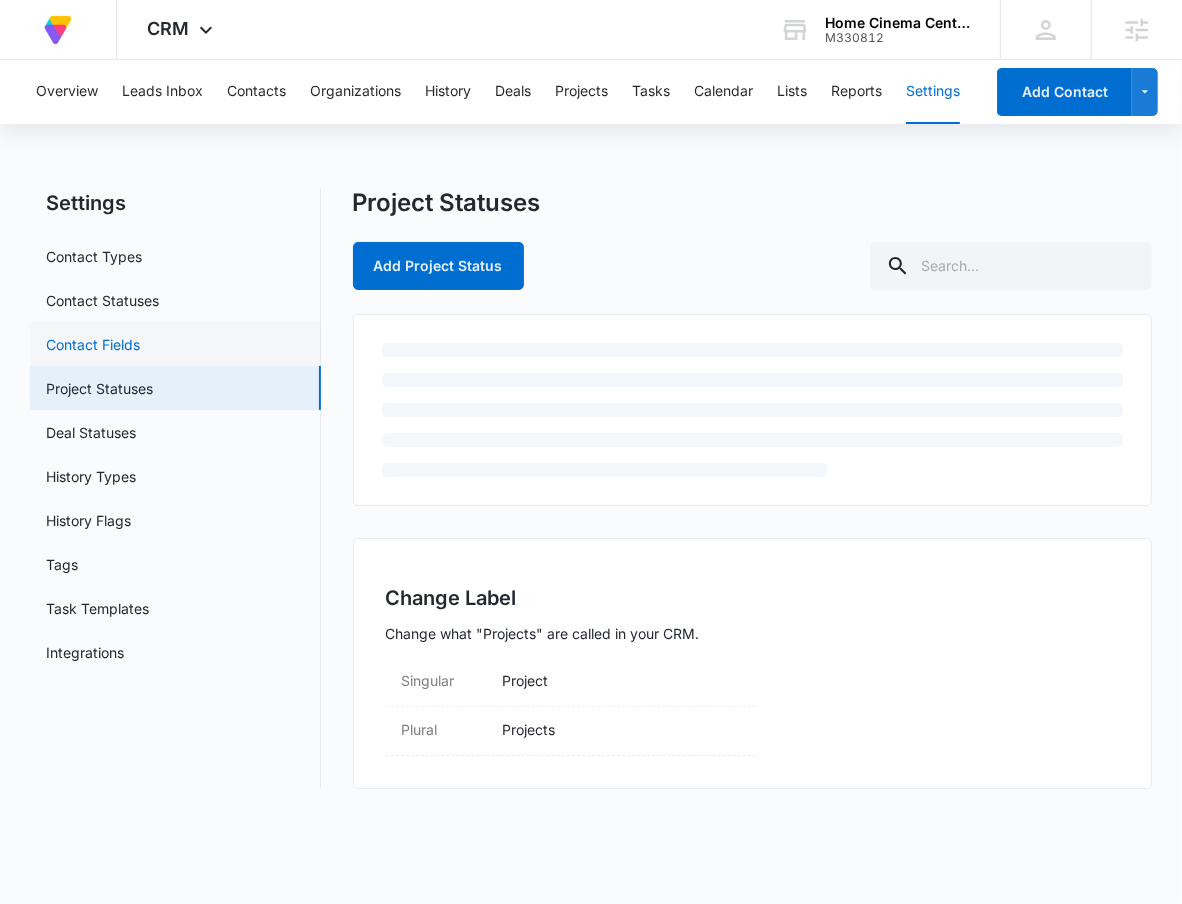 click on "Contact Fields" at bounding box center [93, 344] 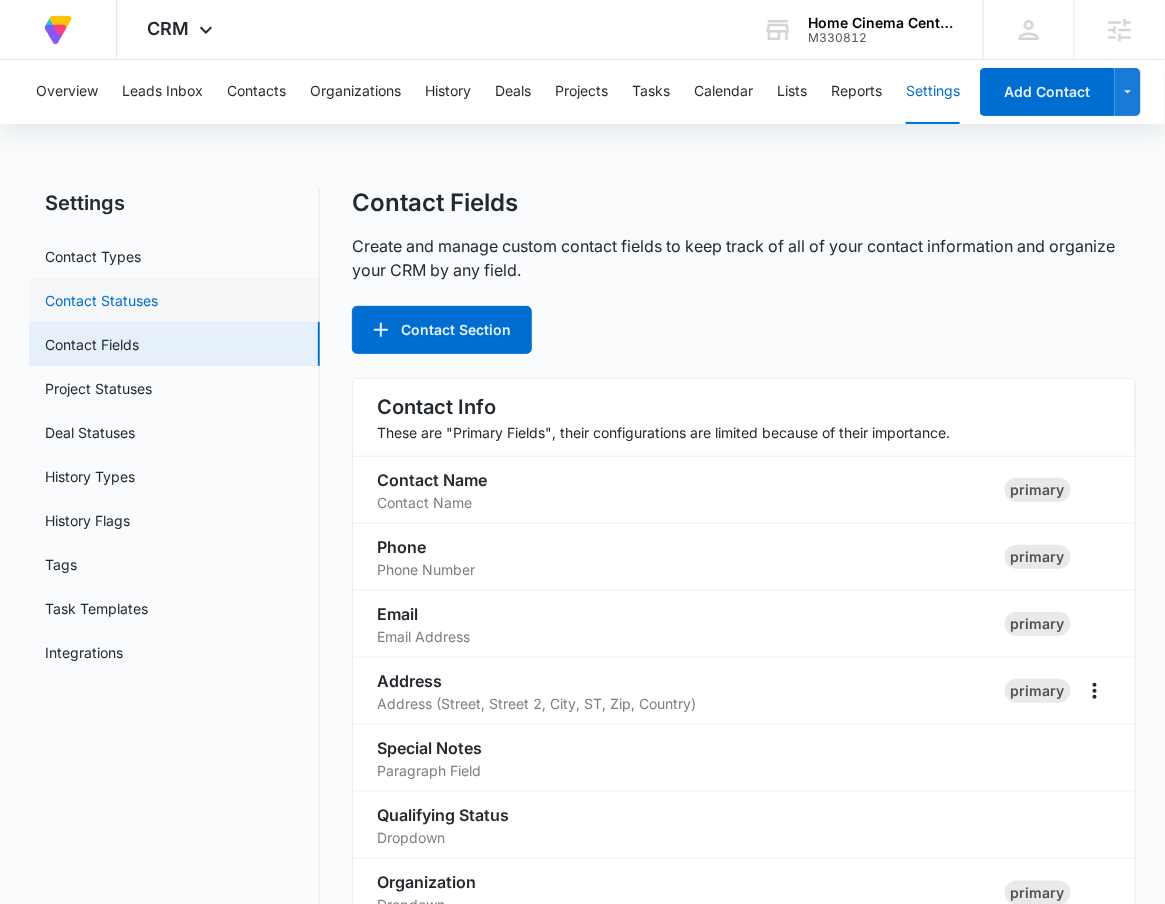 click on "Contact Statuses" at bounding box center (101, 300) 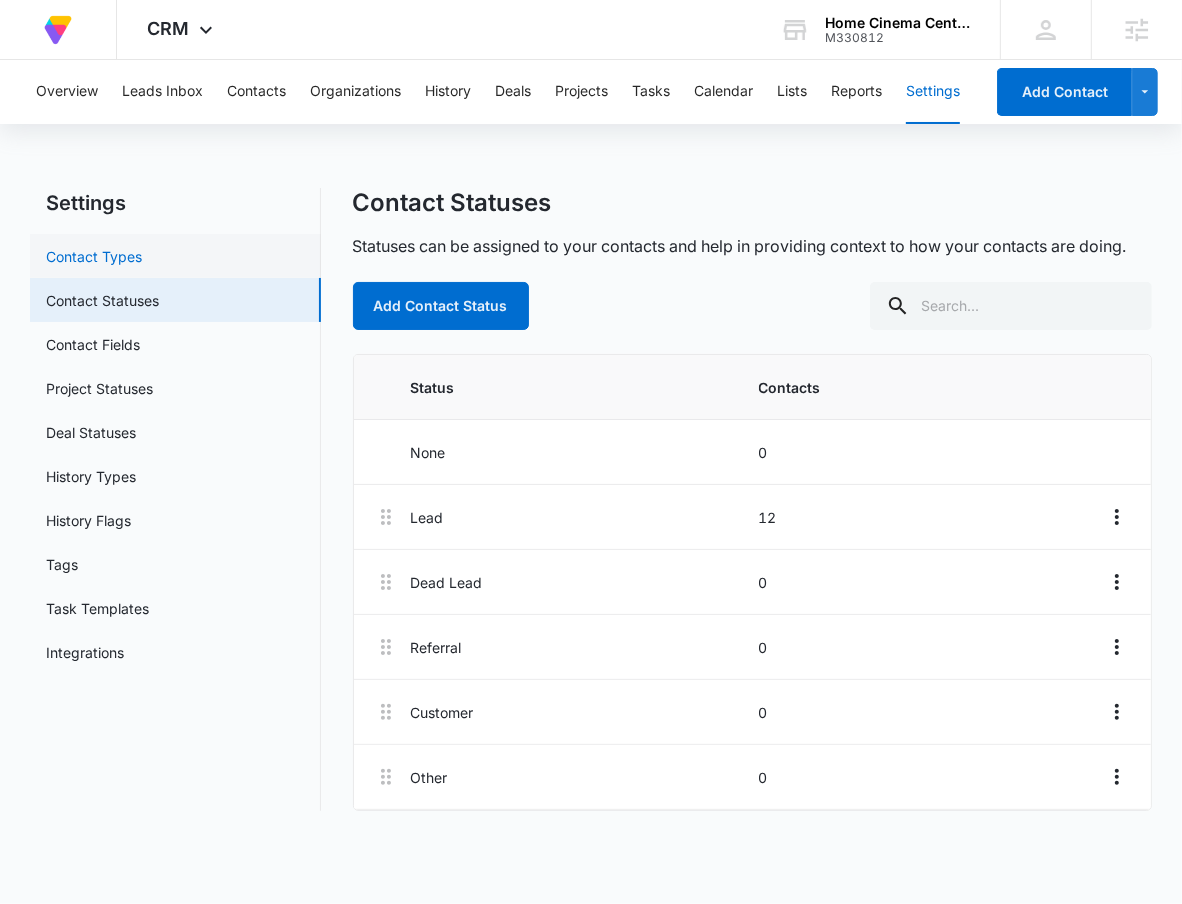 click on "Contact Types" at bounding box center (94, 256) 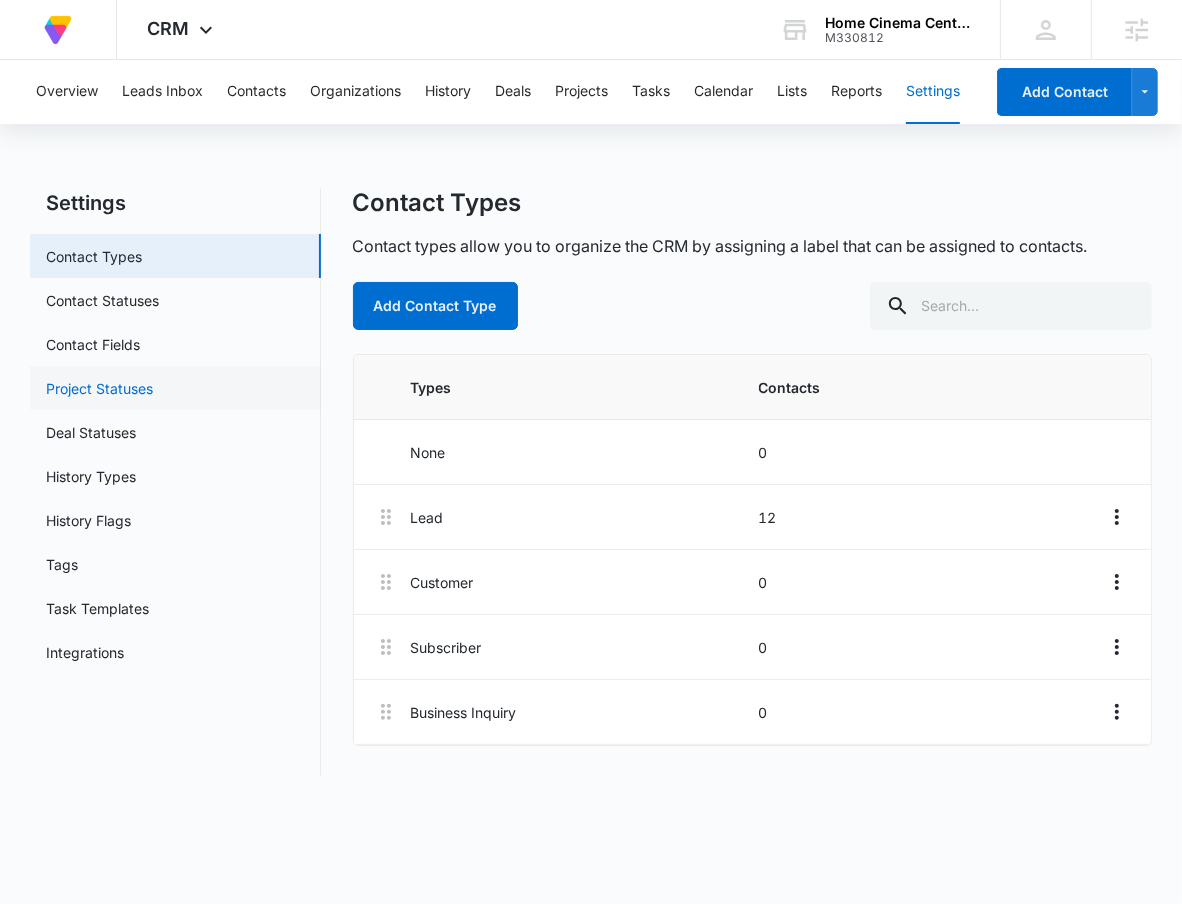 click on "Project Statuses" at bounding box center (99, 388) 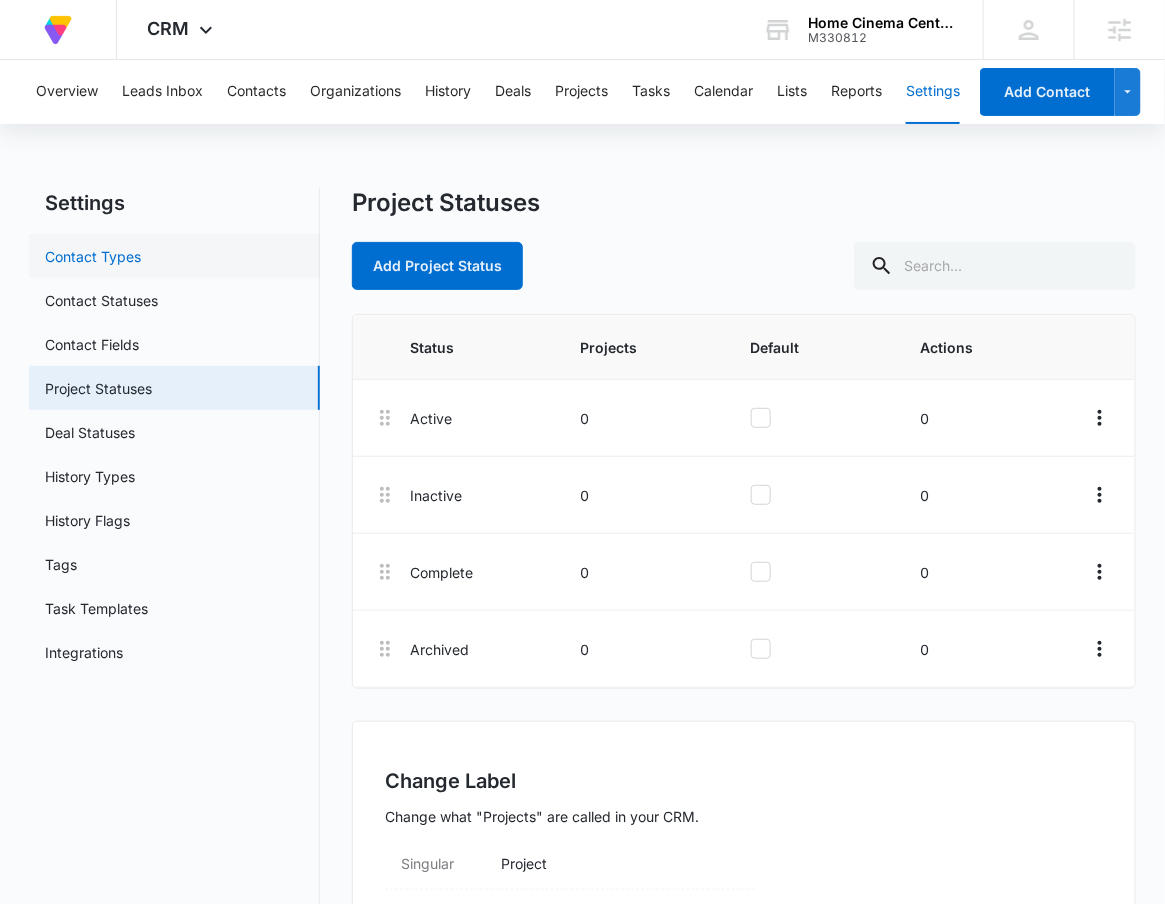 click on "Contact Types" at bounding box center (93, 256) 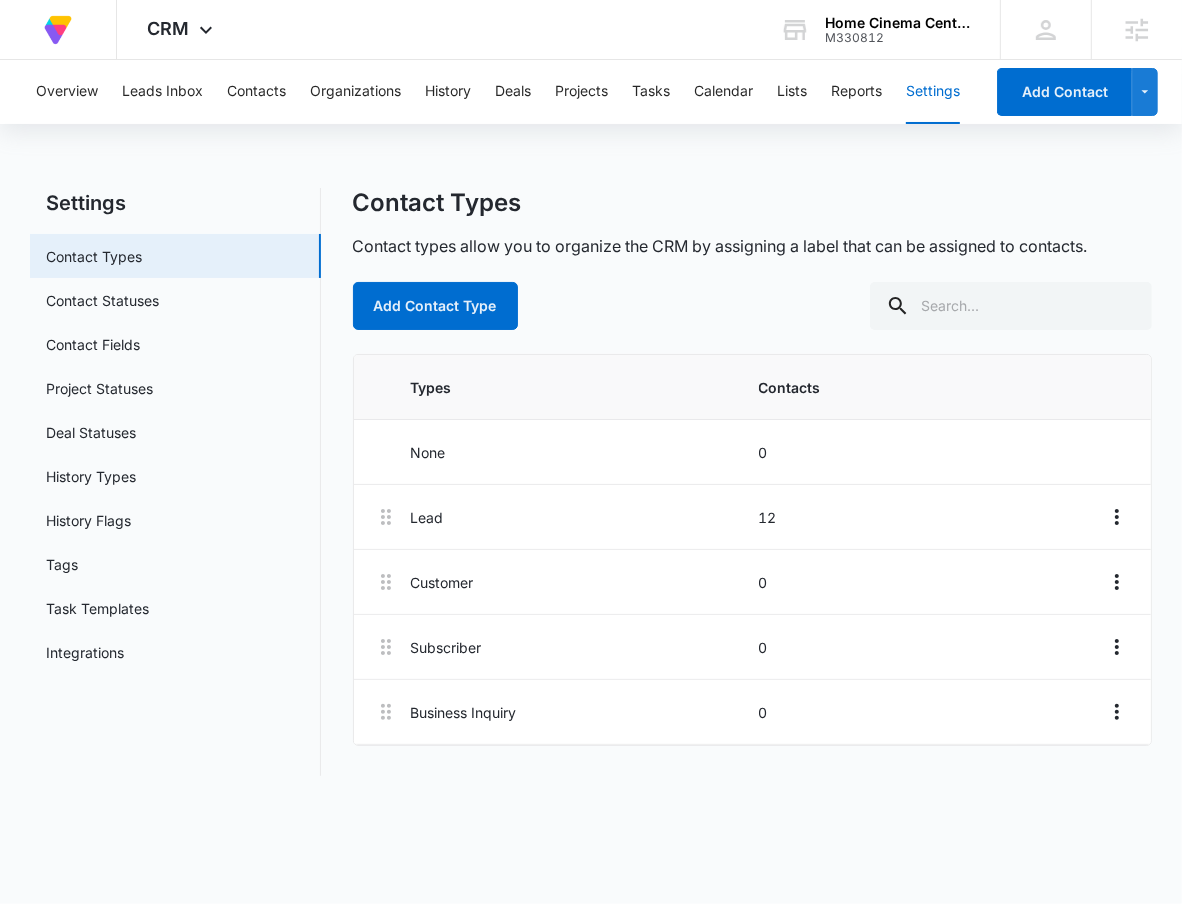 click on "Overview Leads Inbox Contacts Organizations History Deals Projects Tasks Calendar Lists Reports Settings" at bounding box center (503, 92) 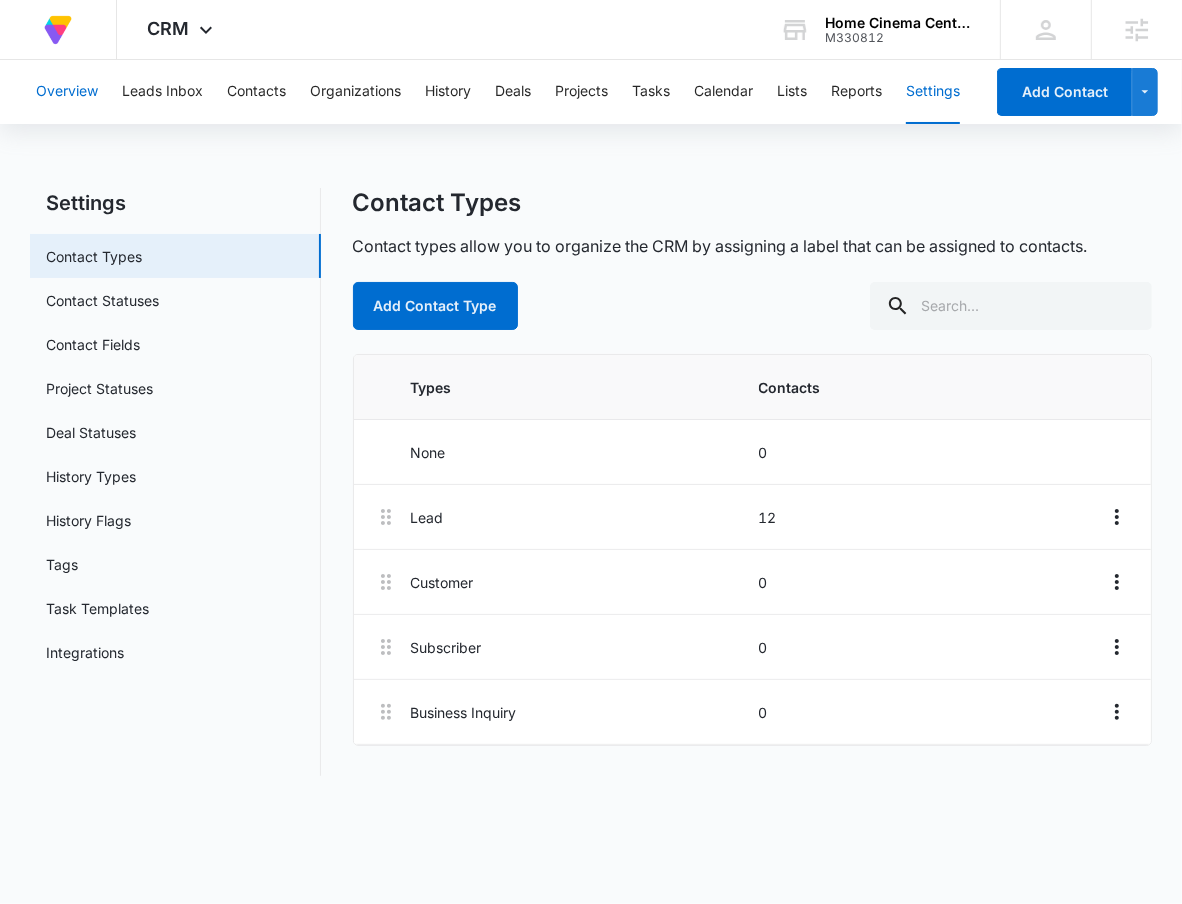 click on "Overview" at bounding box center [67, 92] 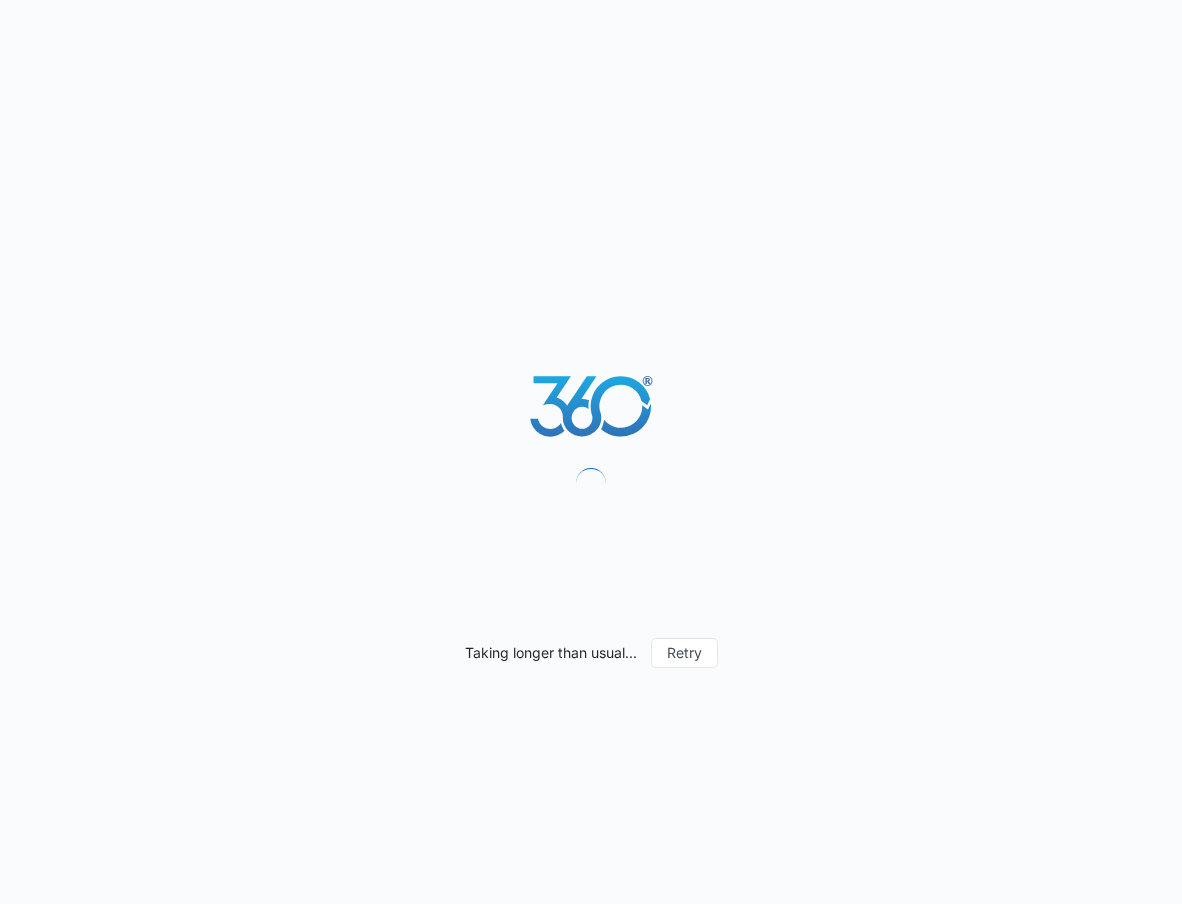 scroll, scrollTop: 0, scrollLeft: 0, axis: both 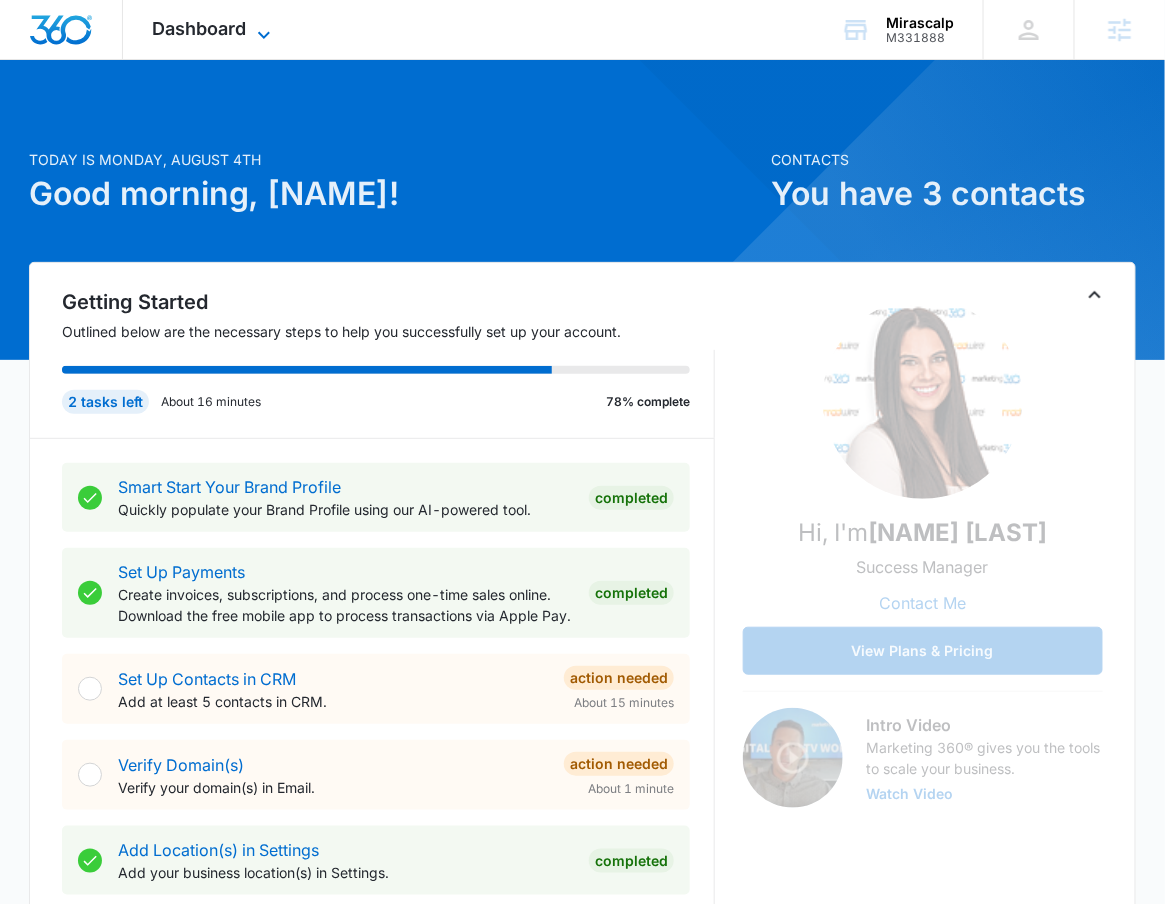 click 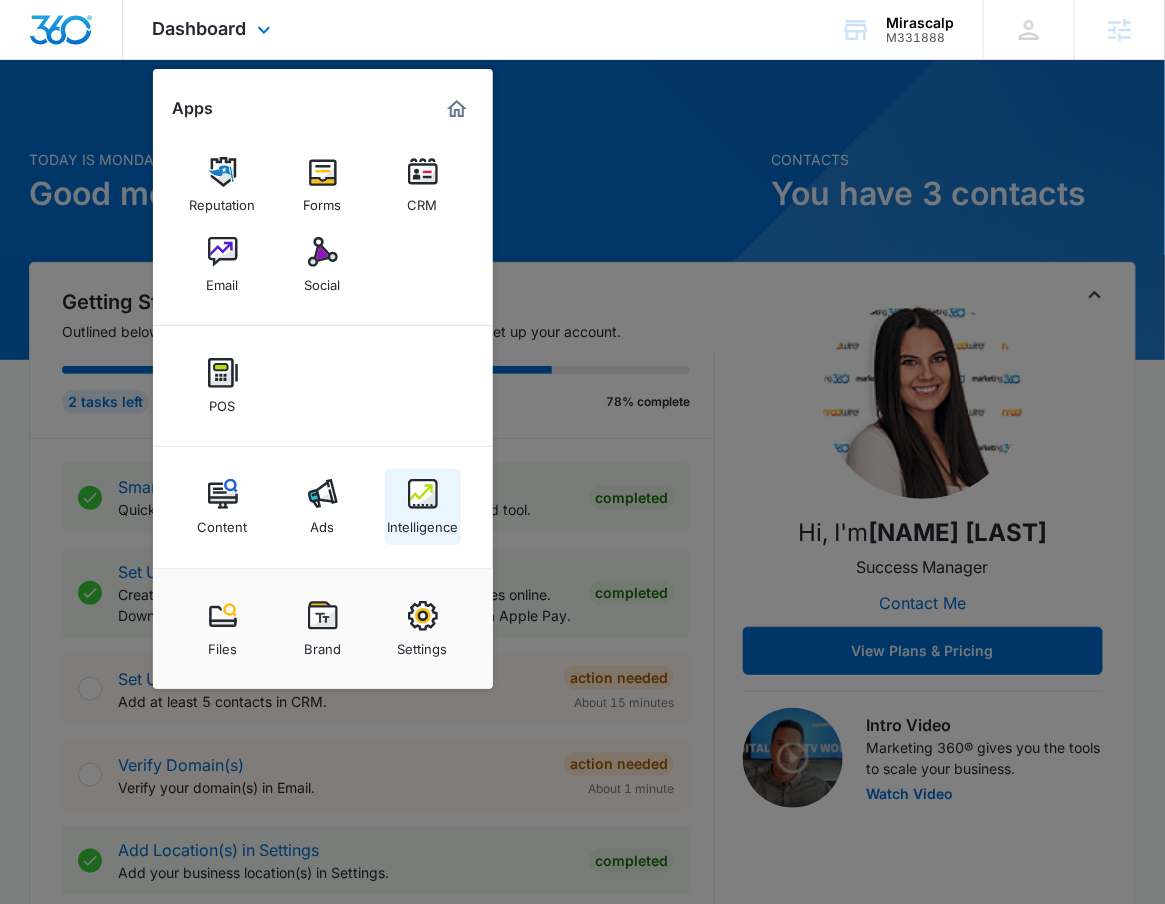 click on "Intelligence" at bounding box center [423, 507] 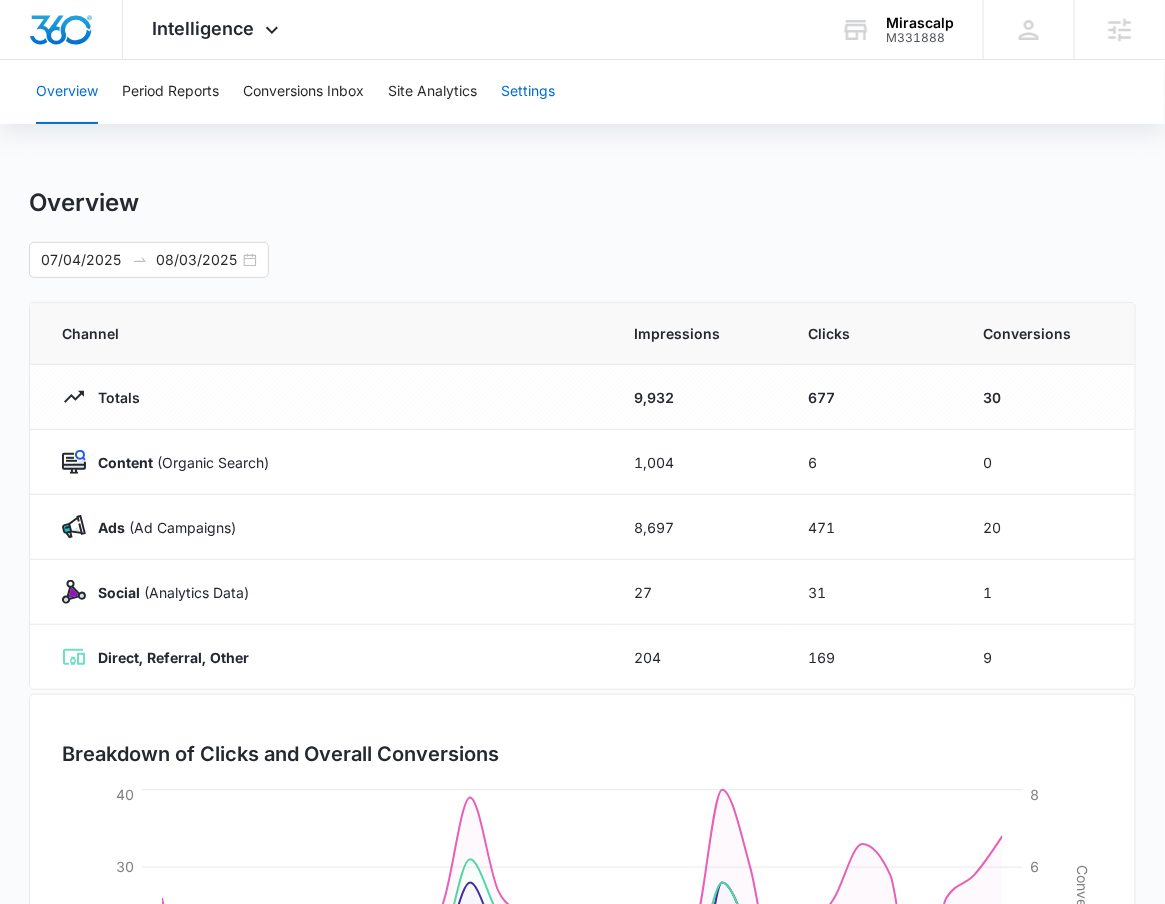 click on "Settings" at bounding box center [528, 92] 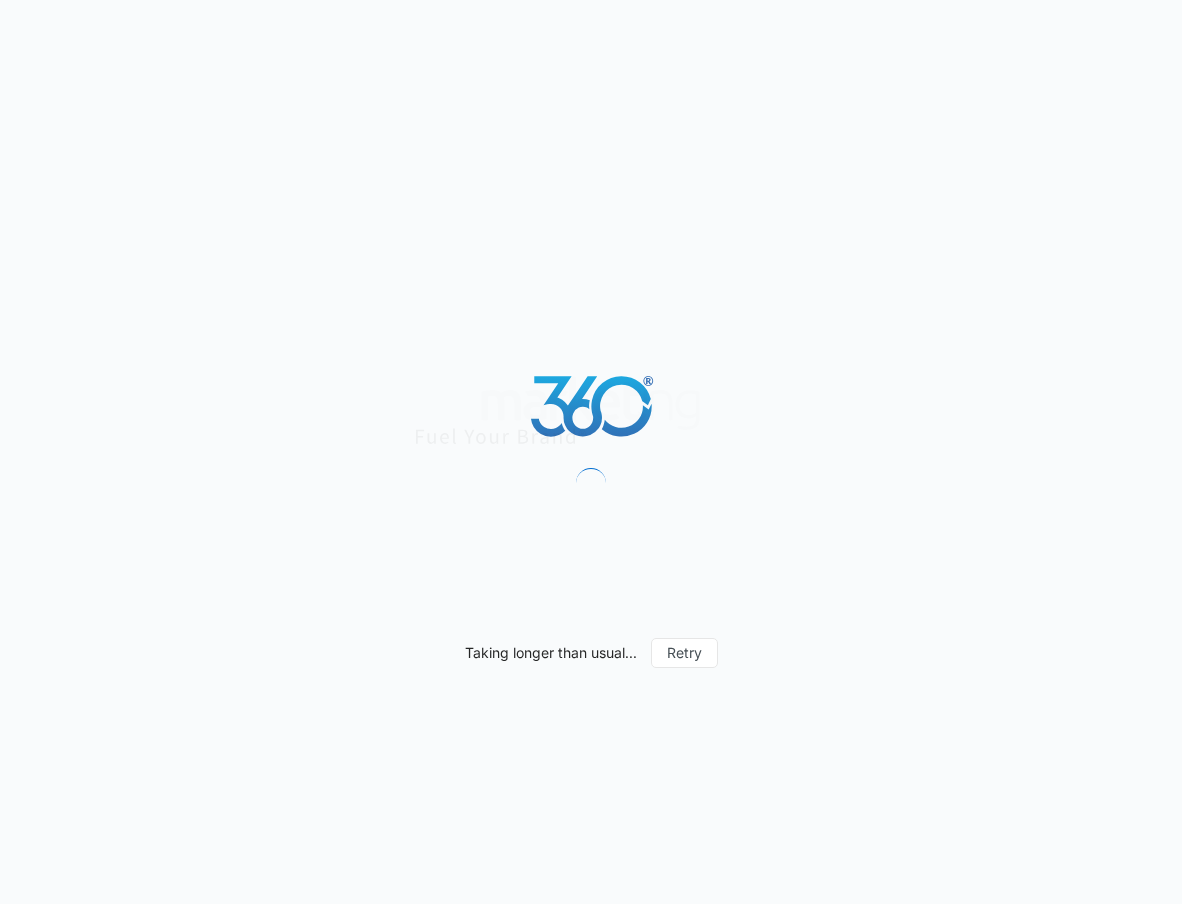 scroll, scrollTop: 0, scrollLeft: 0, axis: both 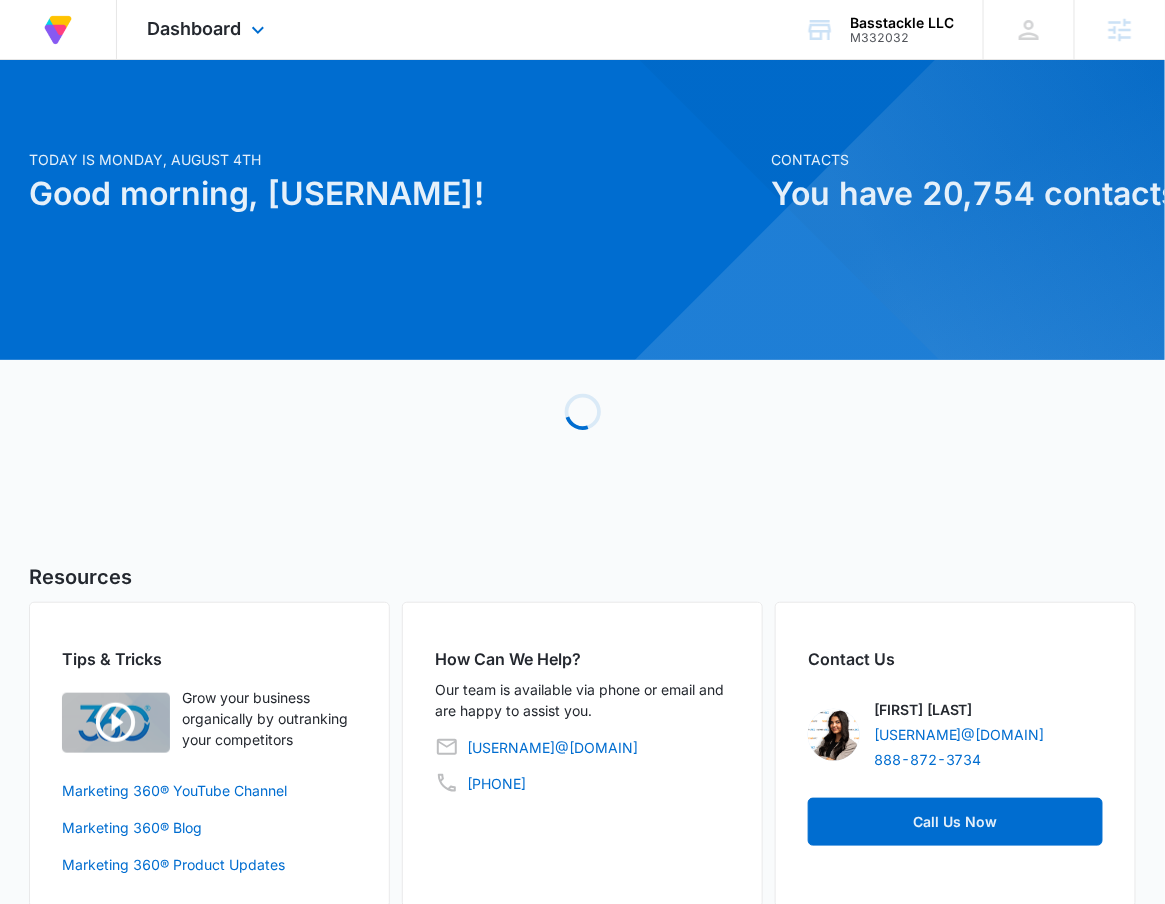 click on "Dashboard Apps Reputation Forms CRM Email Social Payments POS Content Ads Intelligence Files Brand Settings" at bounding box center (208, 29) 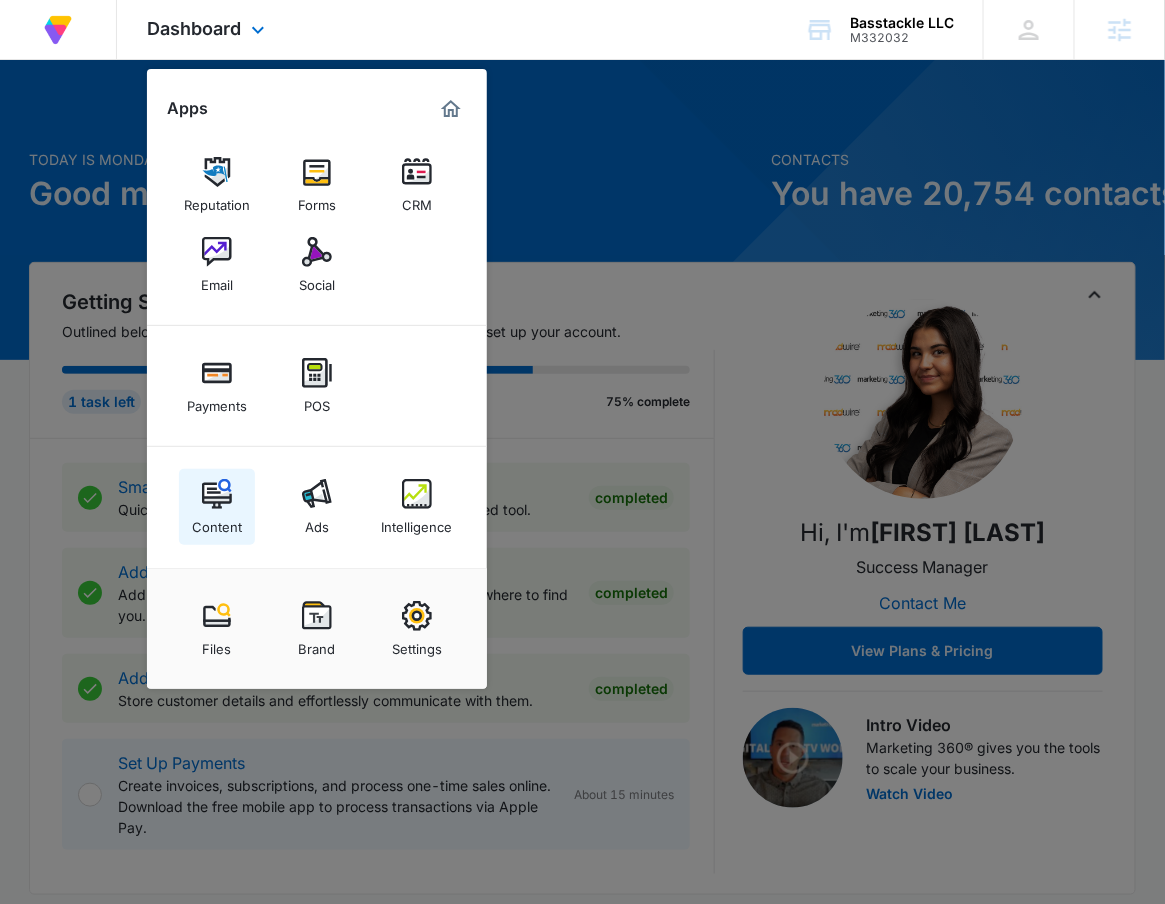 click on "Content" at bounding box center [217, 522] 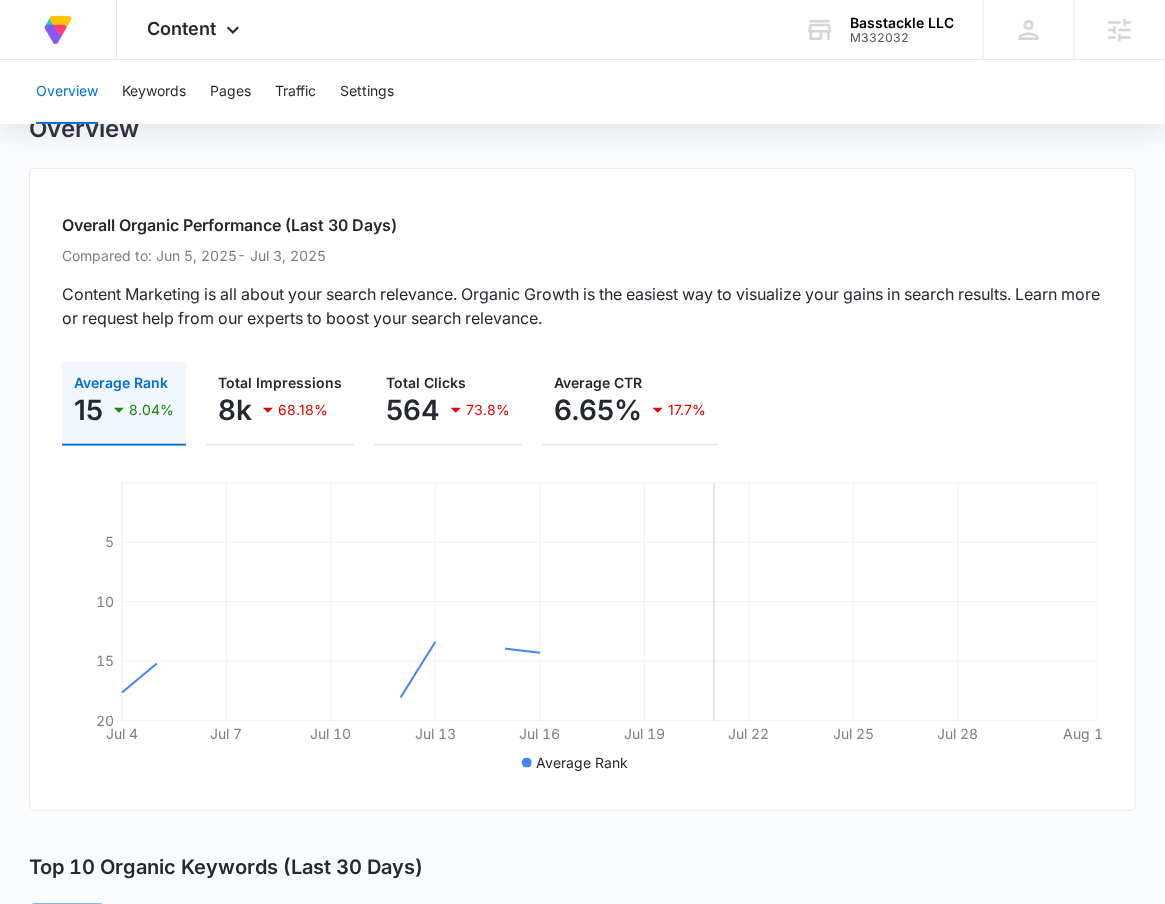 scroll, scrollTop: 76, scrollLeft: 0, axis: vertical 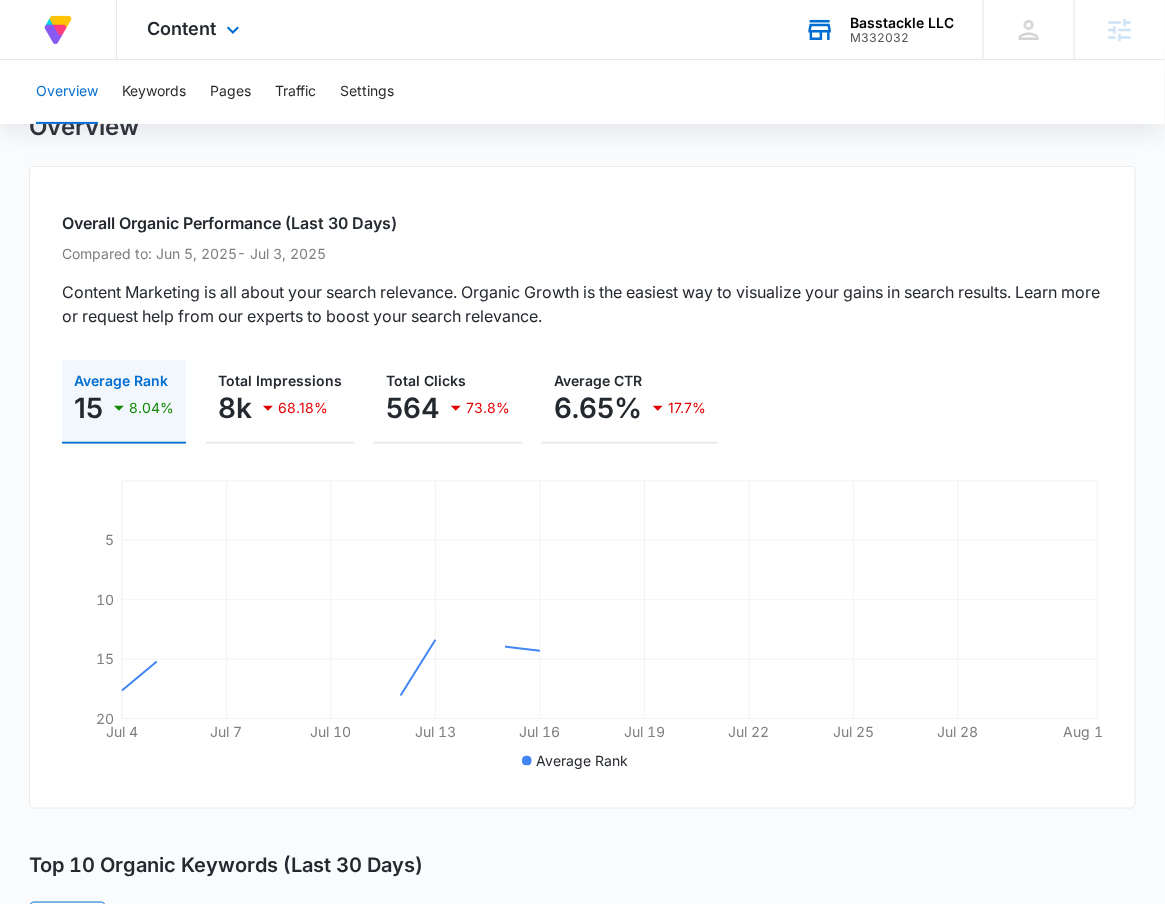 click on "Basstackle LLC" at bounding box center [902, 23] 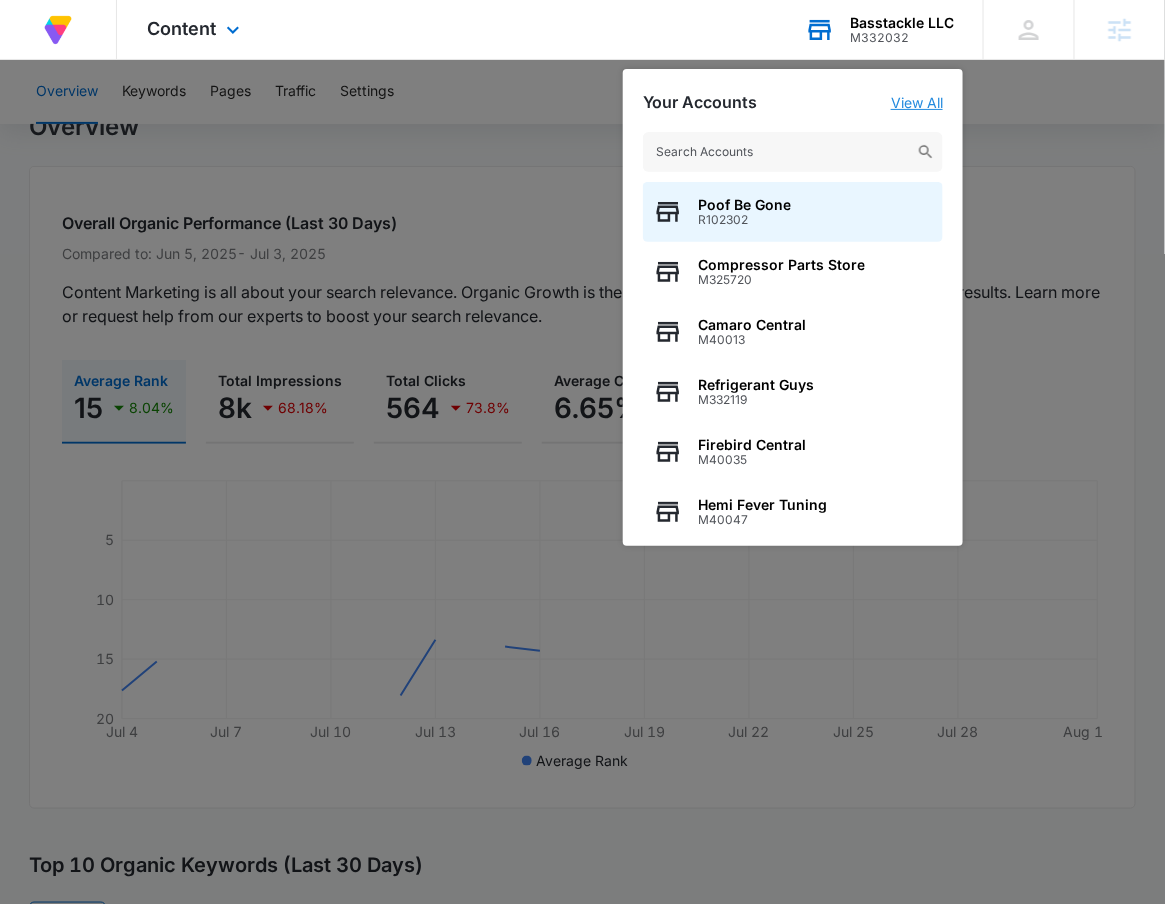 click on "View All" at bounding box center [917, 102] 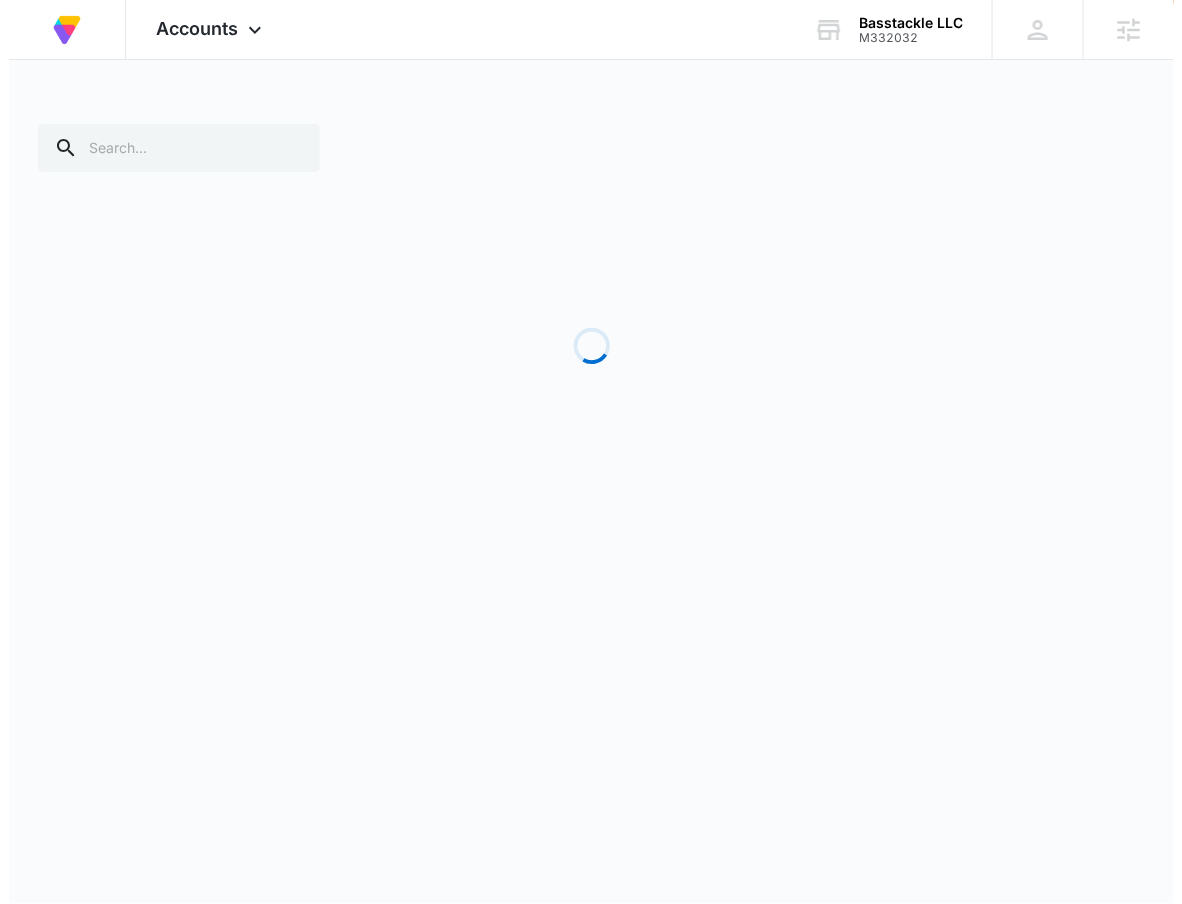 scroll, scrollTop: 0, scrollLeft: 0, axis: both 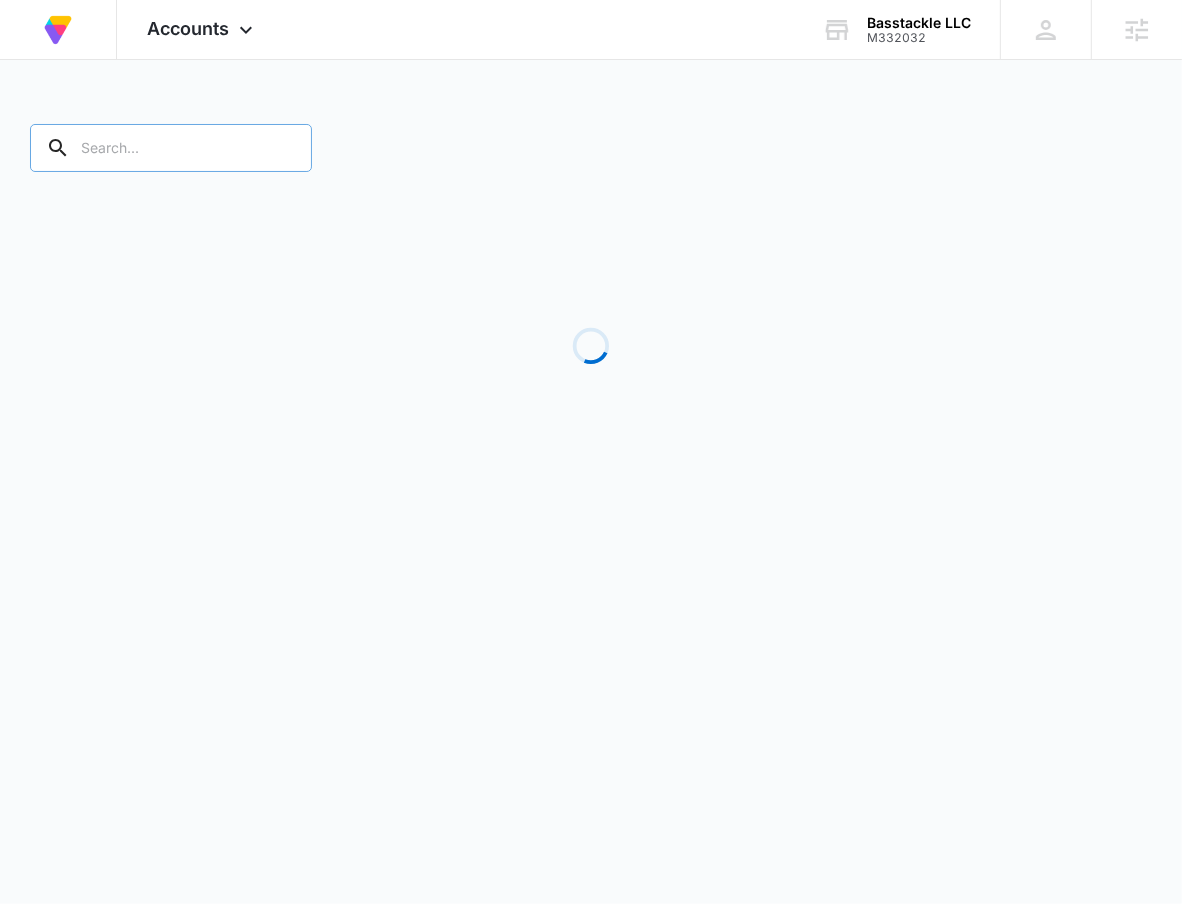 click at bounding box center (171, 148) 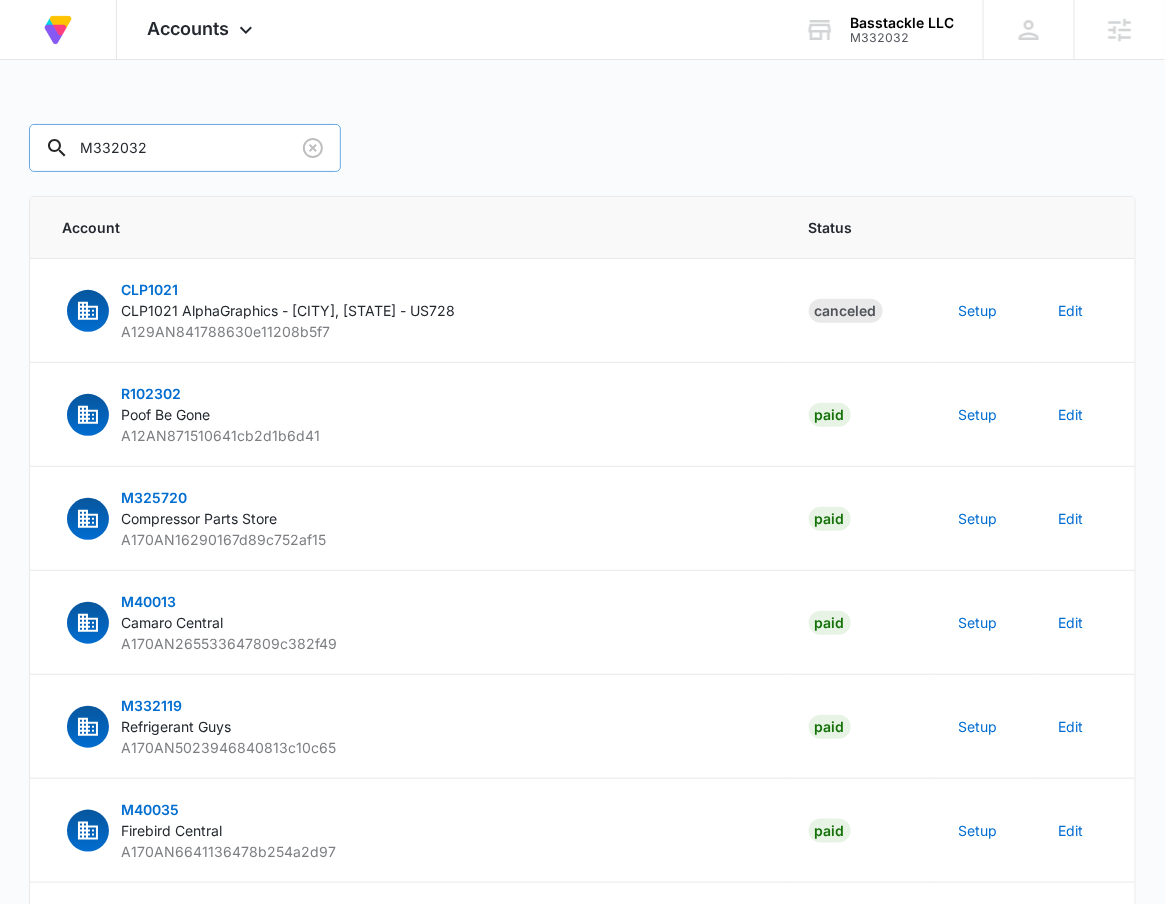 type on "M332032" 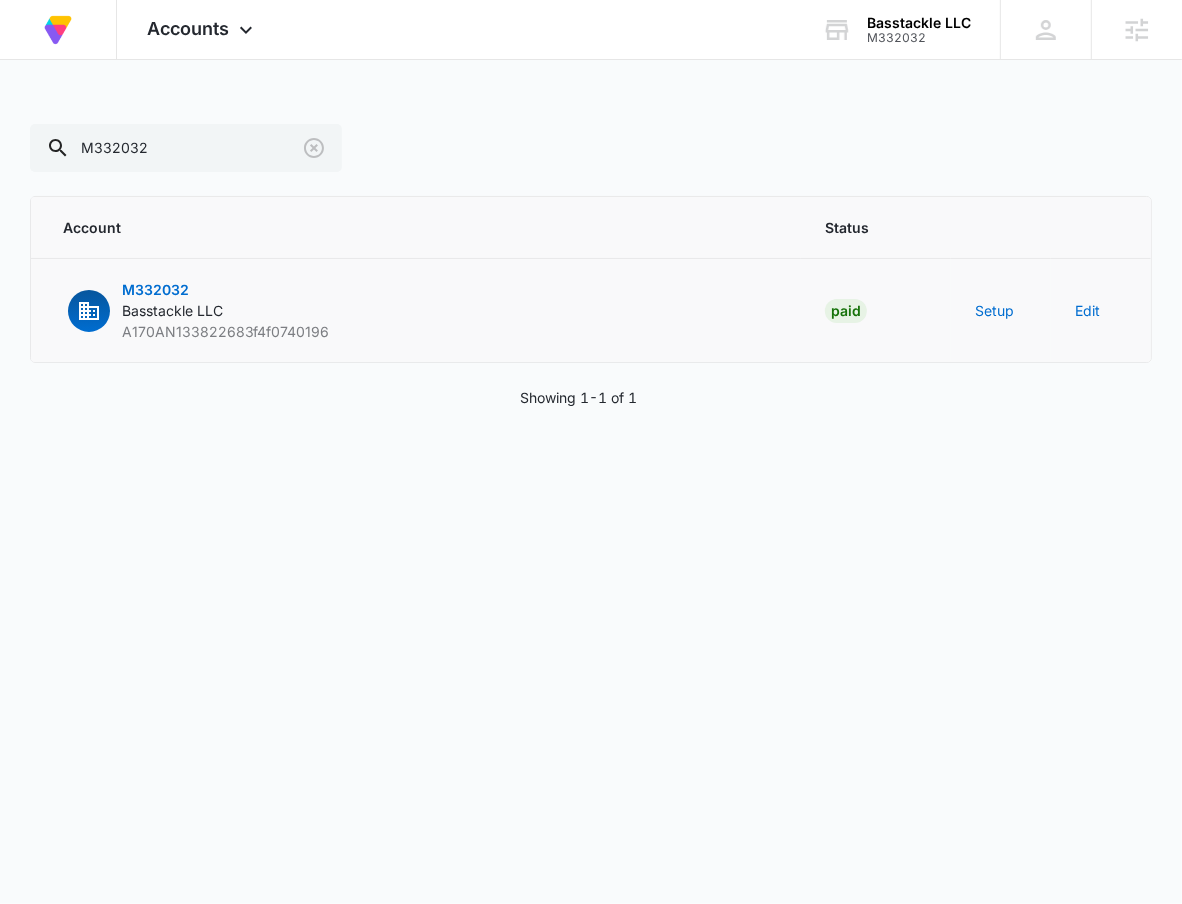 click on "Setup" at bounding box center (1001, 311) 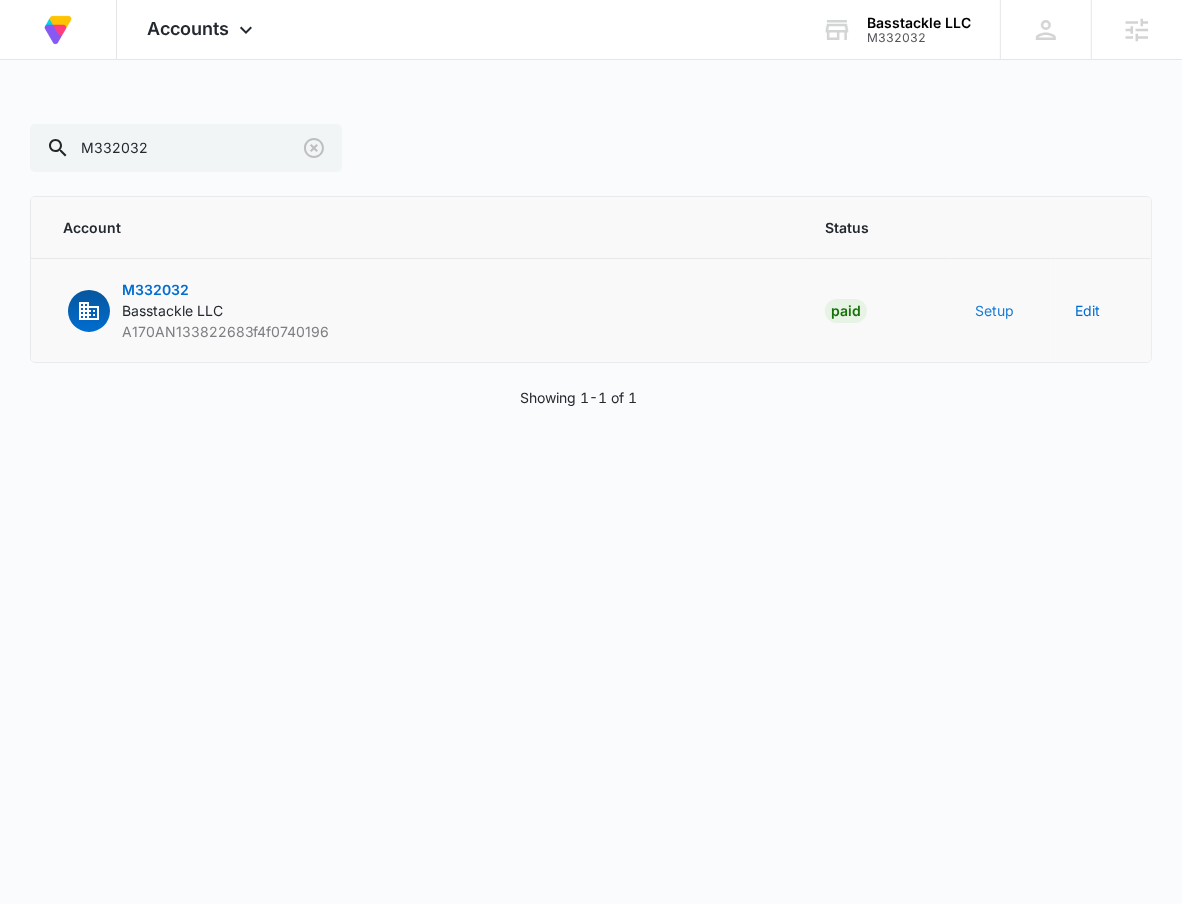 click on "Setup" at bounding box center [994, 310] 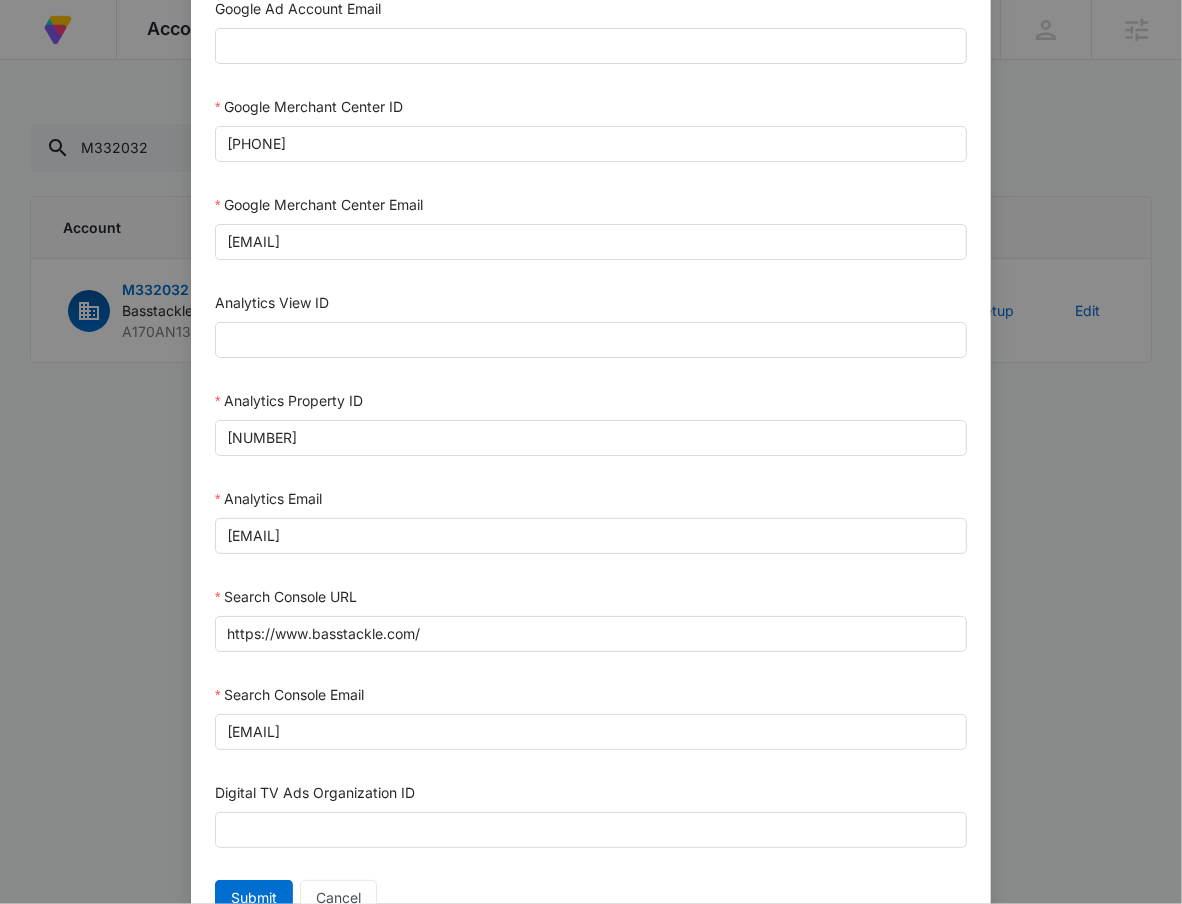 scroll, scrollTop: 840, scrollLeft: 0, axis: vertical 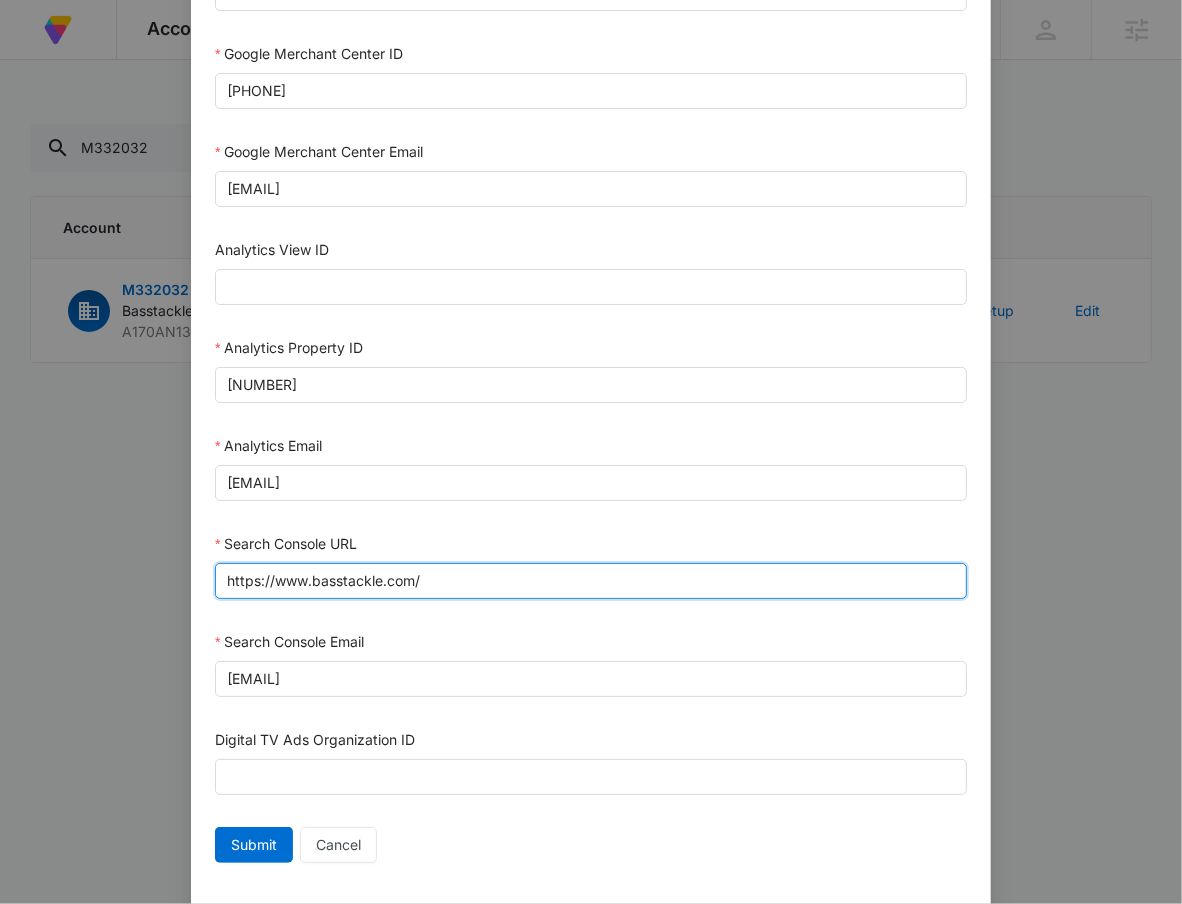 click on "https://www.basstackle.com/" at bounding box center (591, 581) 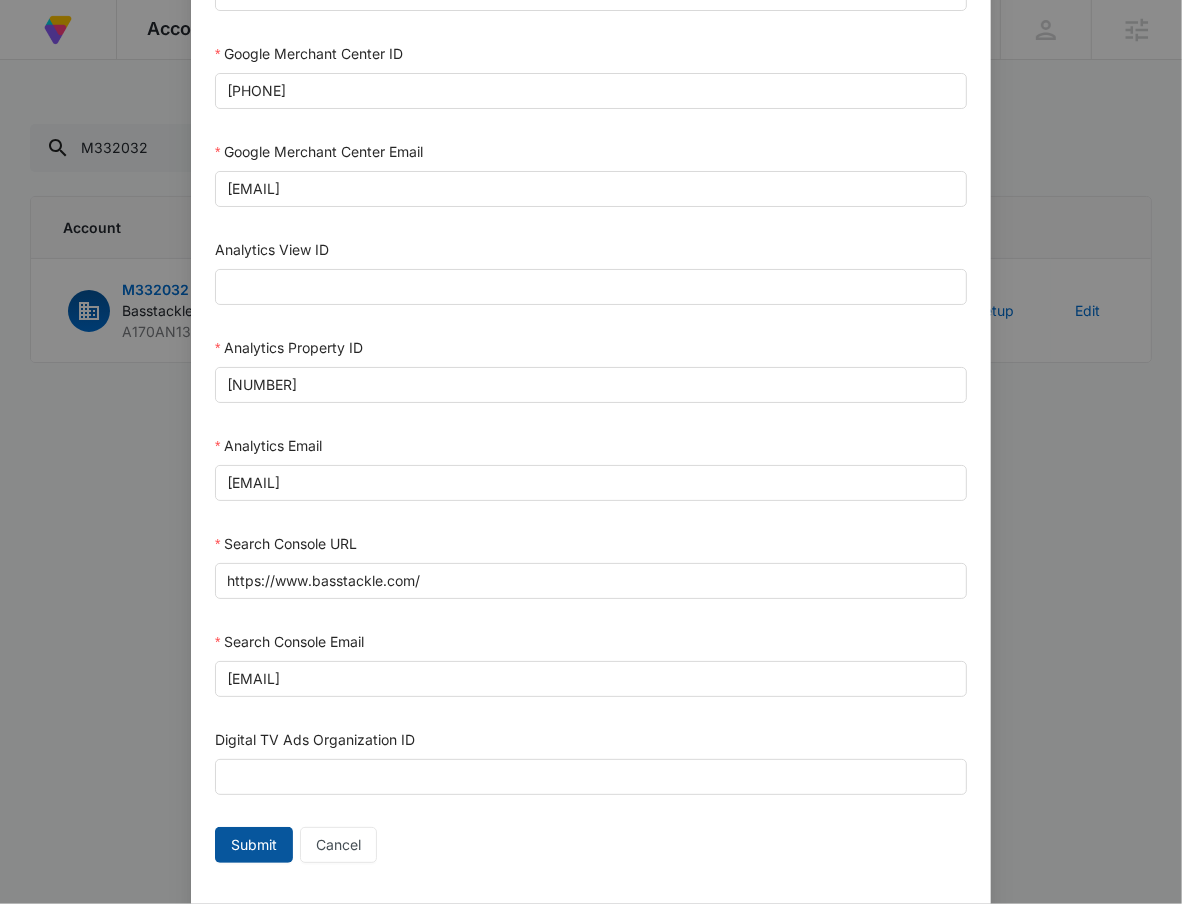 click on "Submit" at bounding box center [254, 845] 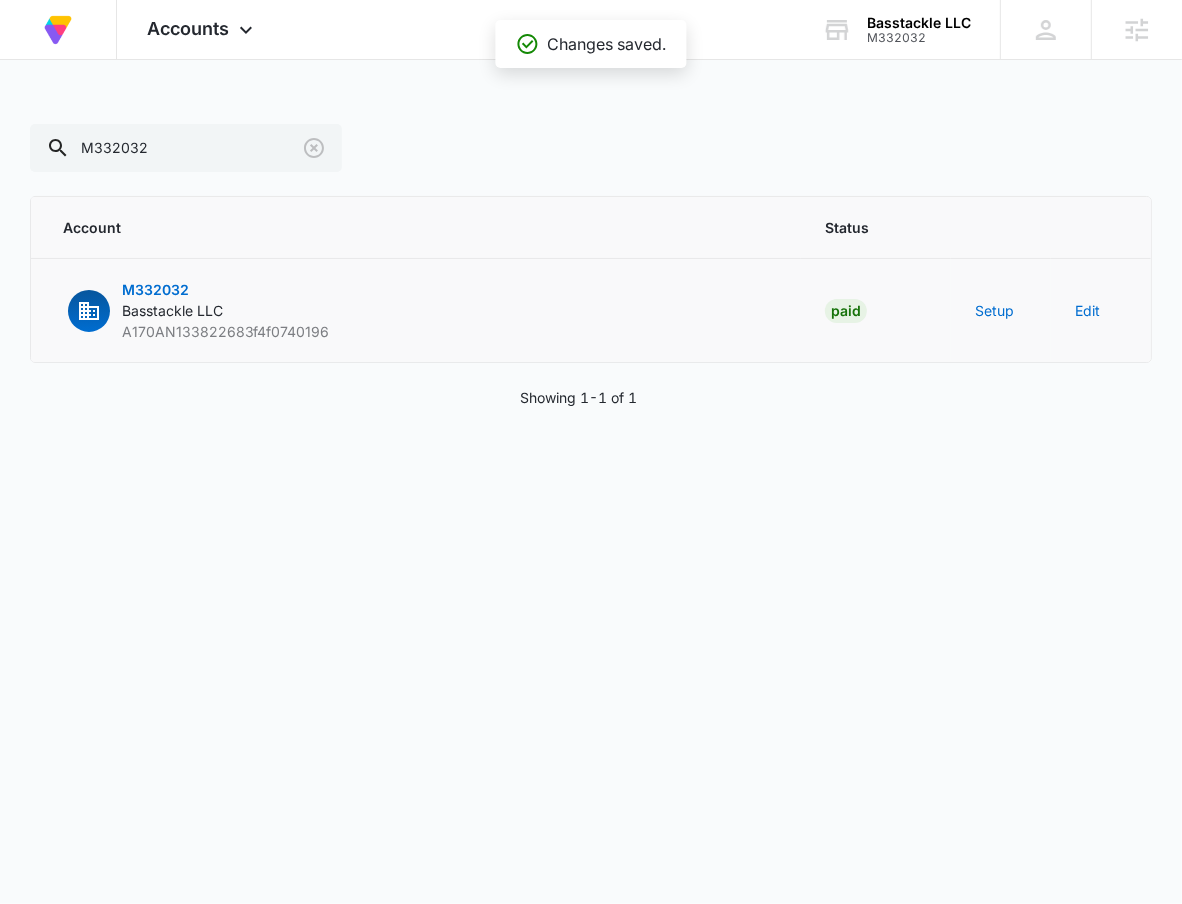 click on "Setup" at bounding box center (1001, 311) 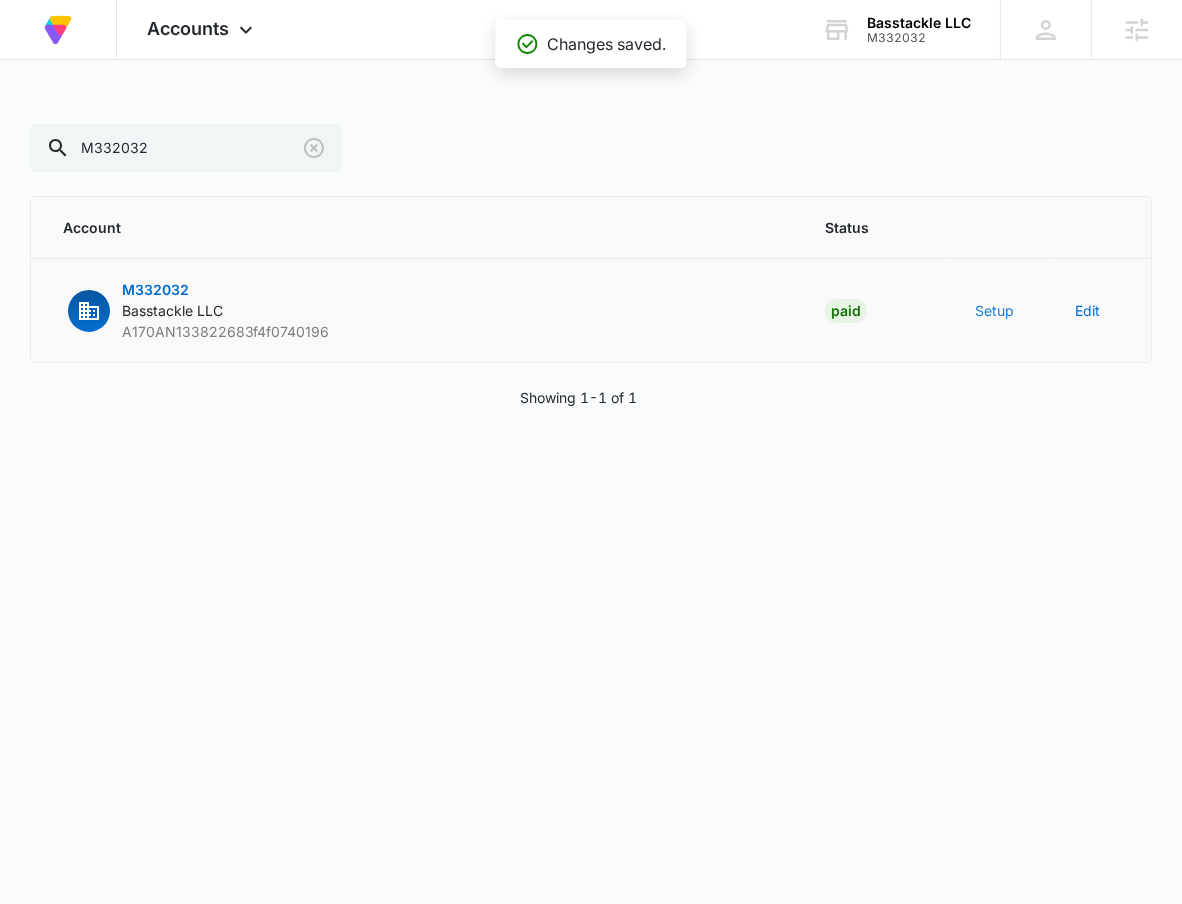 click on "Setup" at bounding box center [994, 310] 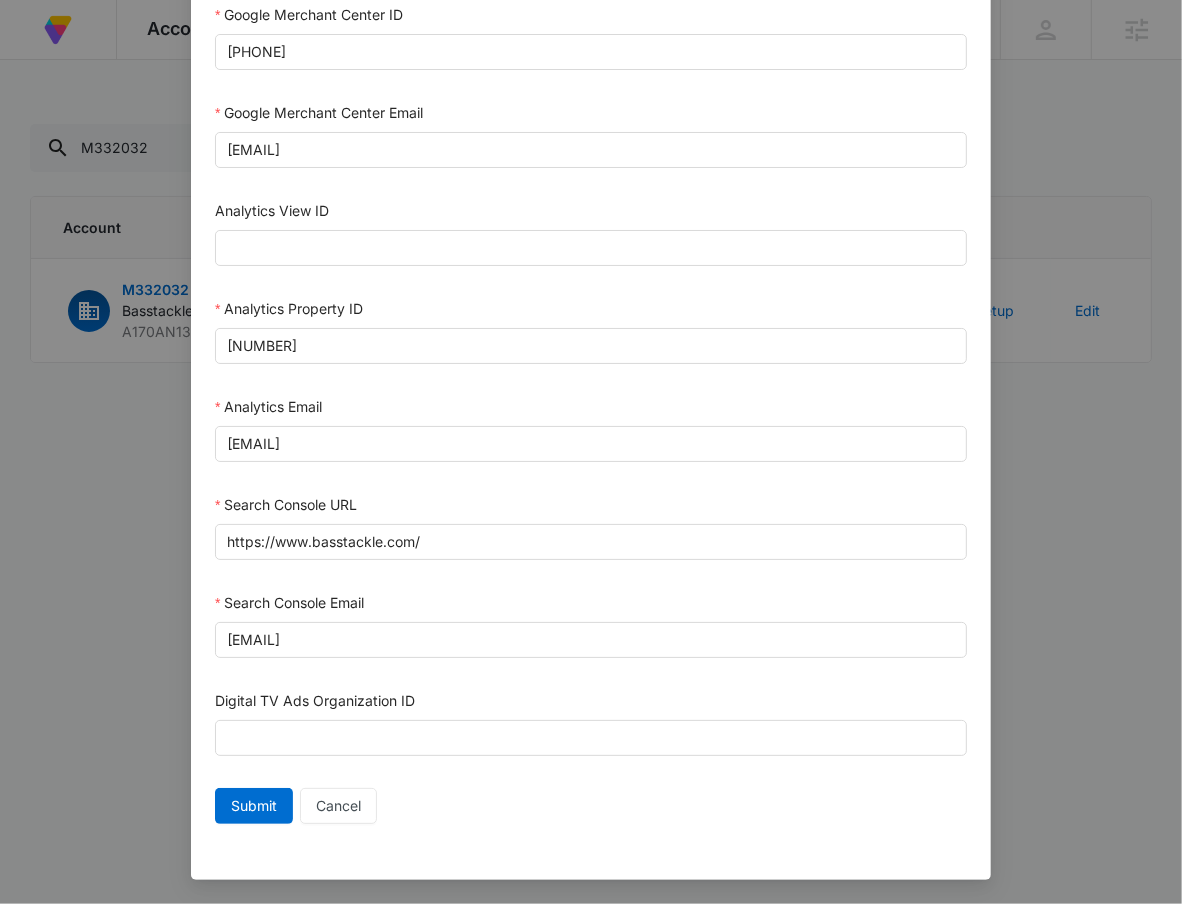 click on "Setup Account Bing Ad Account ID Bing Ad Account Email LinkedIn Ad Account ID LinkedIn Ad Account Email Facebook Ad Account ID Facebook System User ID Google Ad Account ID Google Ad Account Email Google Merchant Center ID 5610678620 Google Merchant Center Email m360+accounts1029@madwiremedia.com Analytics View ID Analytics Property ID 493966414 Analytics Email m360+accounts1029@madwiremedia.com Search Console URL https://www.basstackle.com/ Search Console Email m360+accounts1029@madwiremedia.com Digital TV Ads Organization ID Submit Cancel" at bounding box center (591, 452) 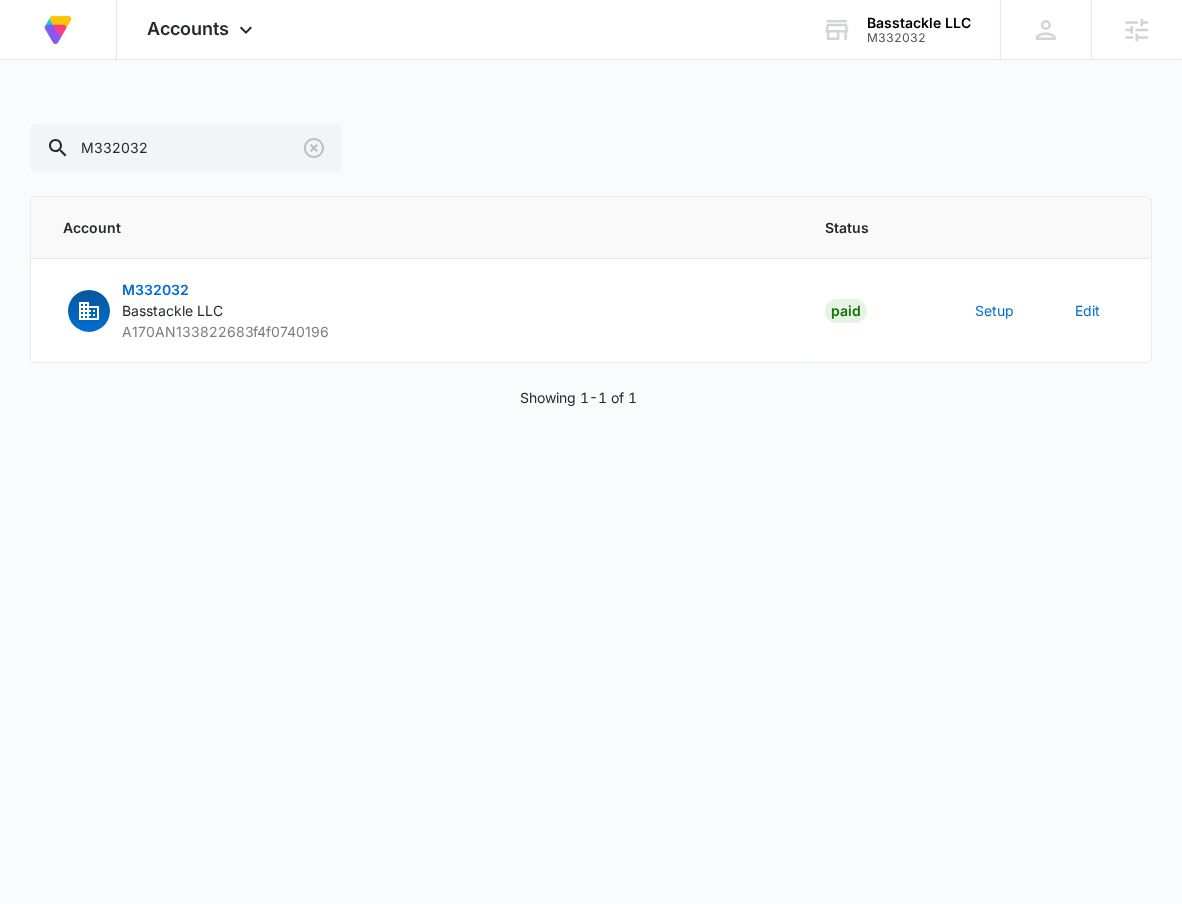 scroll, scrollTop: 861, scrollLeft: 0, axis: vertical 